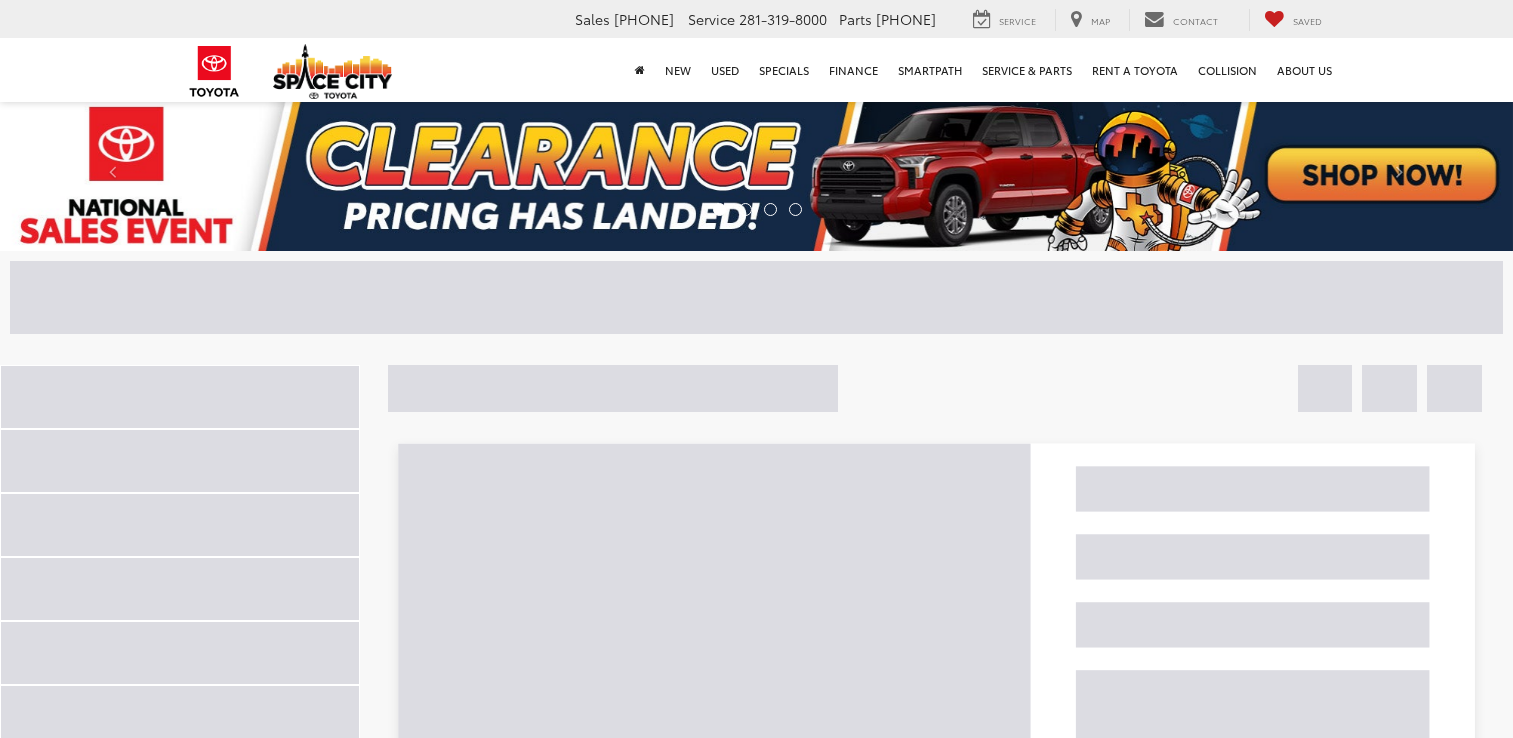scroll, scrollTop: 0, scrollLeft: 0, axis: both 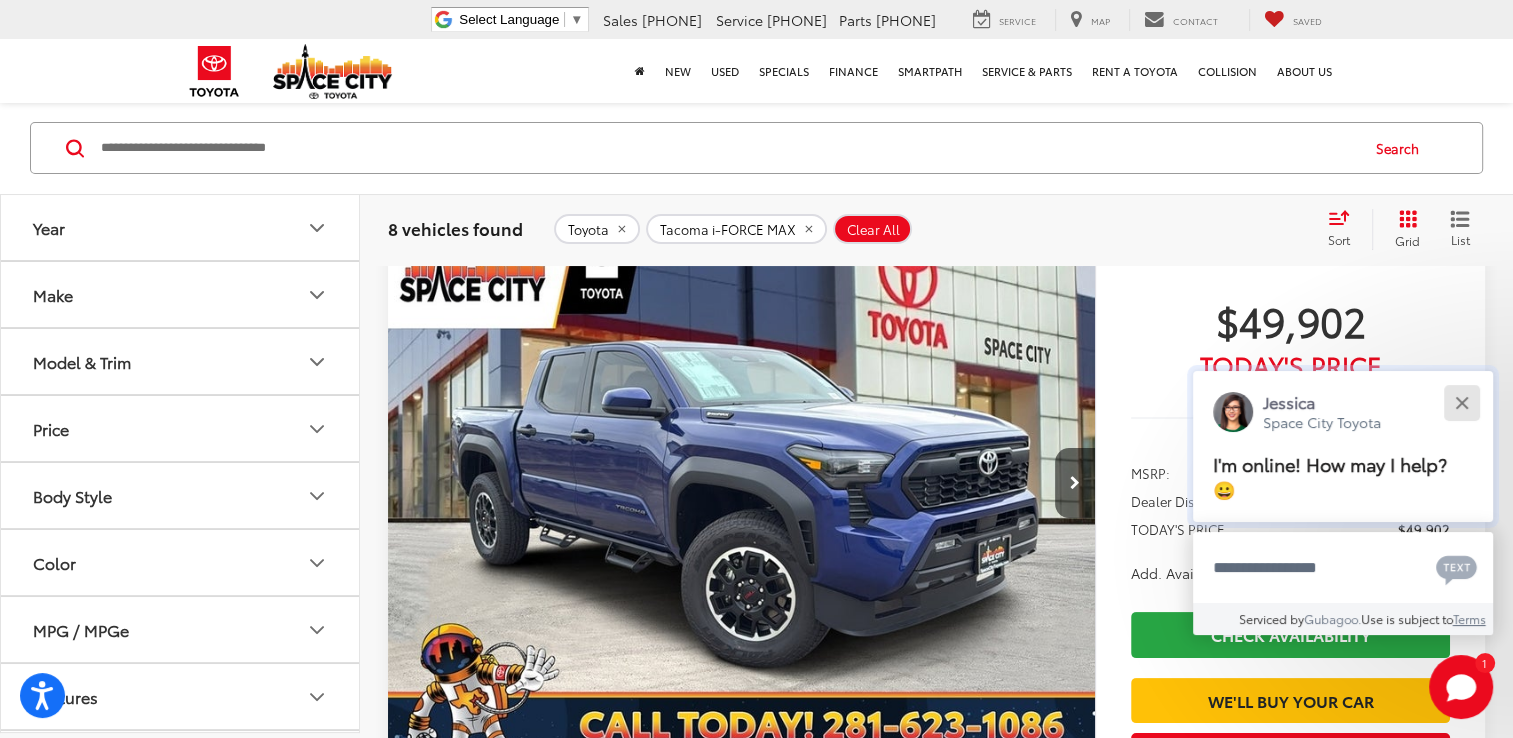 click at bounding box center (1461, 402) 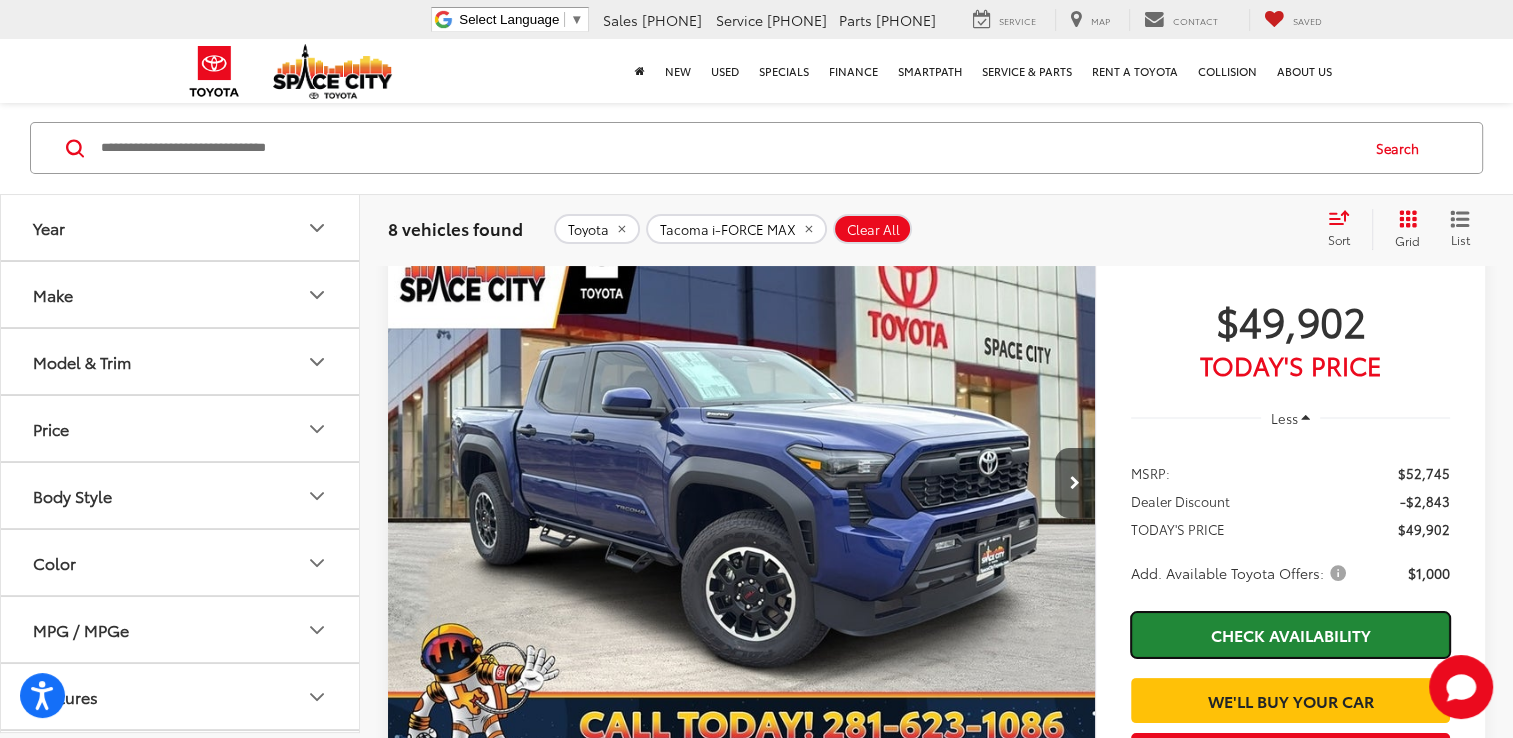 click on "Check Availability" at bounding box center [1290, 634] 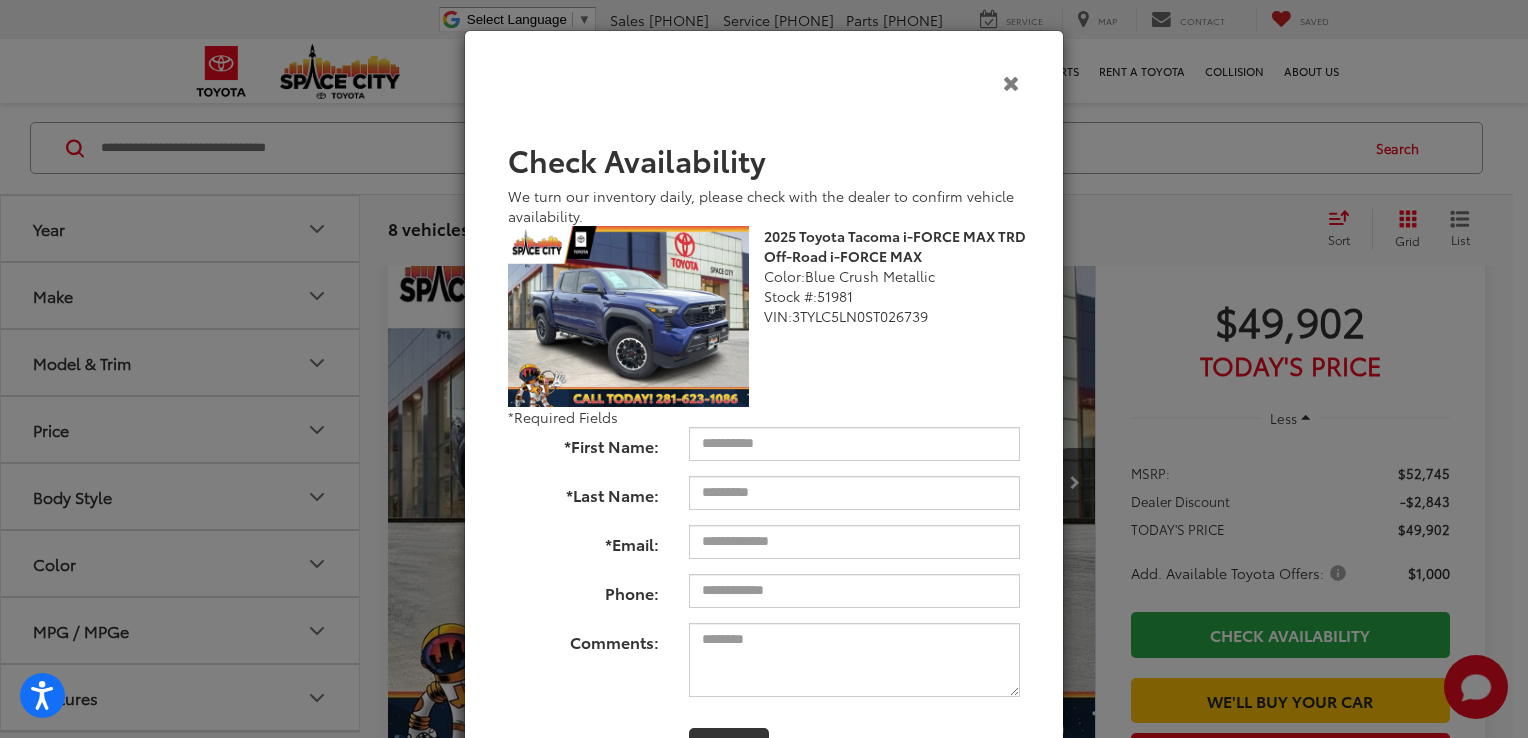 click at bounding box center [1011, 82] 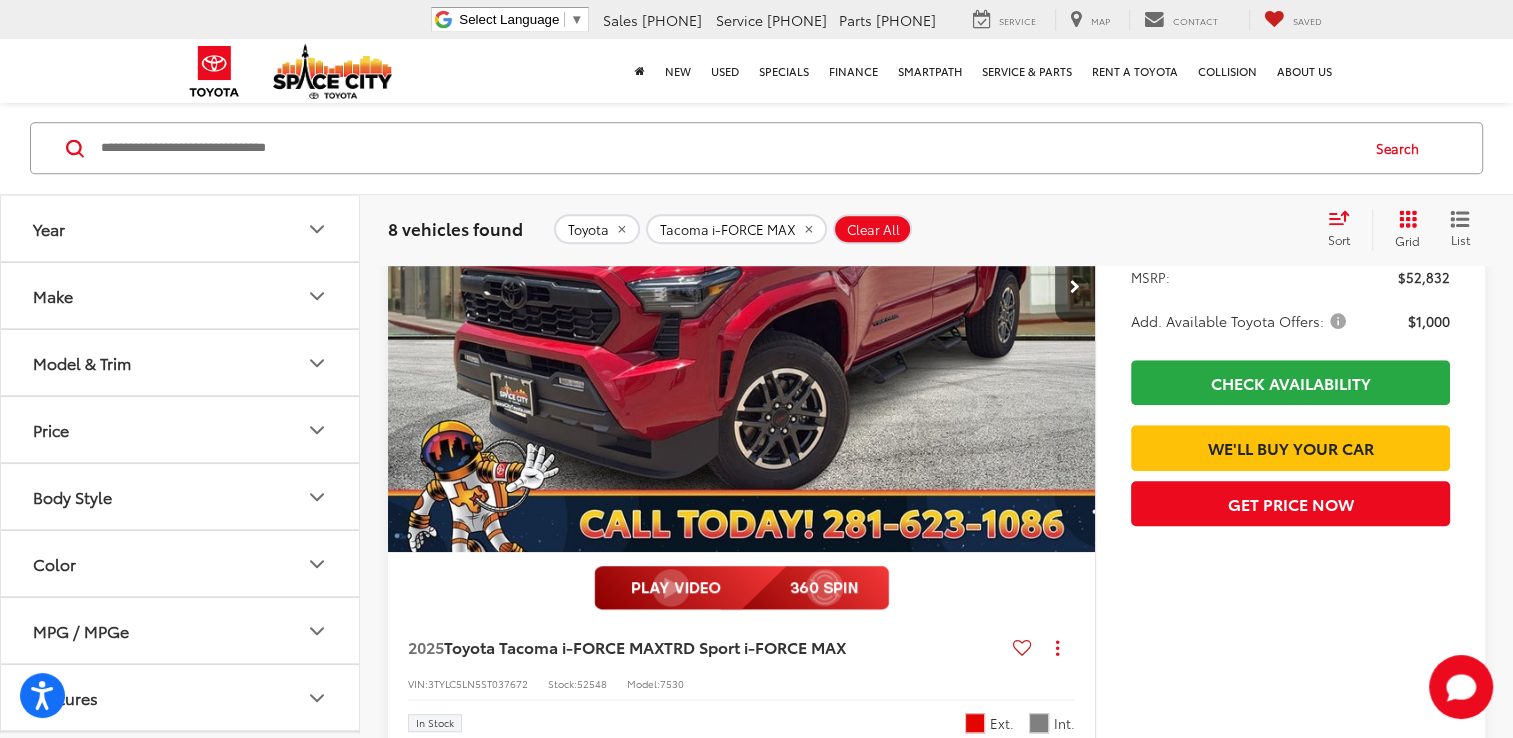 scroll, scrollTop: 1300, scrollLeft: 0, axis: vertical 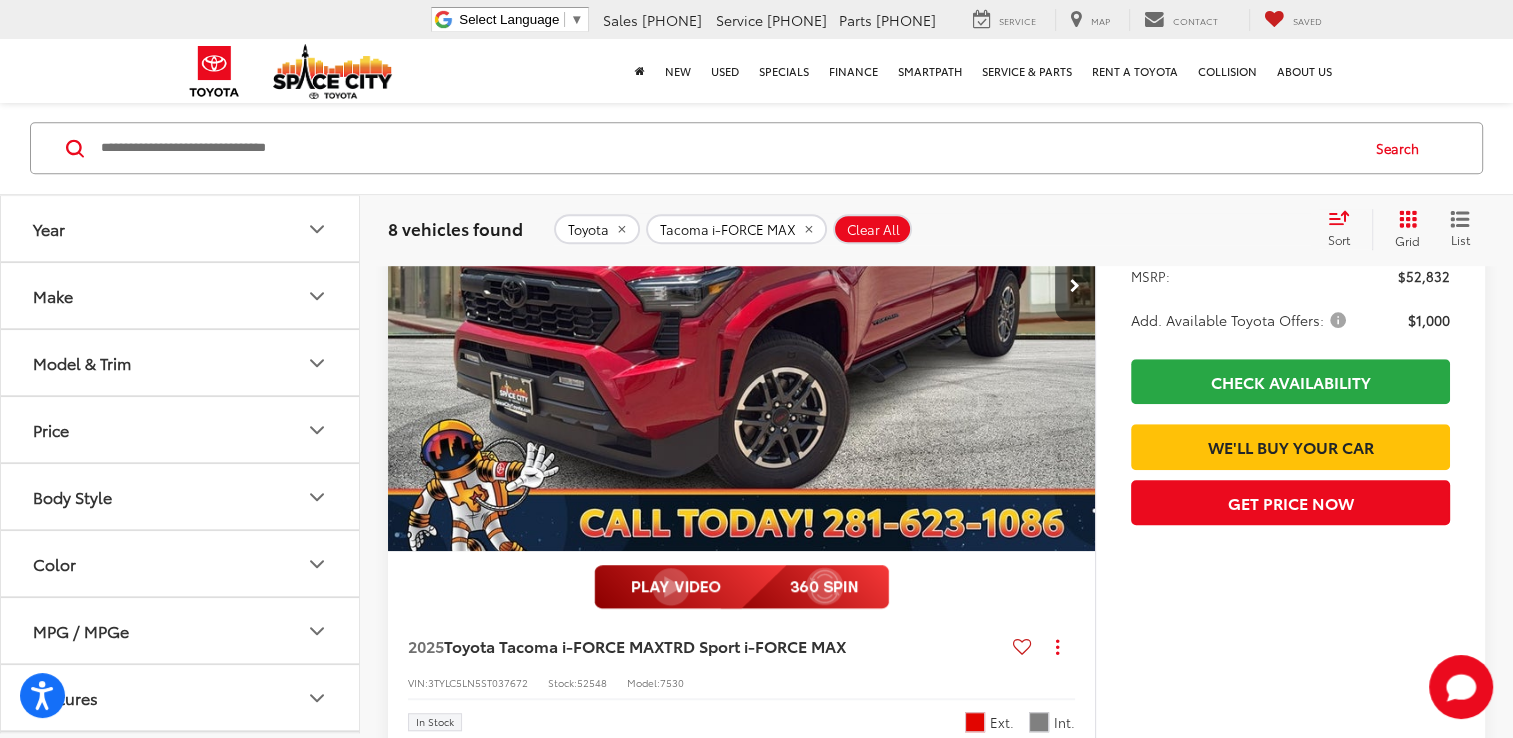 click at bounding box center (741, 587) 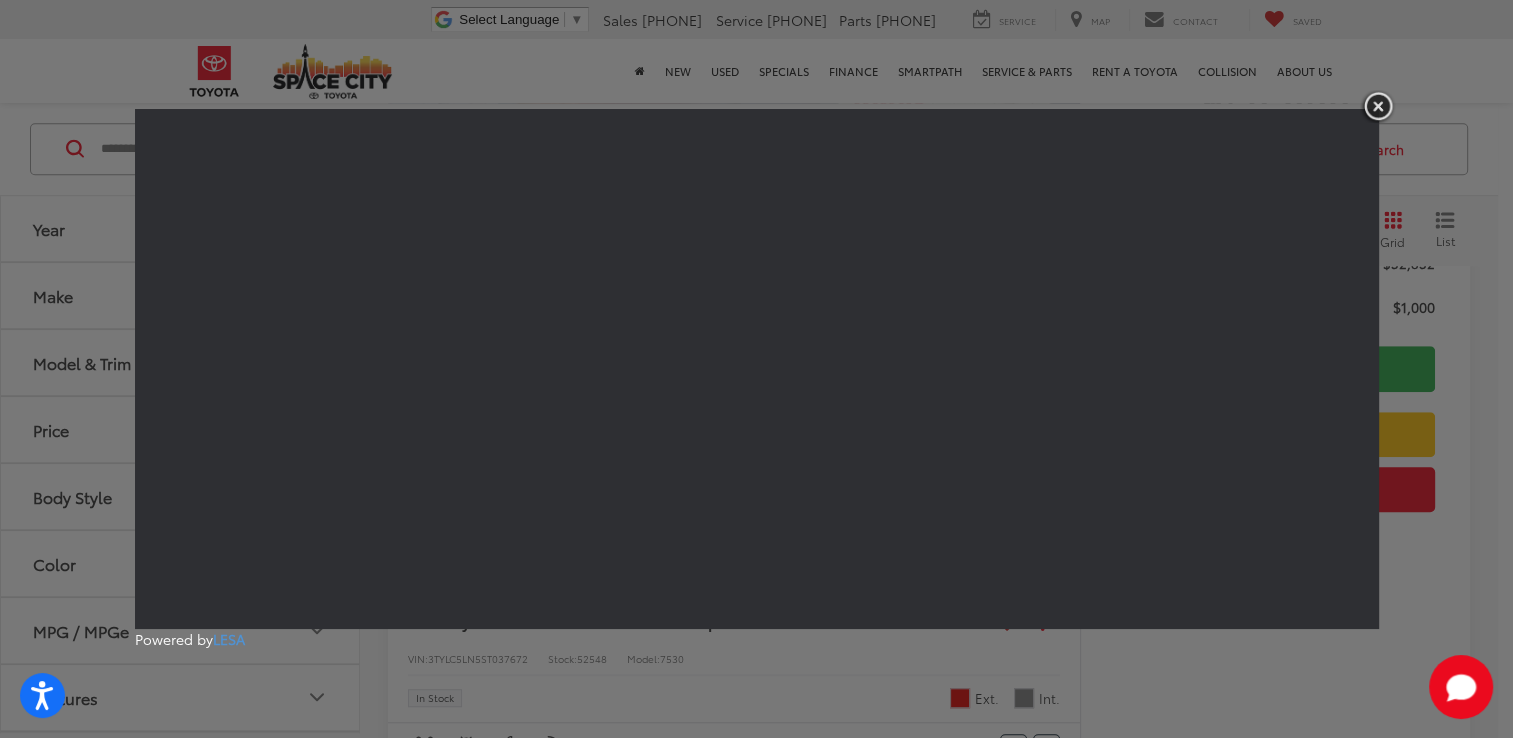 drag, startPoint x: 1379, startPoint y: 99, endPoint x: 930, endPoint y: 322, distance: 501.32825 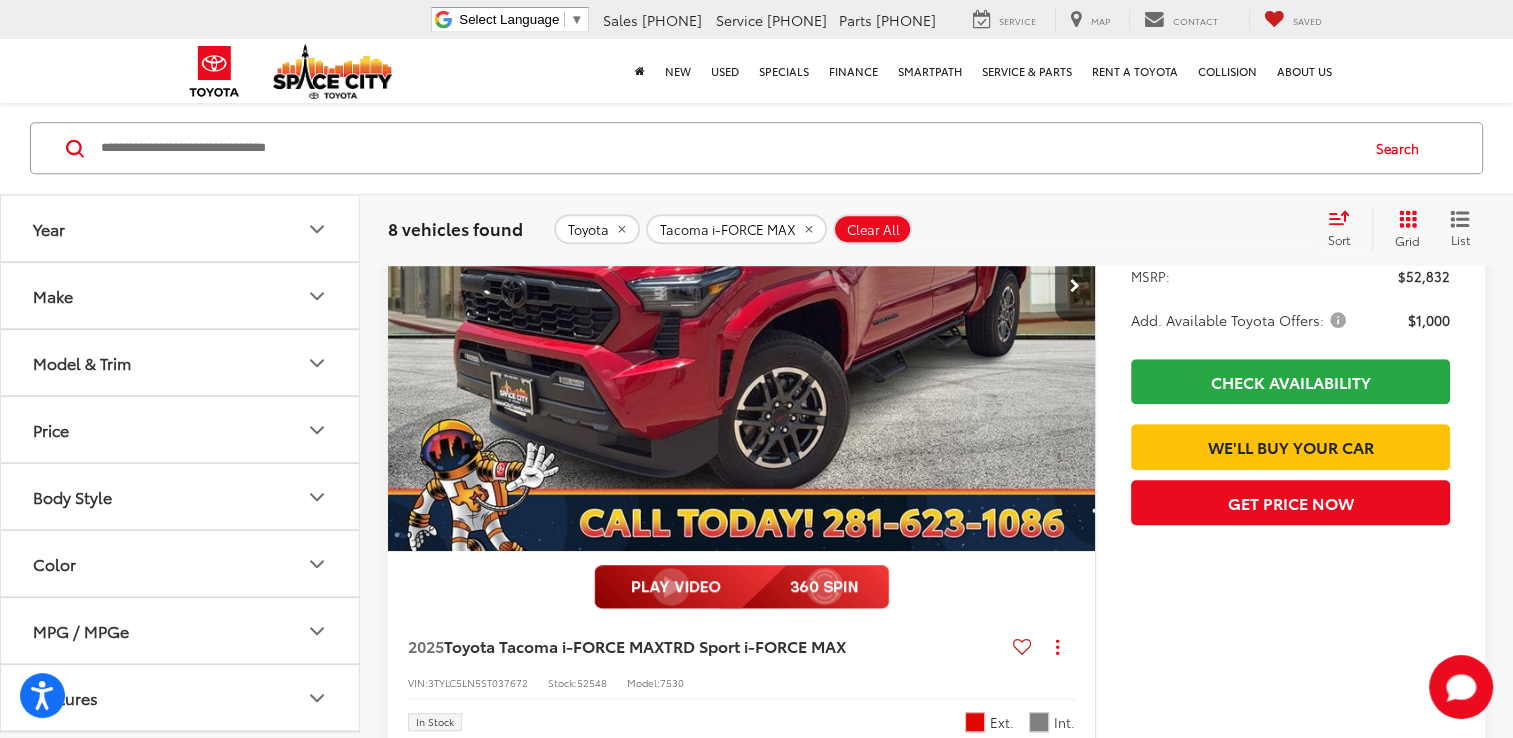 click at bounding box center [742, 286] 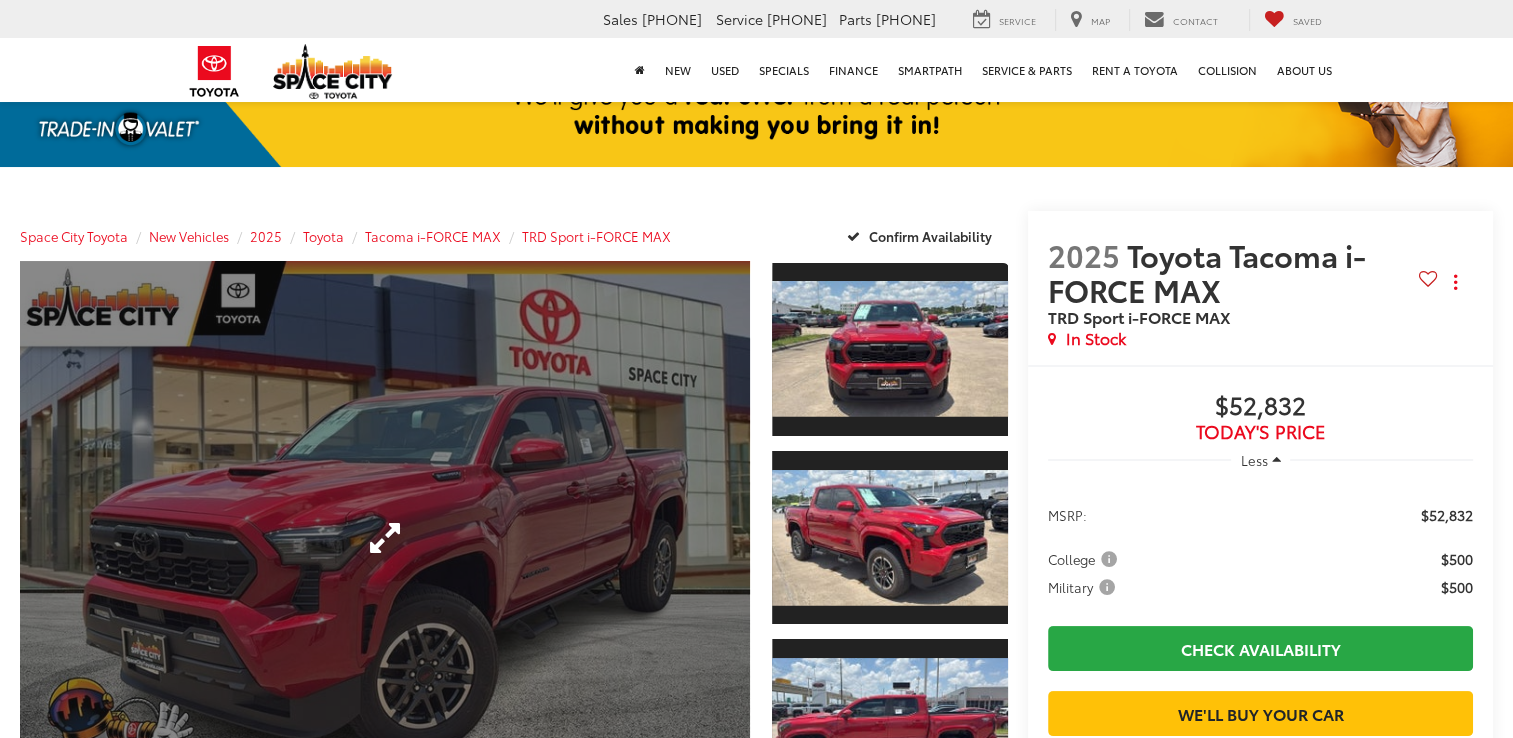 scroll, scrollTop: 411, scrollLeft: 0, axis: vertical 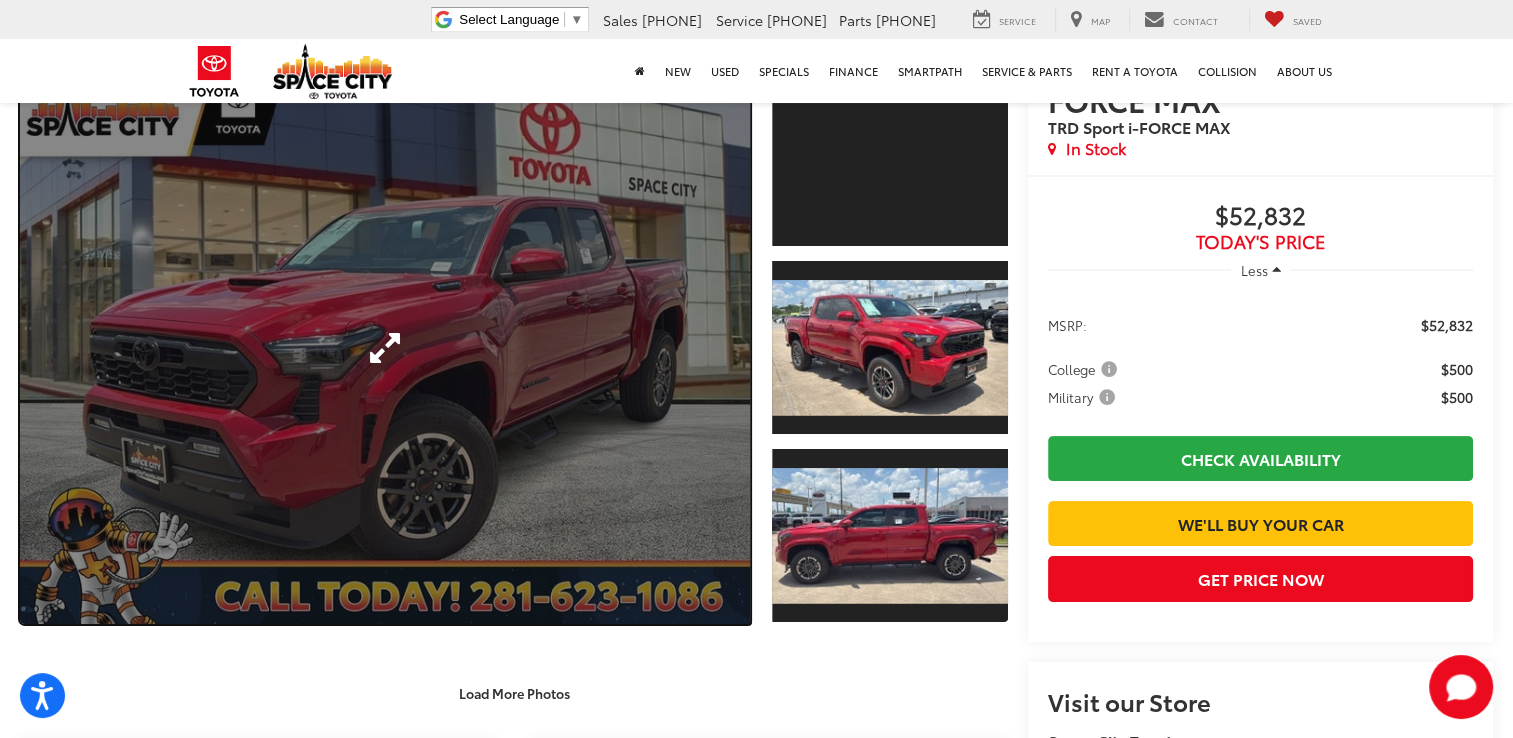 click at bounding box center (385, 348) 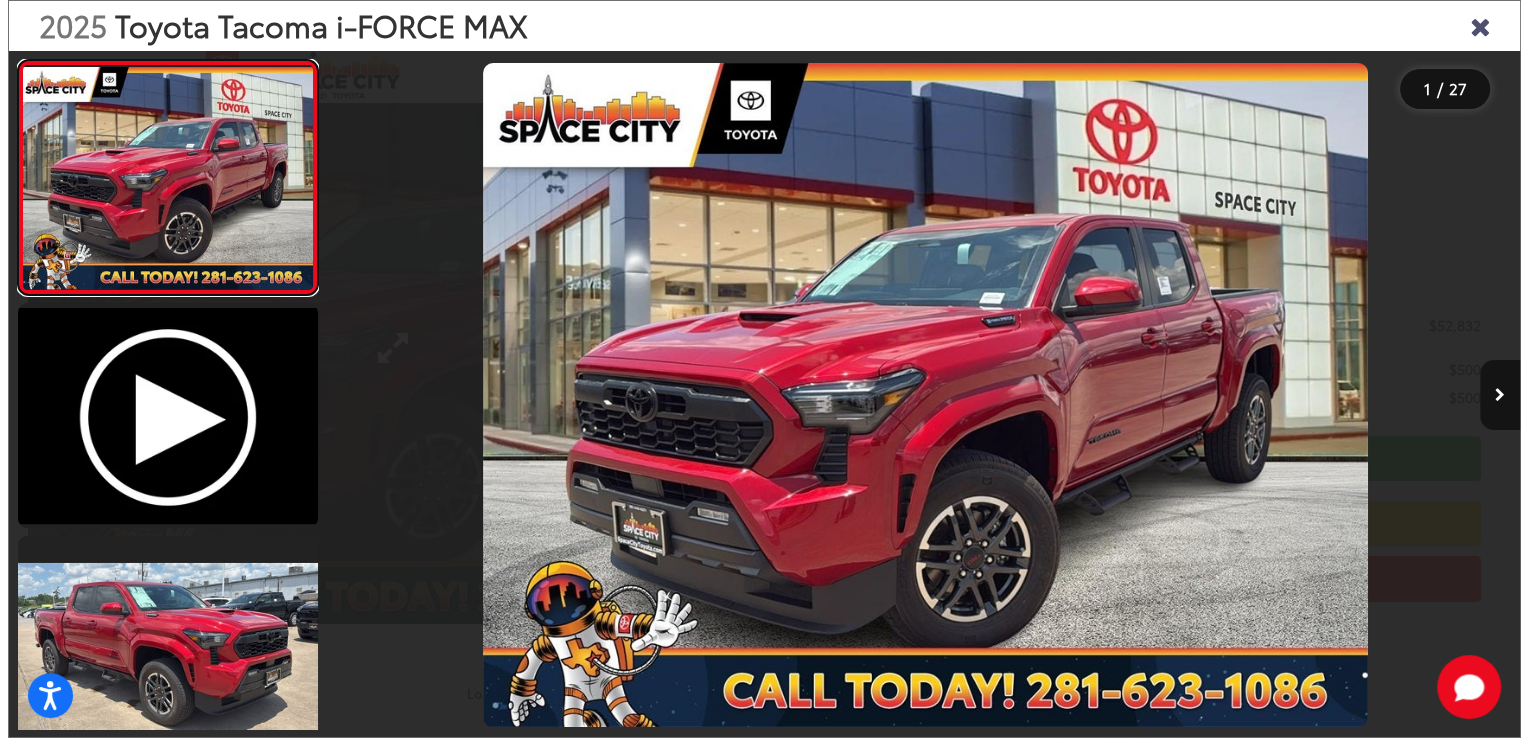 scroll, scrollTop: 296, scrollLeft: 0, axis: vertical 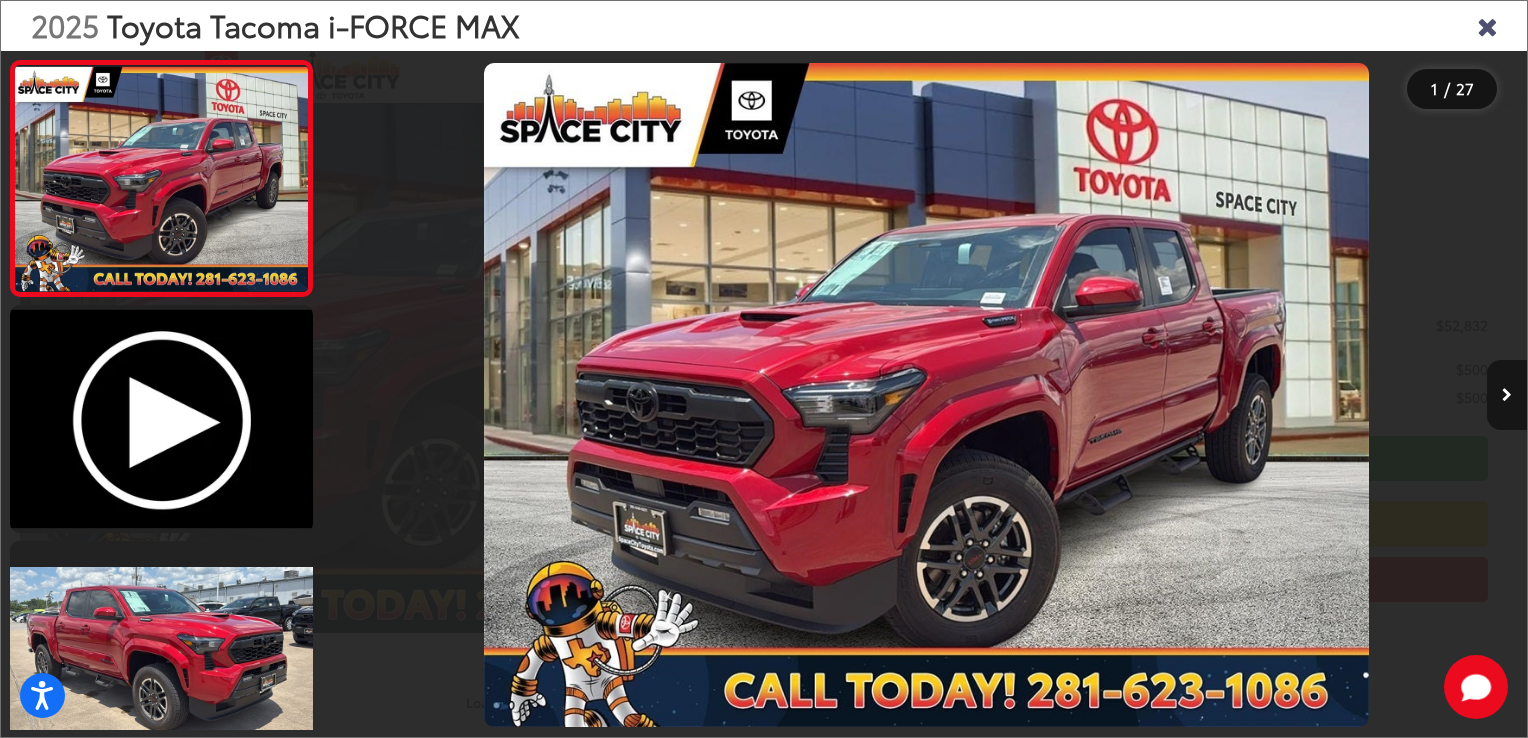click at bounding box center (1507, 395) 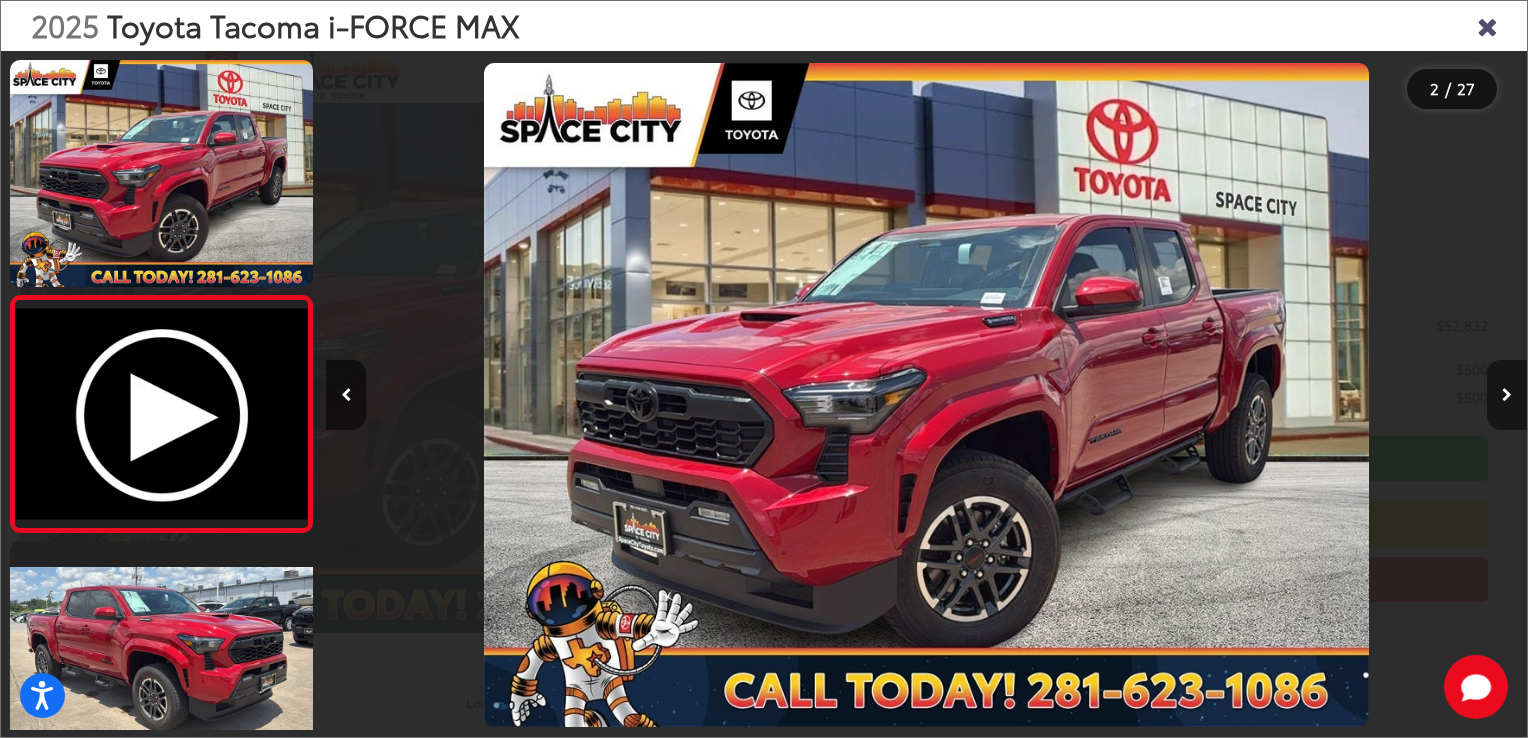 scroll, scrollTop: 0, scrollLeft: 475, axis: horizontal 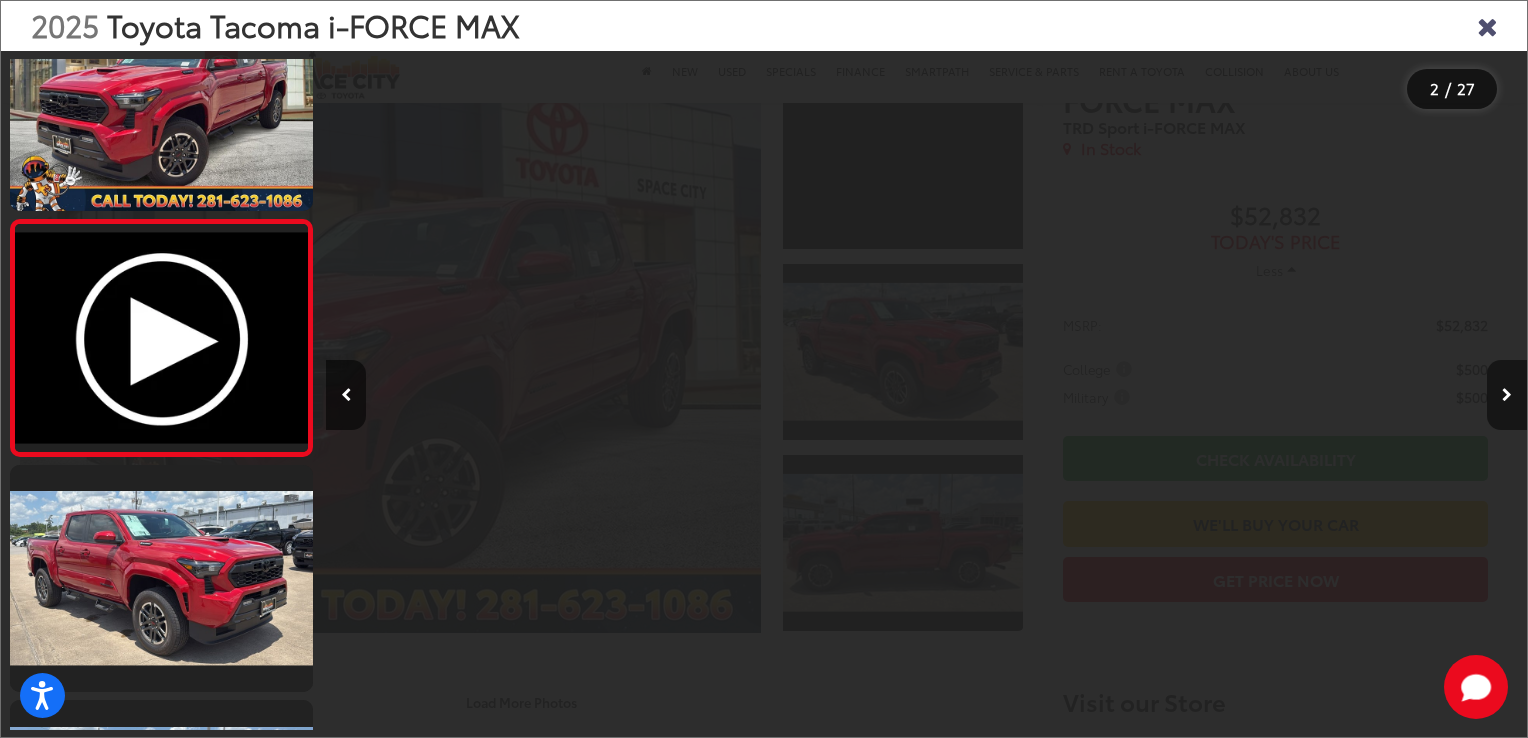 click at bounding box center [1507, 395] 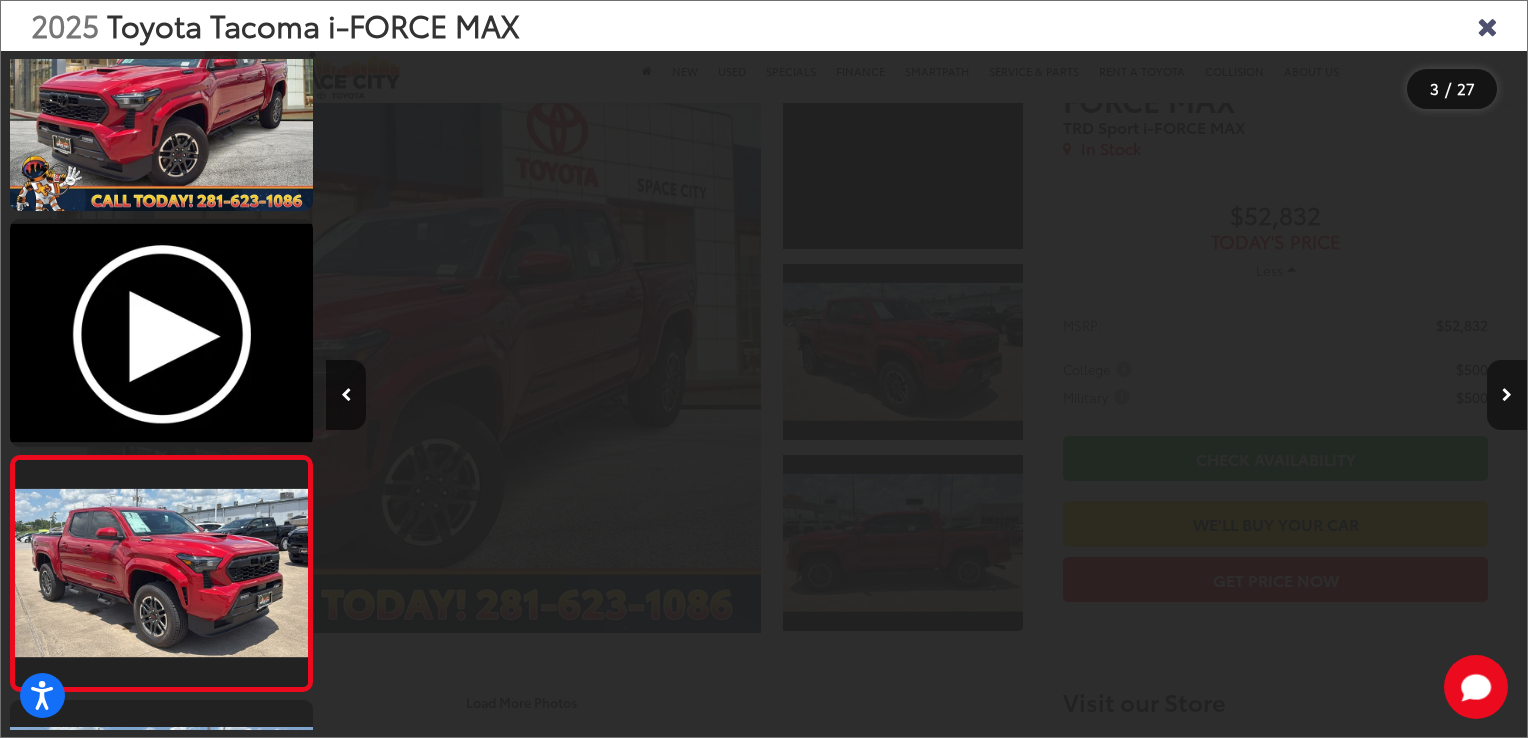 scroll, scrollTop: 0, scrollLeft: 1334, axis: horizontal 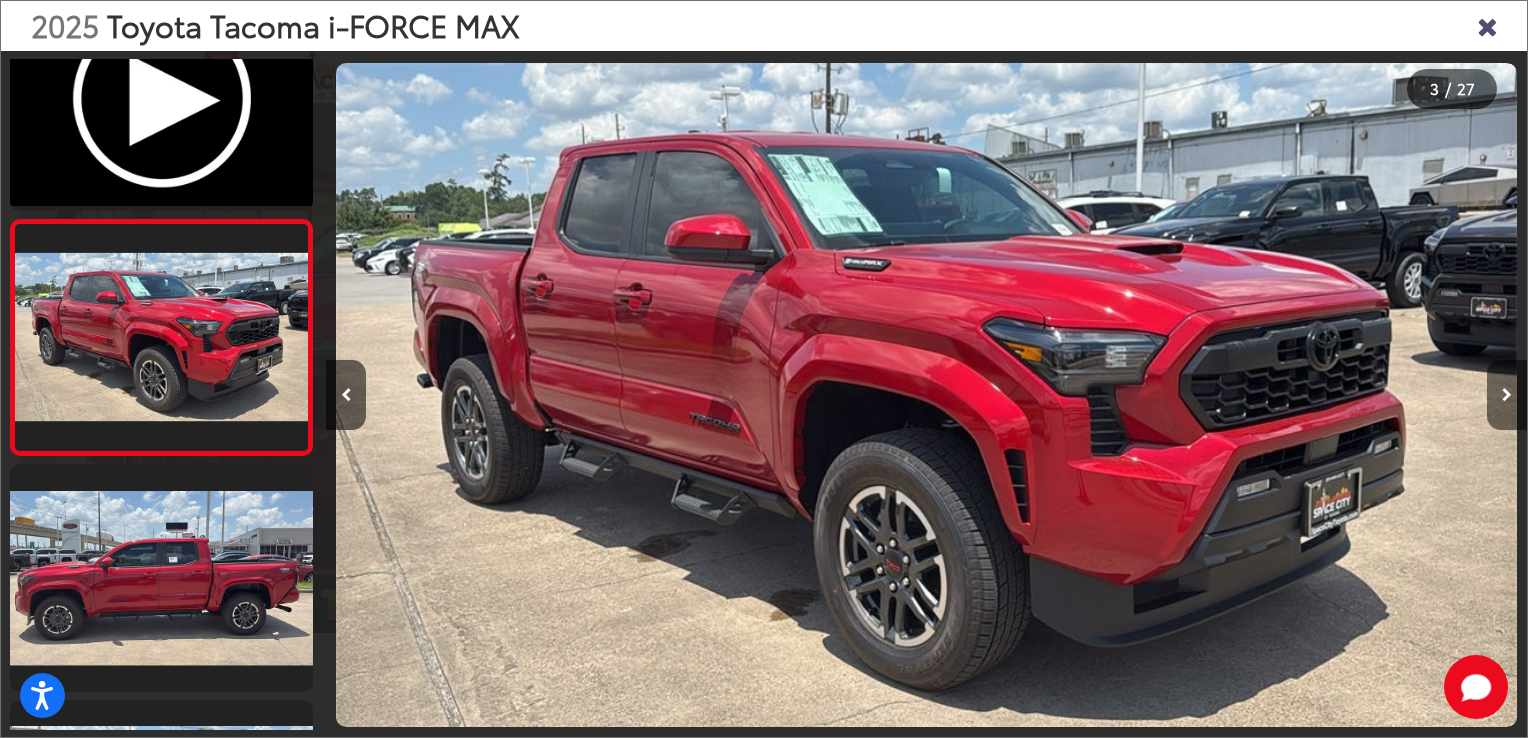 click at bounding box center (1507, 395) 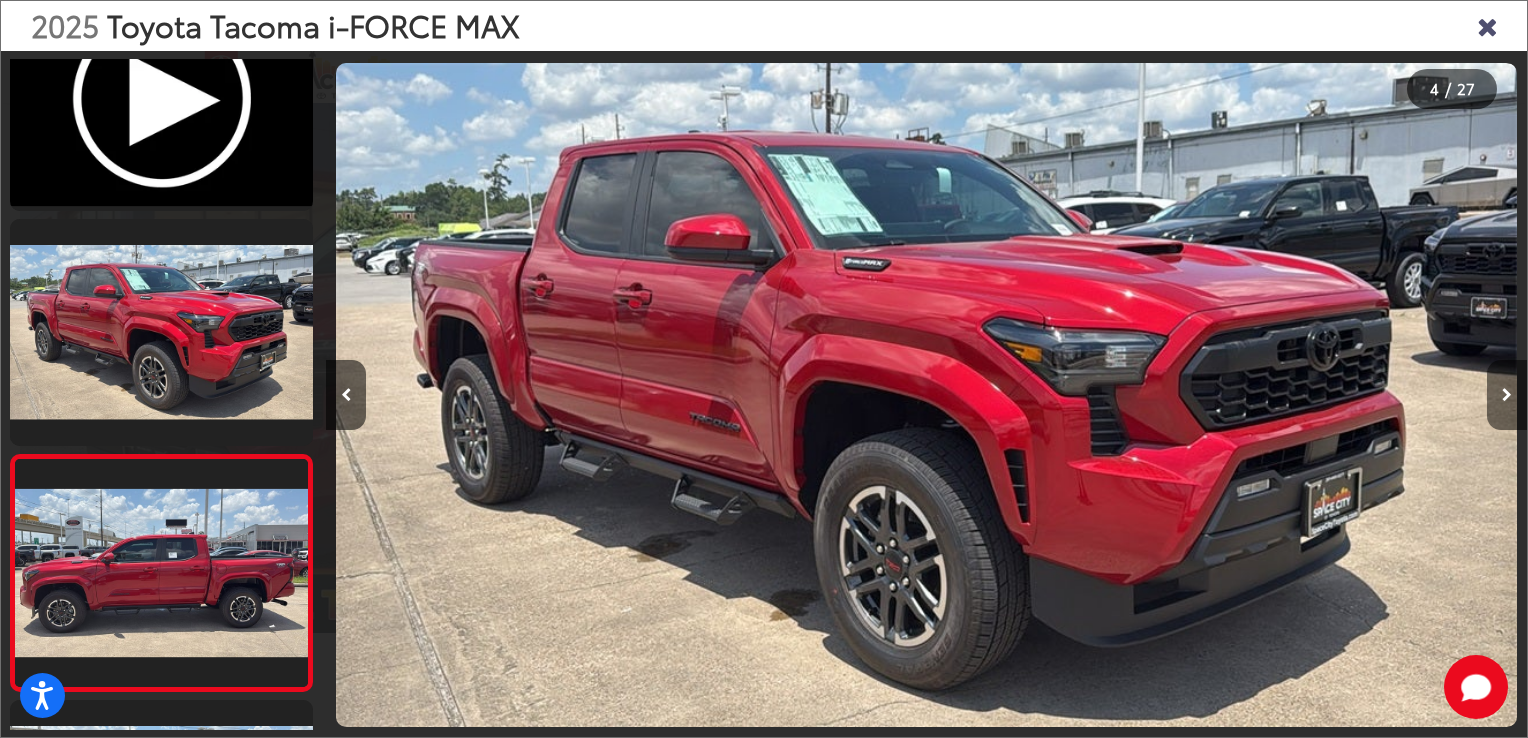 scroll, scrollTop: 0, scrollLeft: 2460, axis: horizontal 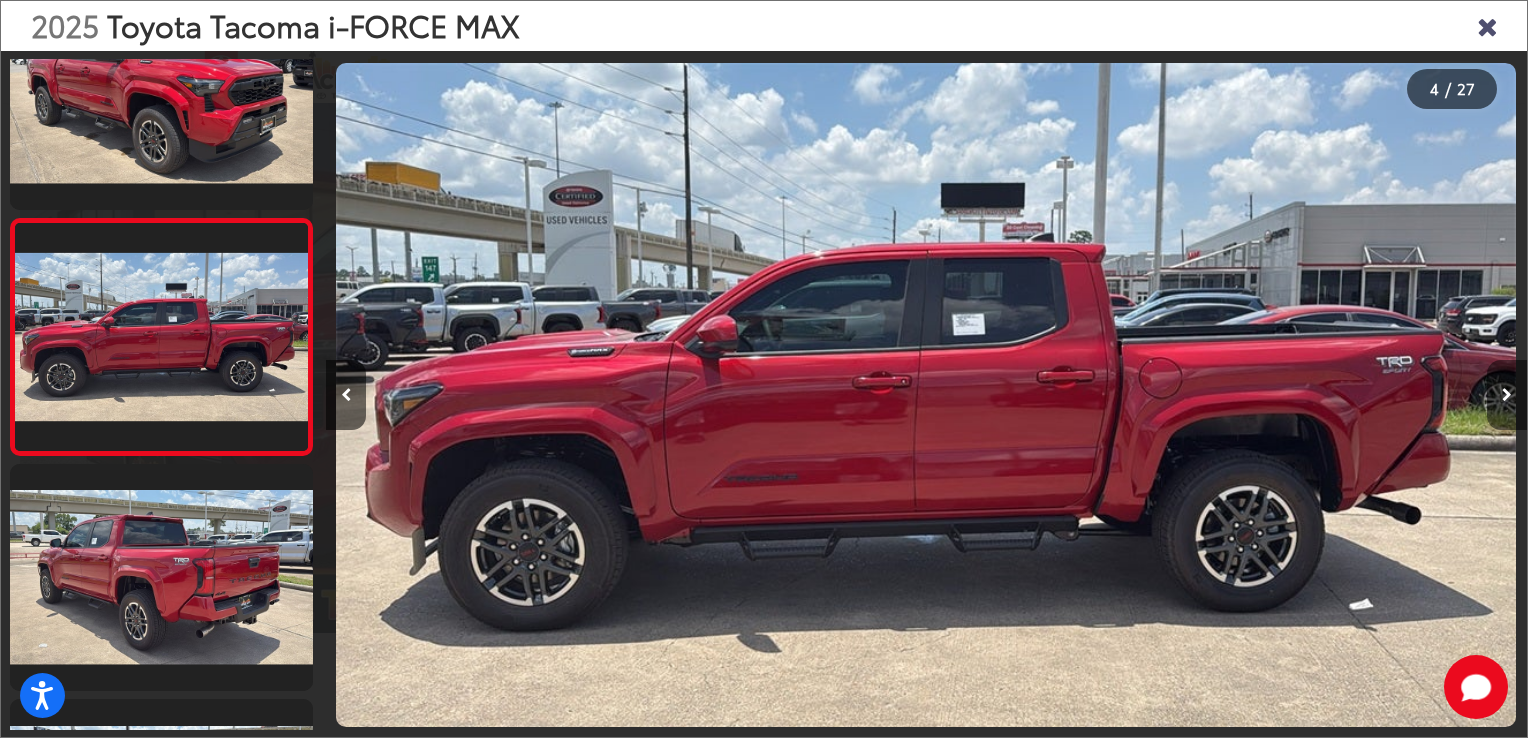 click at bounding box center (1507, 395) 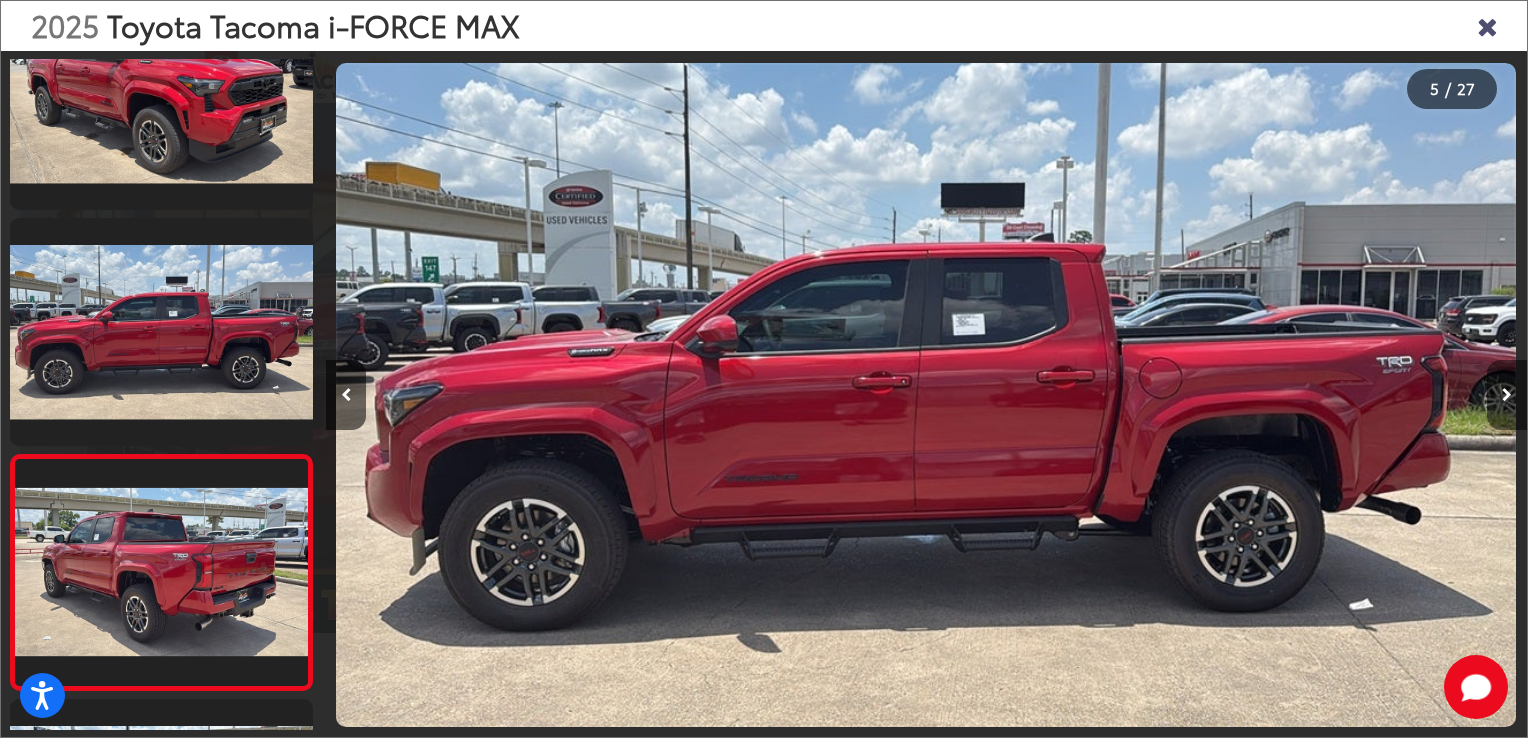 scroll, scrollTop: 0, scrollLeft: 3804, axis: horizontal 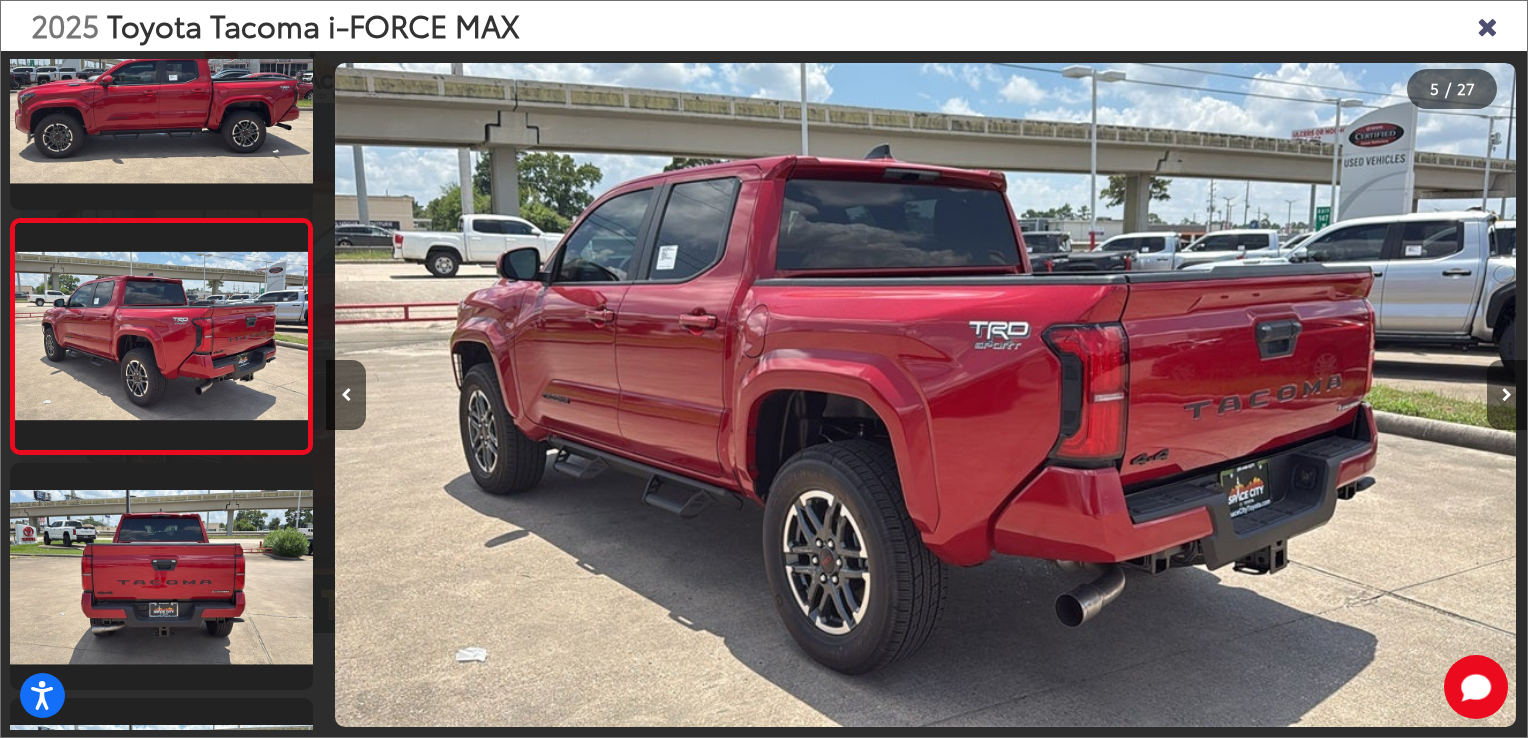 click at bounding box center (1507, 395) 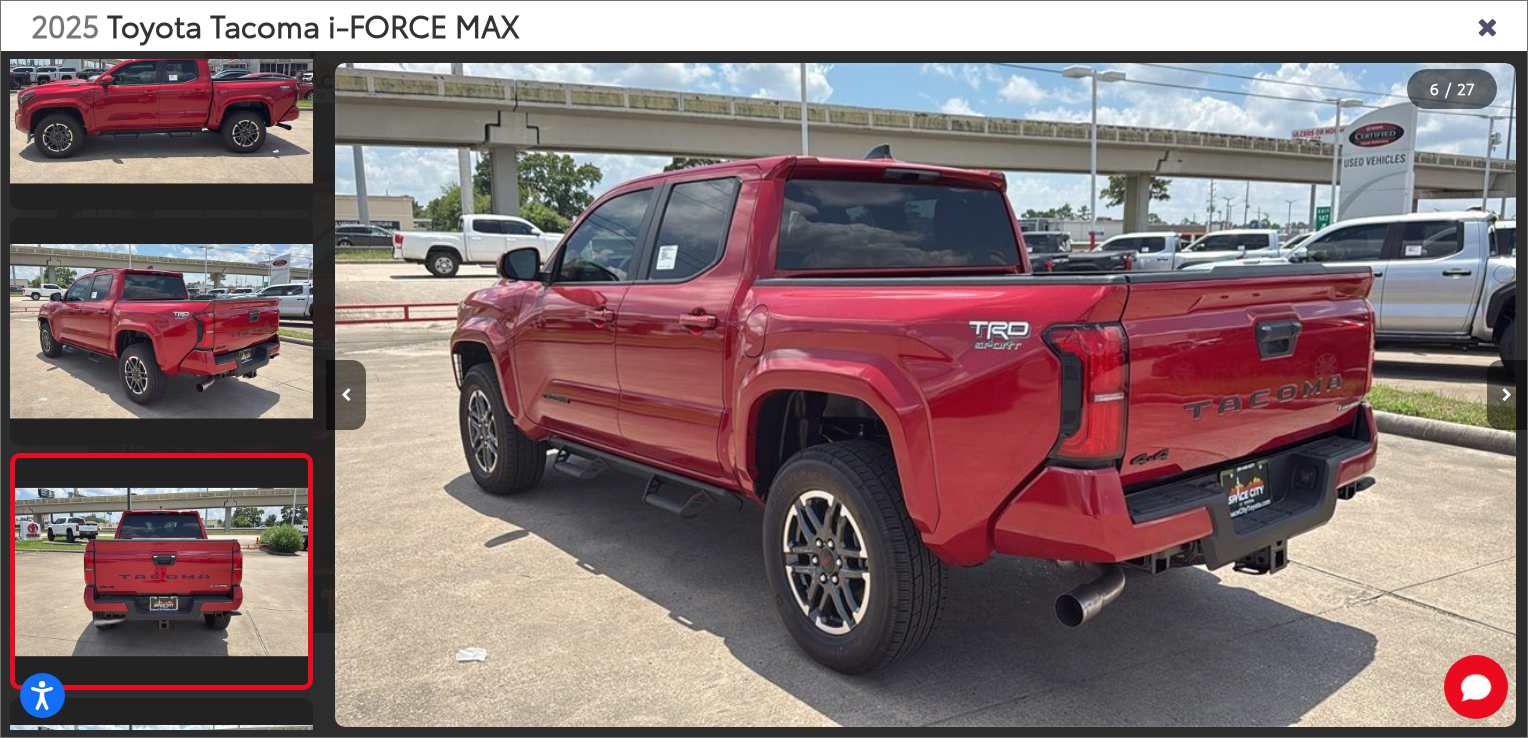 scroll, scrollTop: 0, scrollLeft: 4971, axis: horizontal 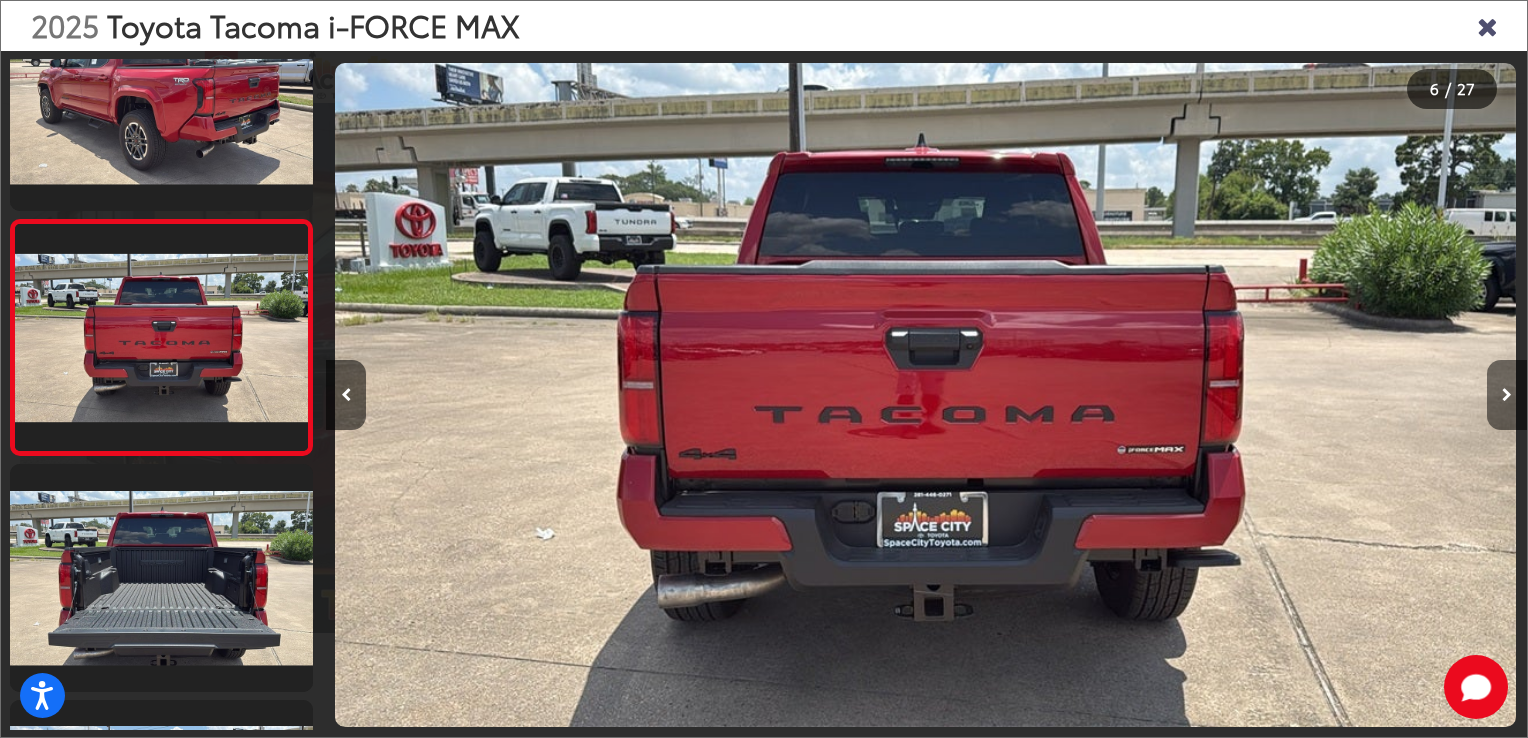 click at bounding box center (1507, 395) 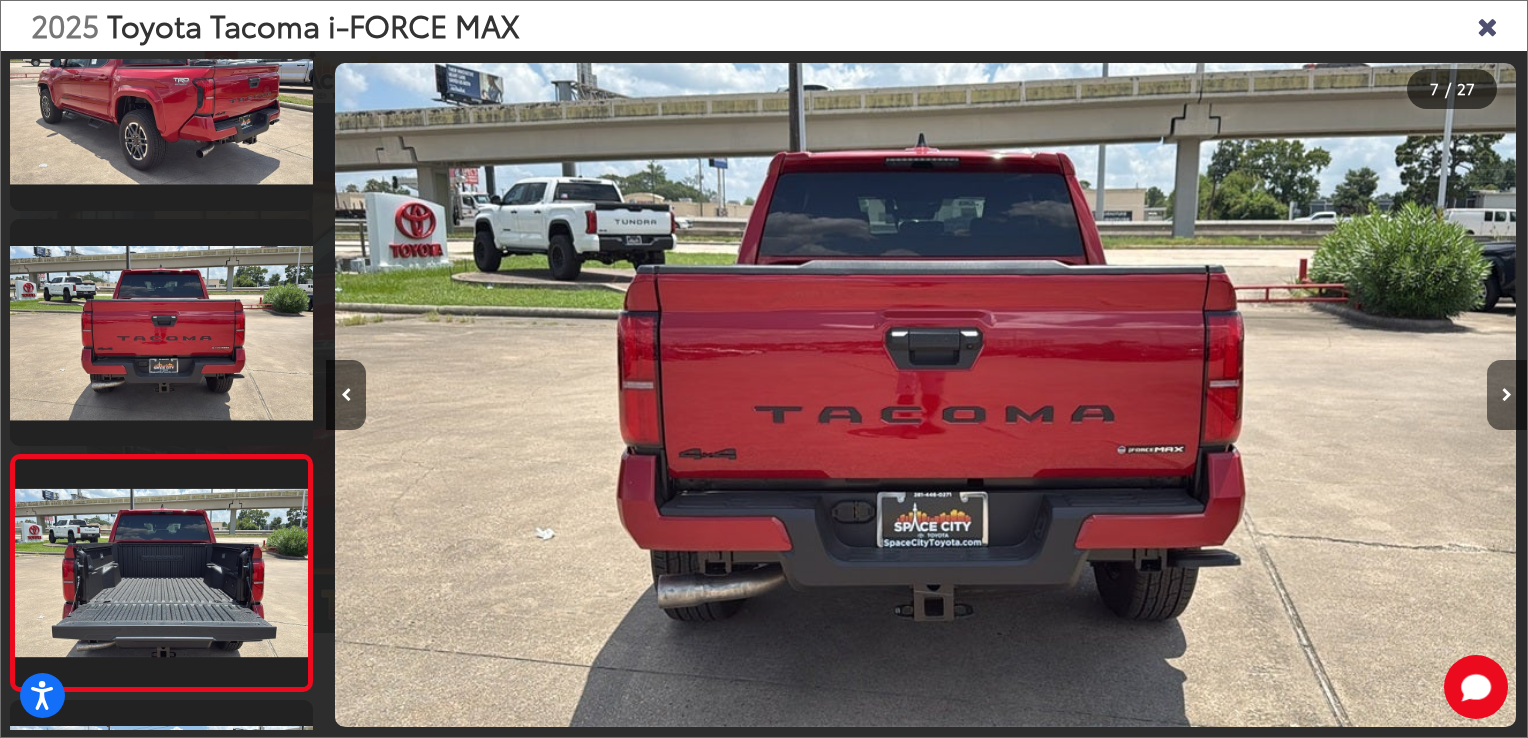 scroll, scrollTop: 0, scrollLeft: 6171, axis: horizontal 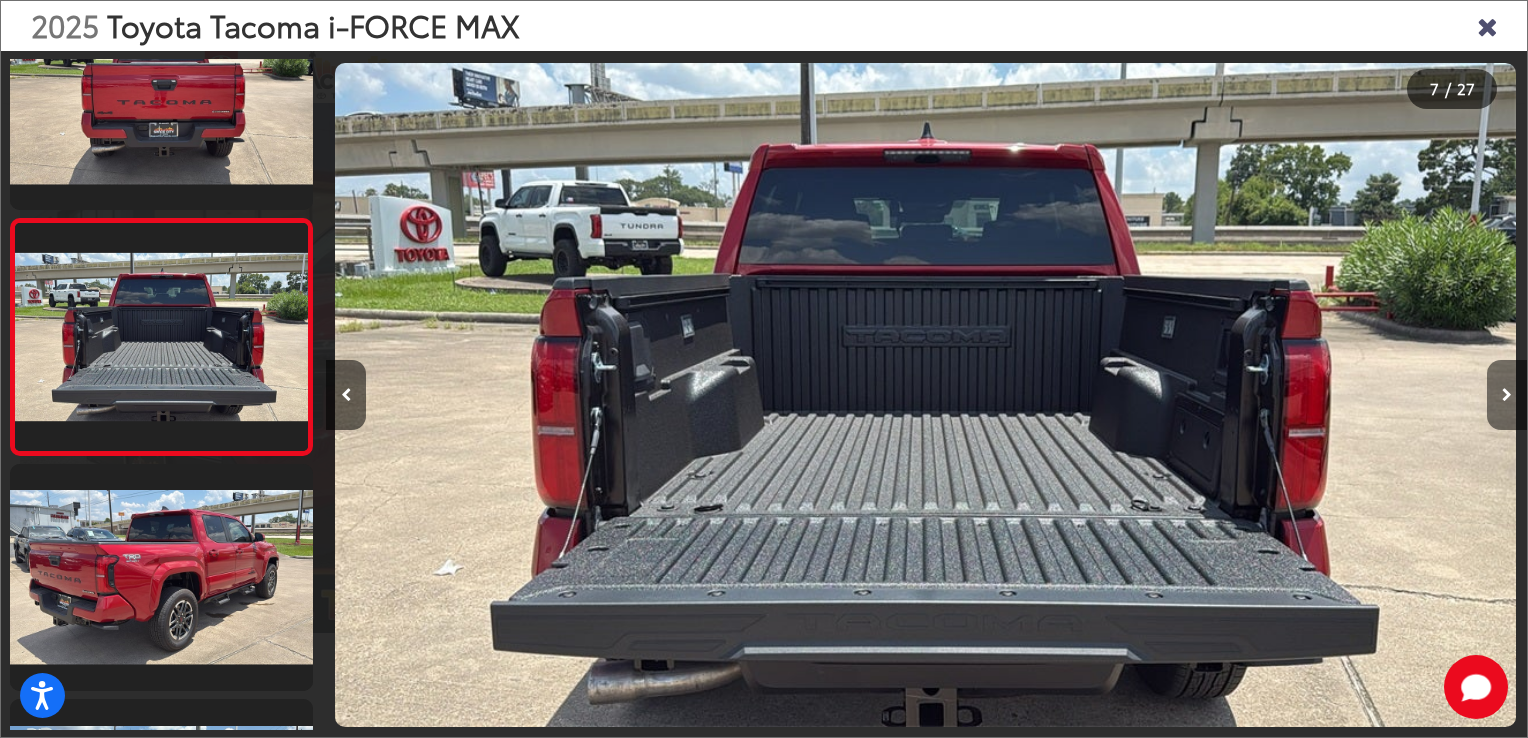 click at bounding box center (1507, 395) 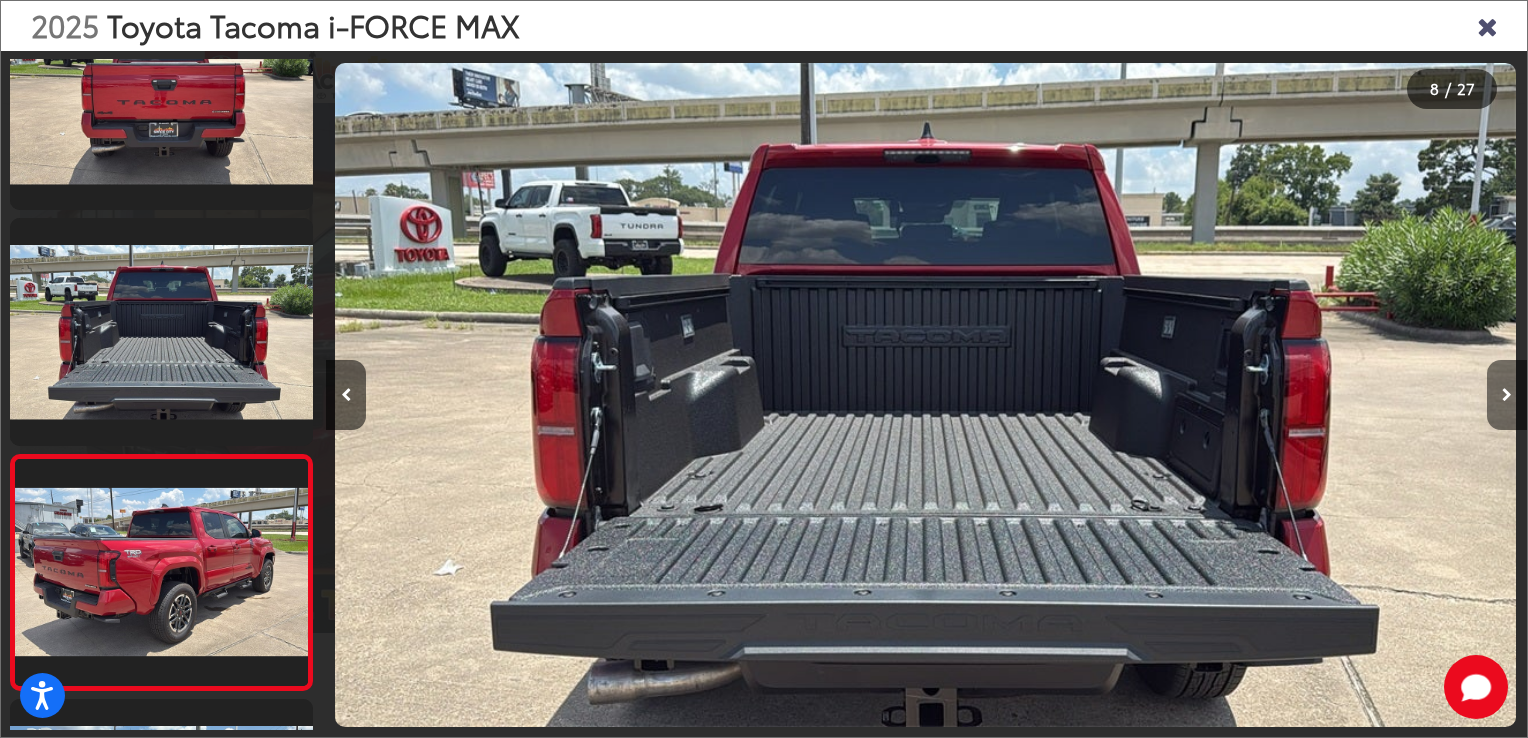 scroll 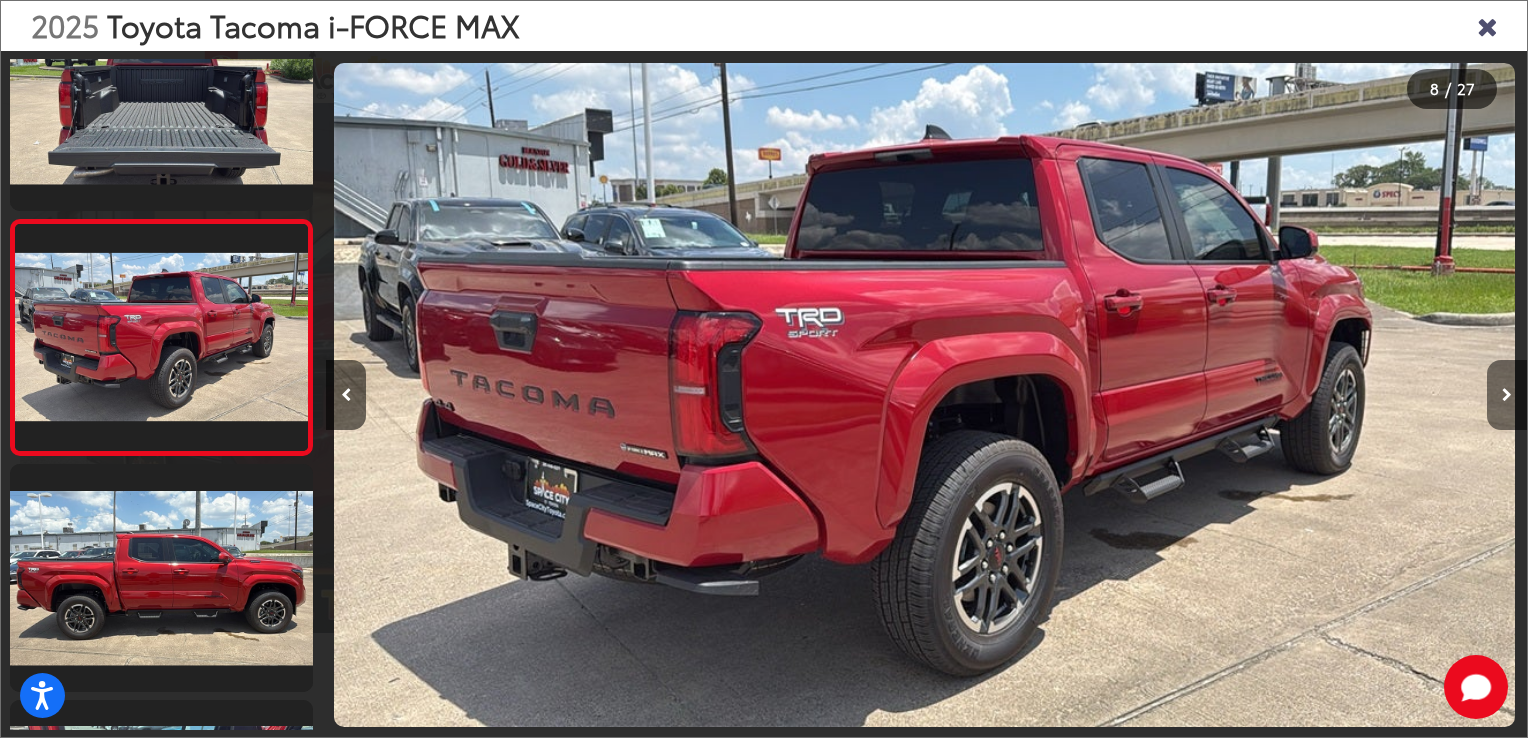 click at bounding box center [1507, 395] 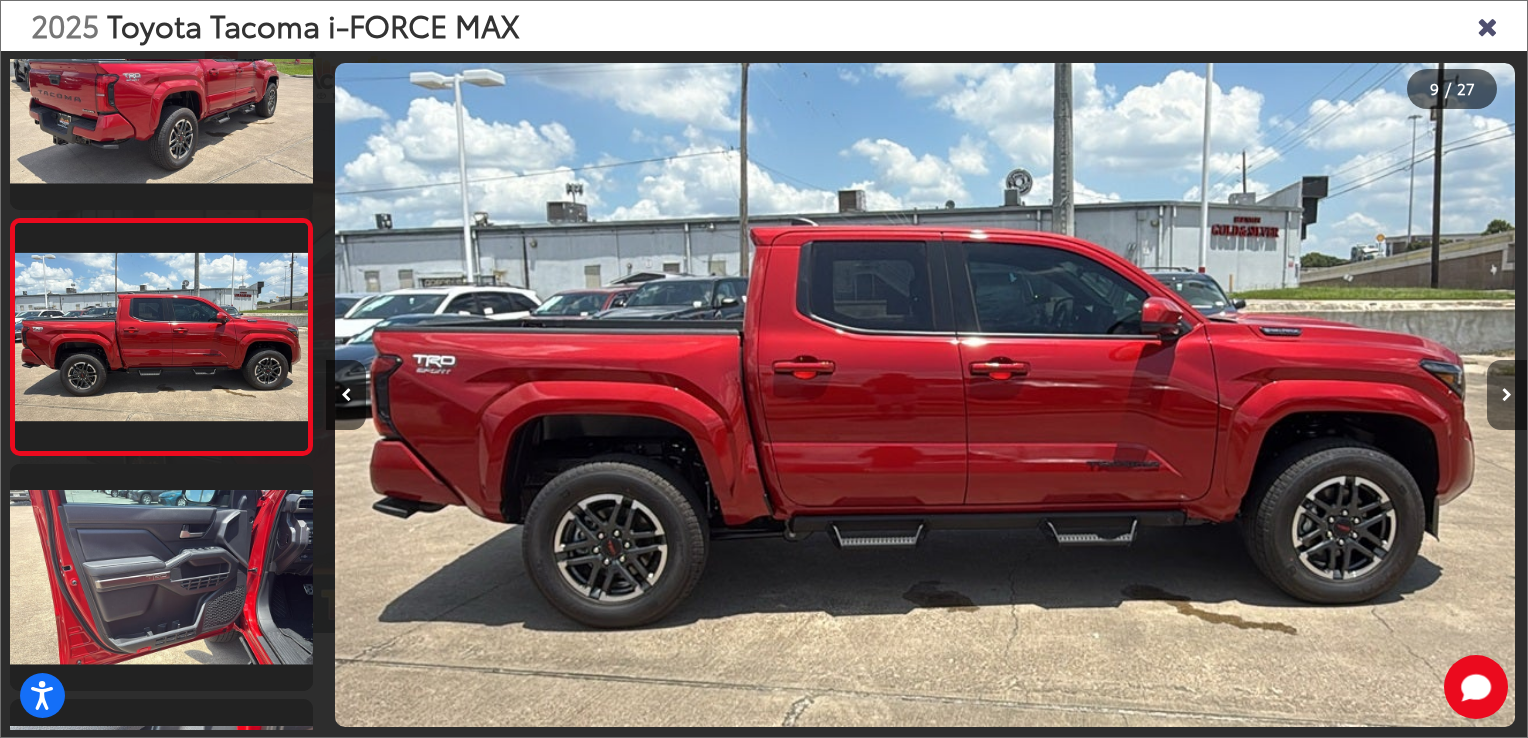 click at bounding box center [1507, 395] 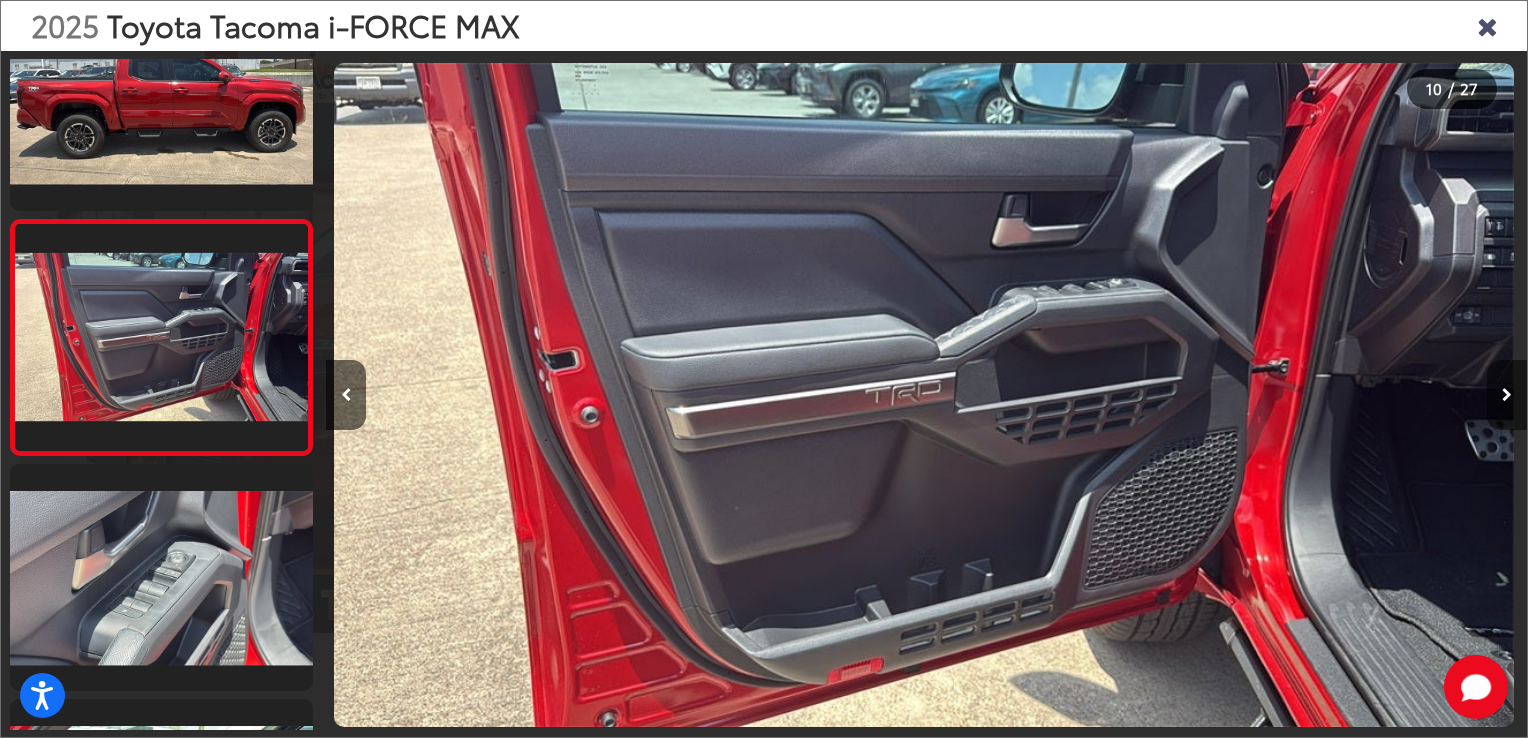 click at bounding box center [1507, 395] 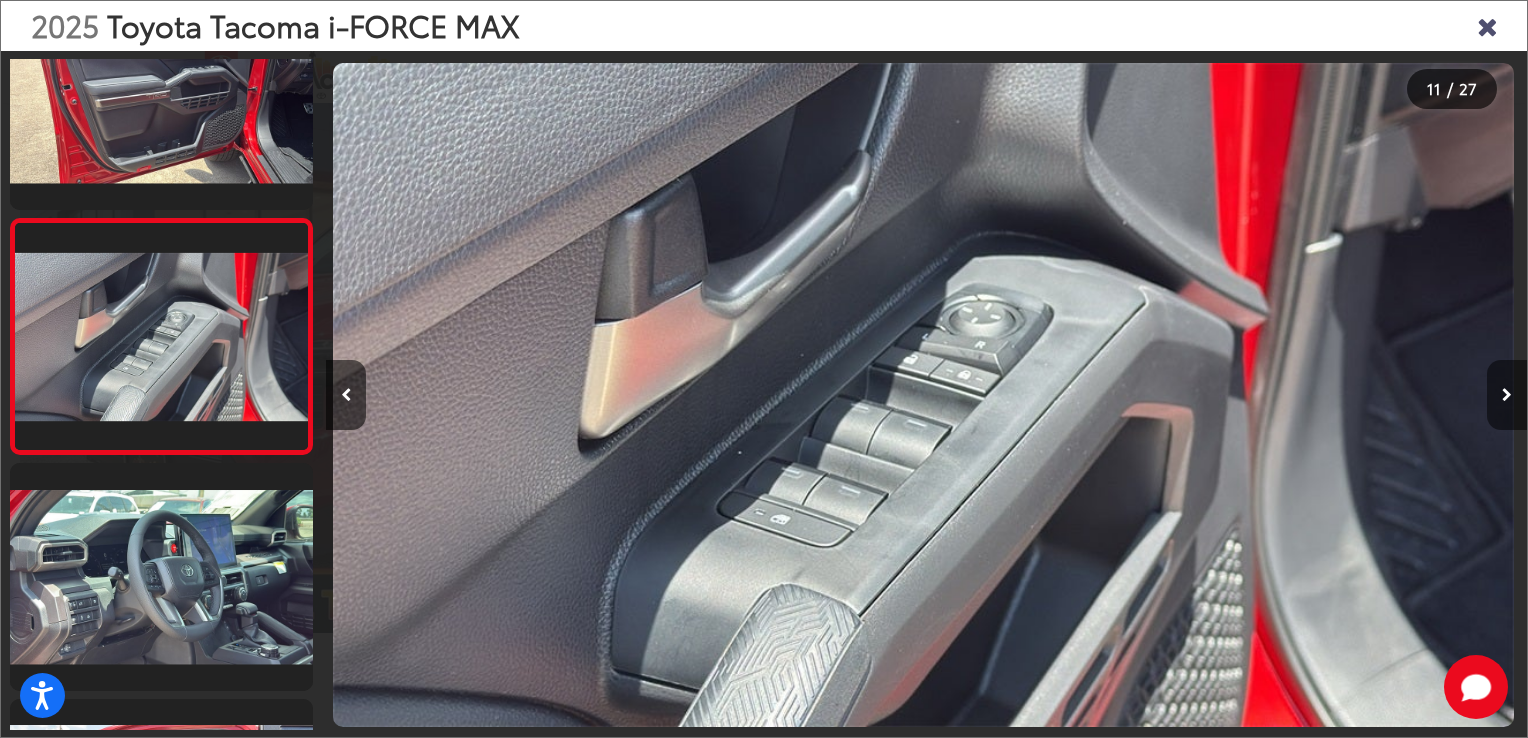 click at bounding box center (1507, 395) 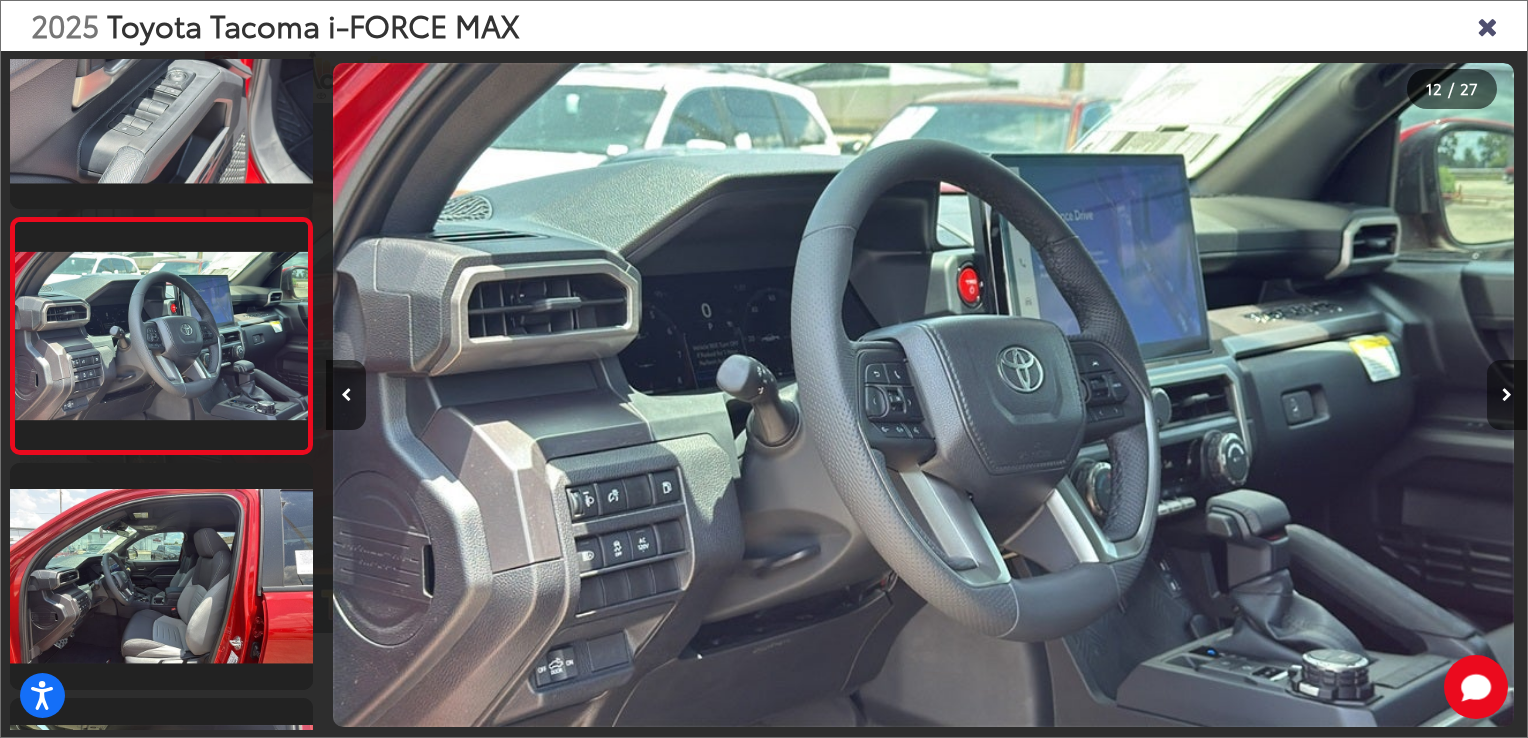 click at bounding box center [1507, 395] 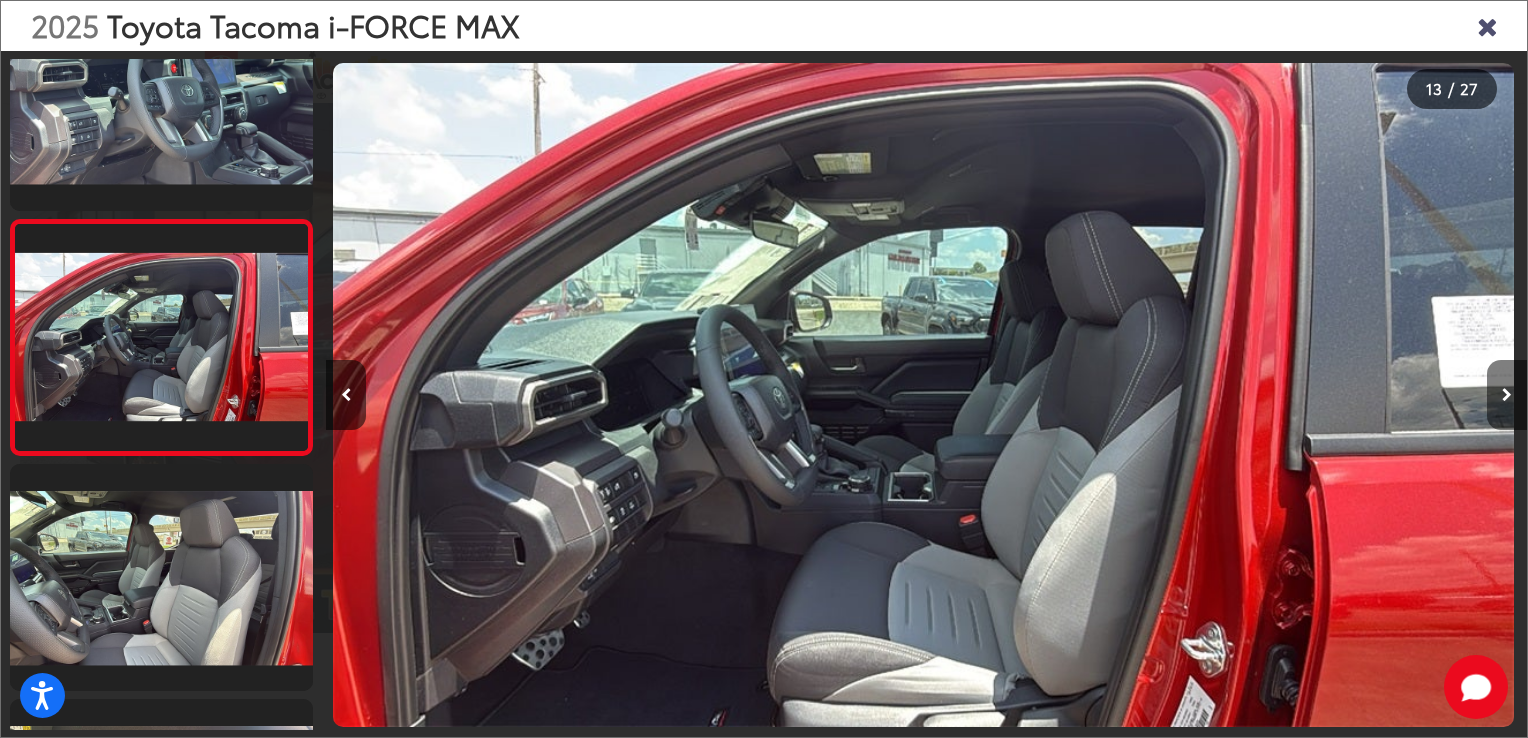 click at bounding box center [1507, 395] 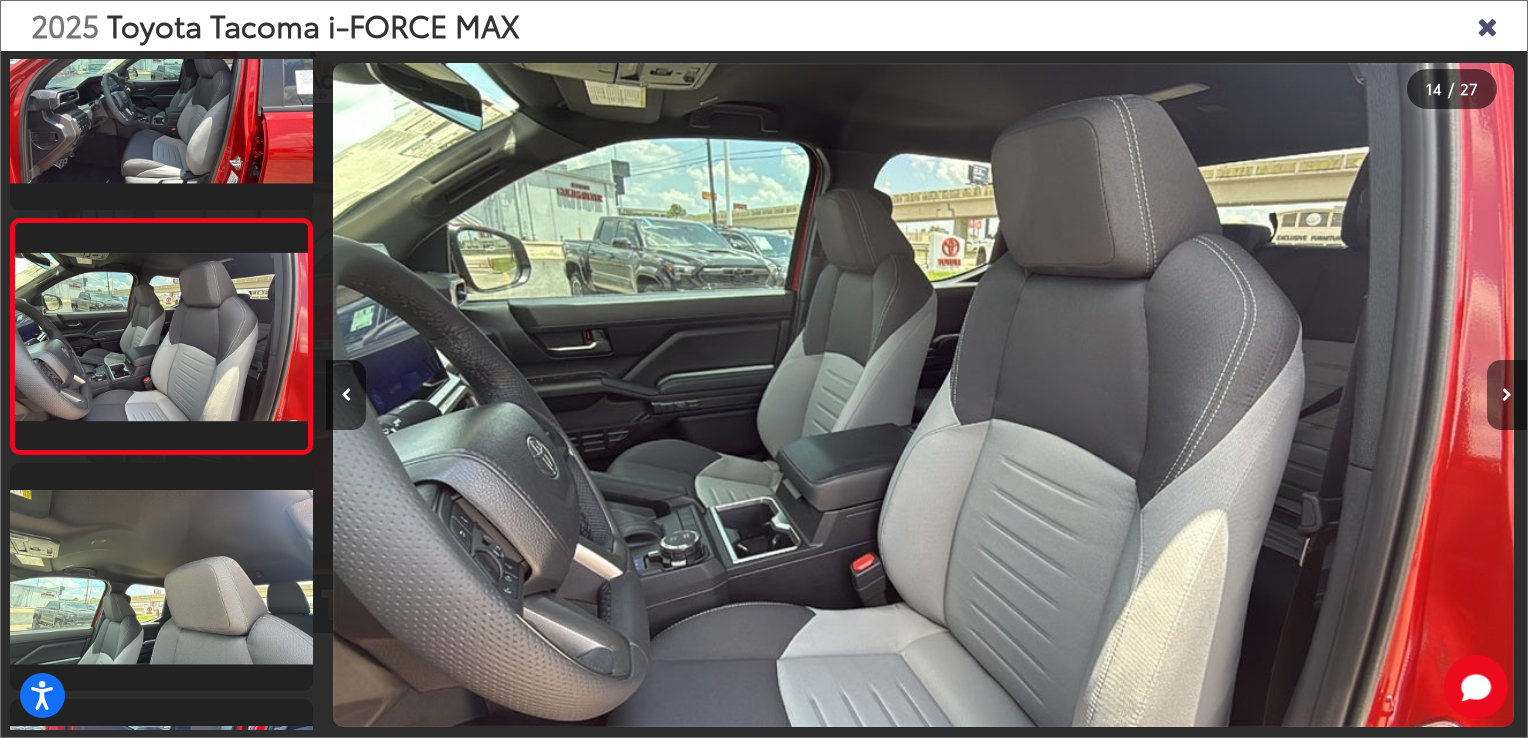click at bounding box center [1507, 395] 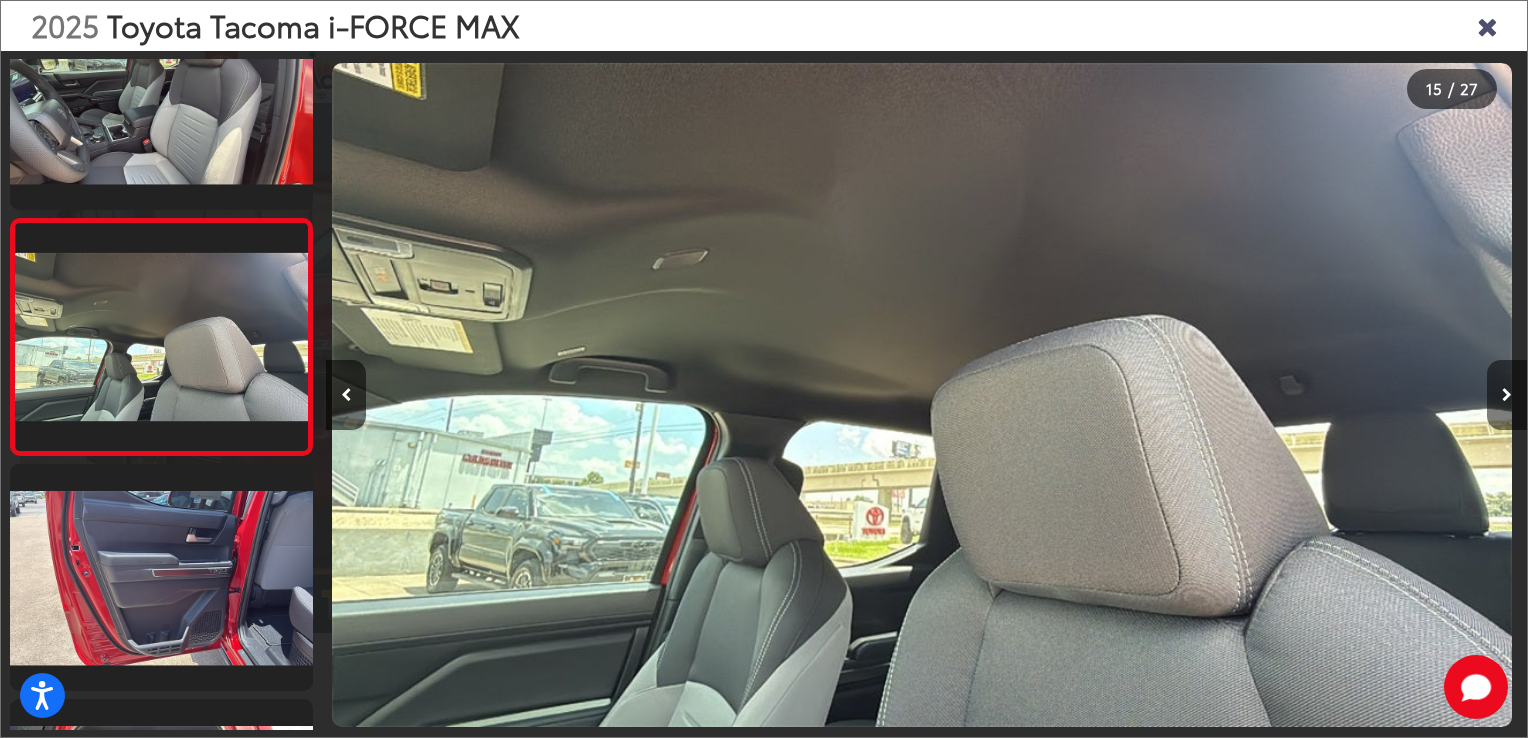click at bounding box center (1507, 395) 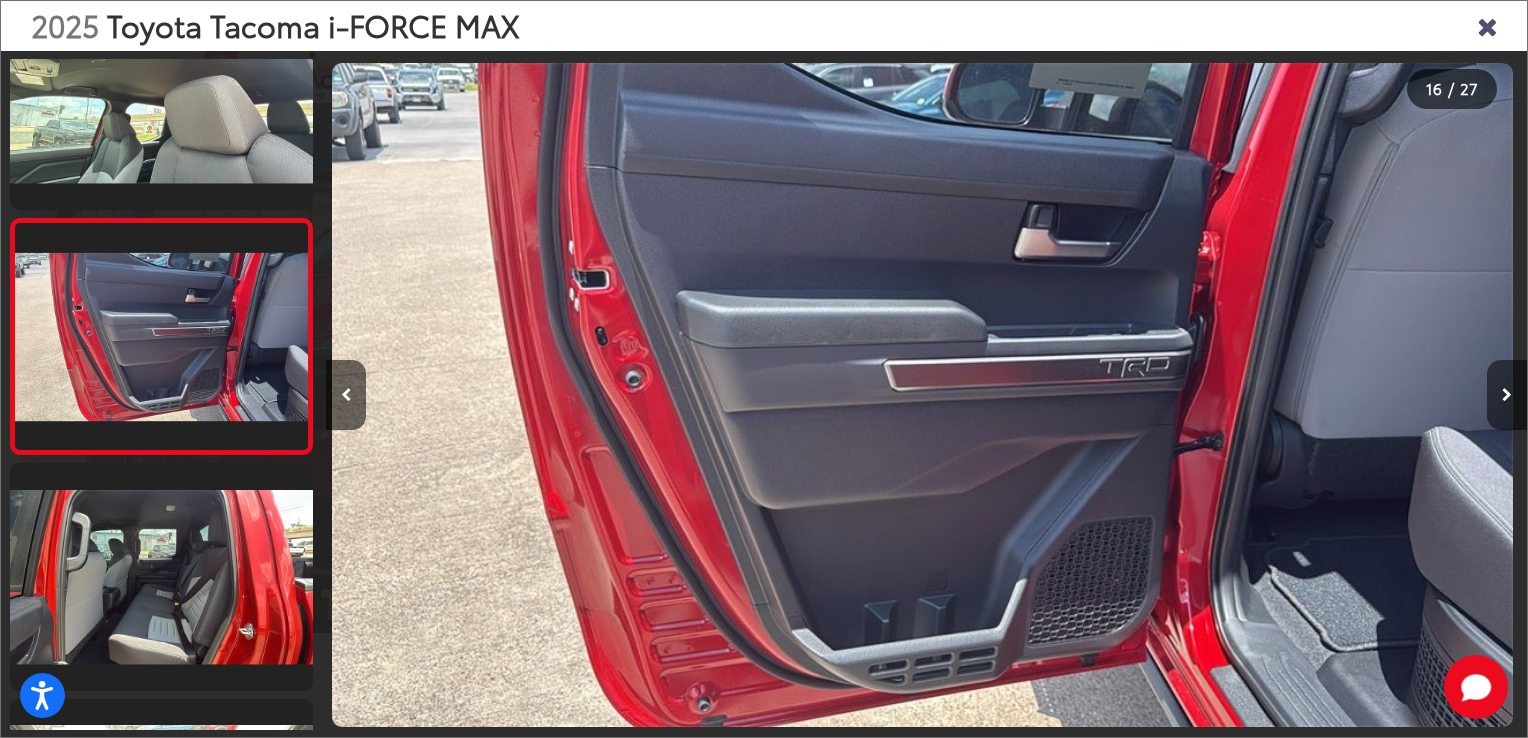 click at bounding box center [1507, 395] 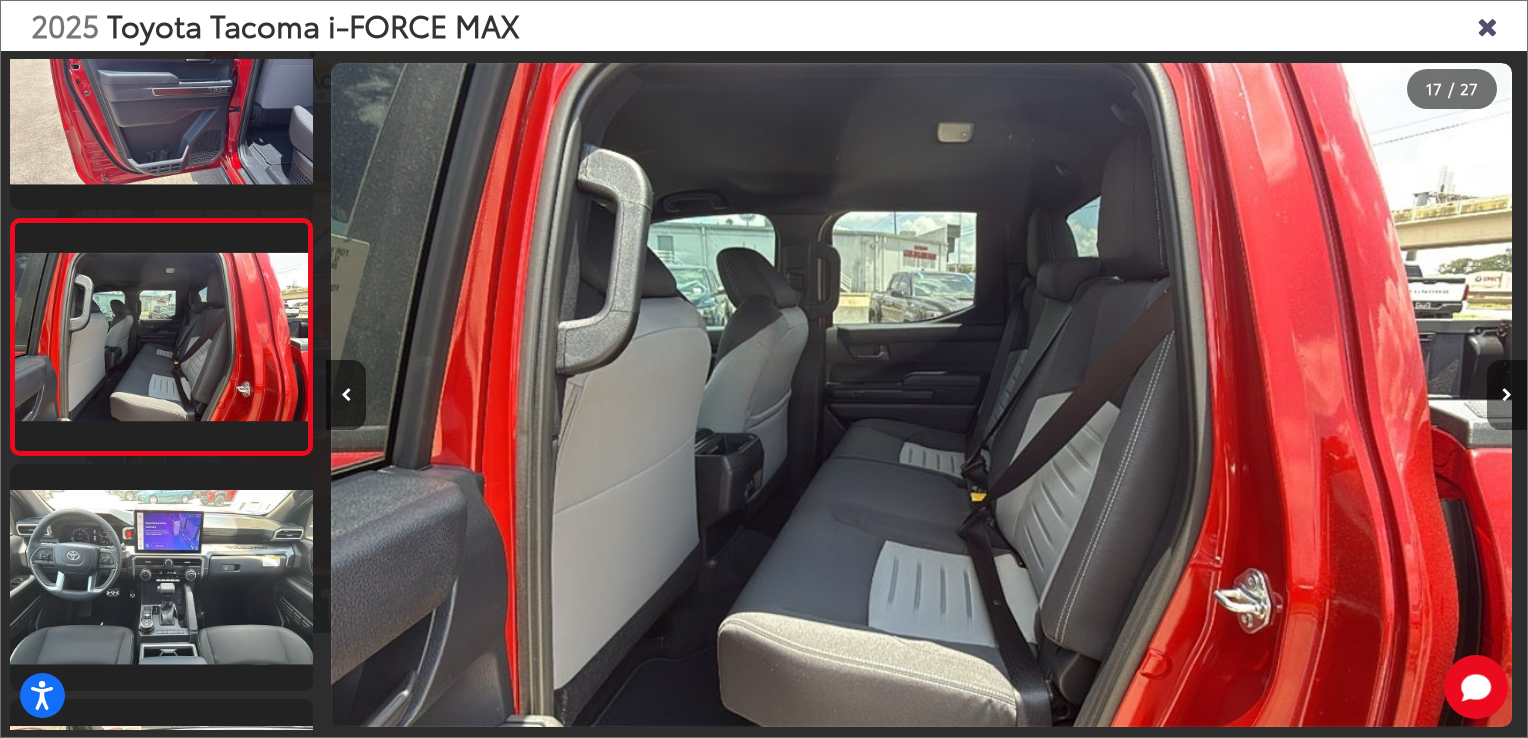 click at bounding box center (1507, 395) 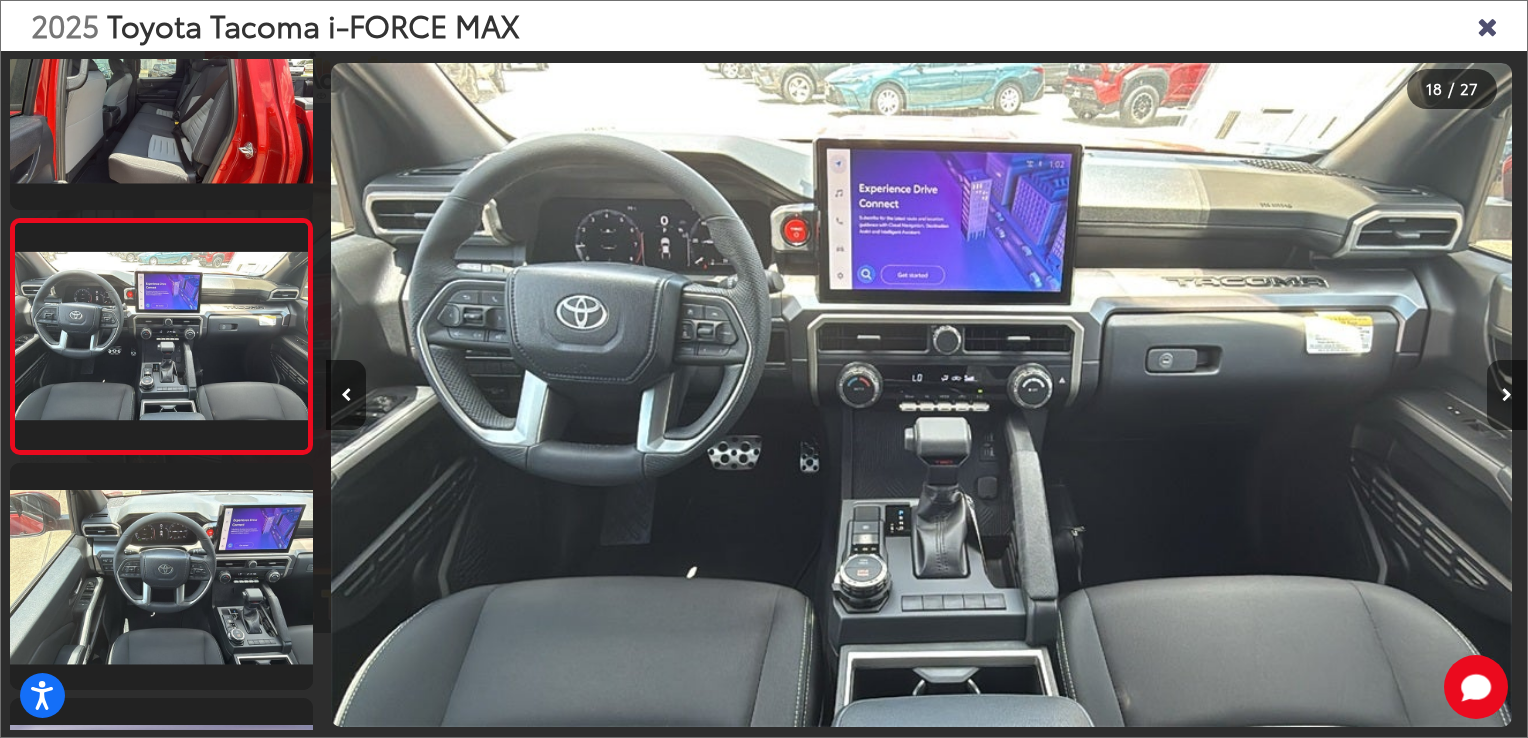 click at bounding box center (1507, 395) 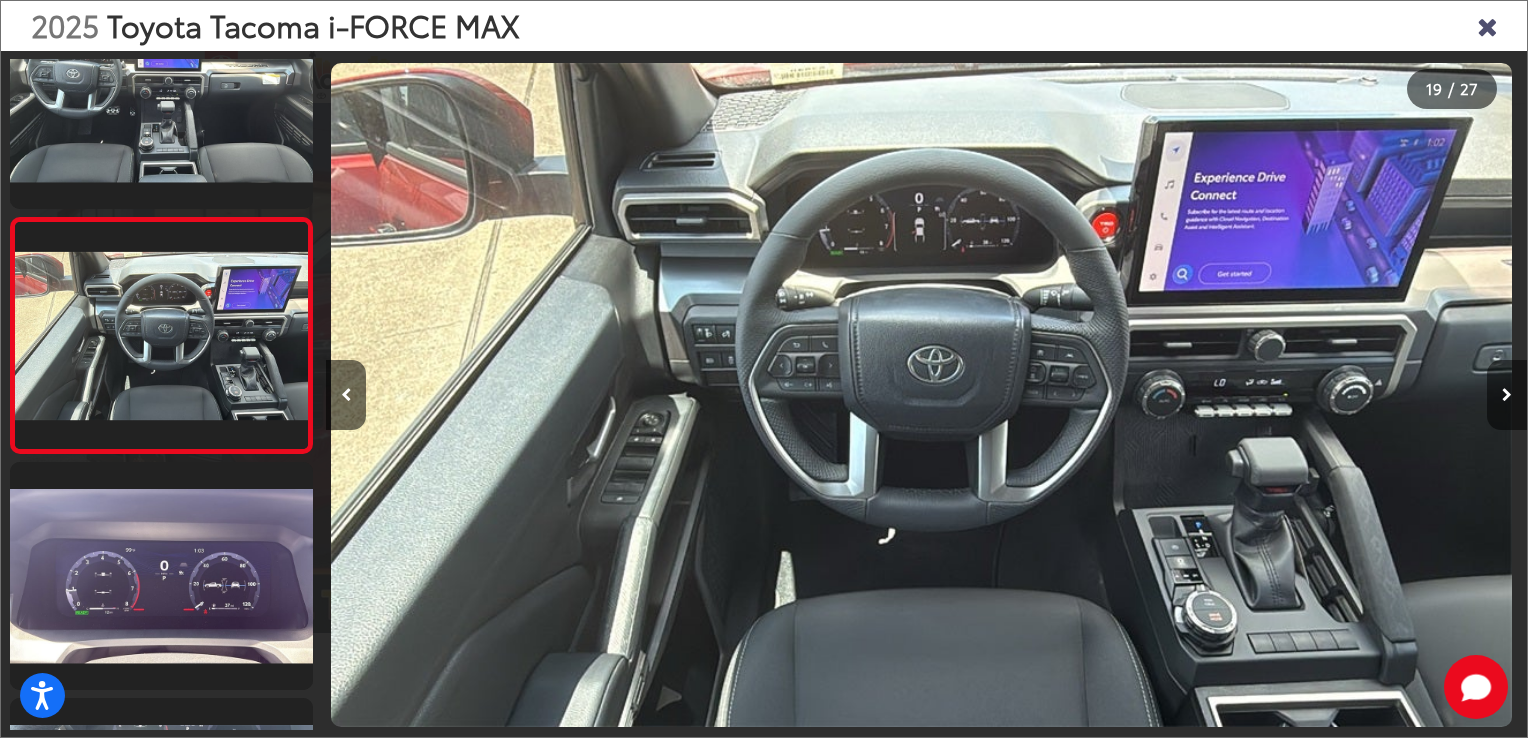 click at bounding box center (1507, 395) 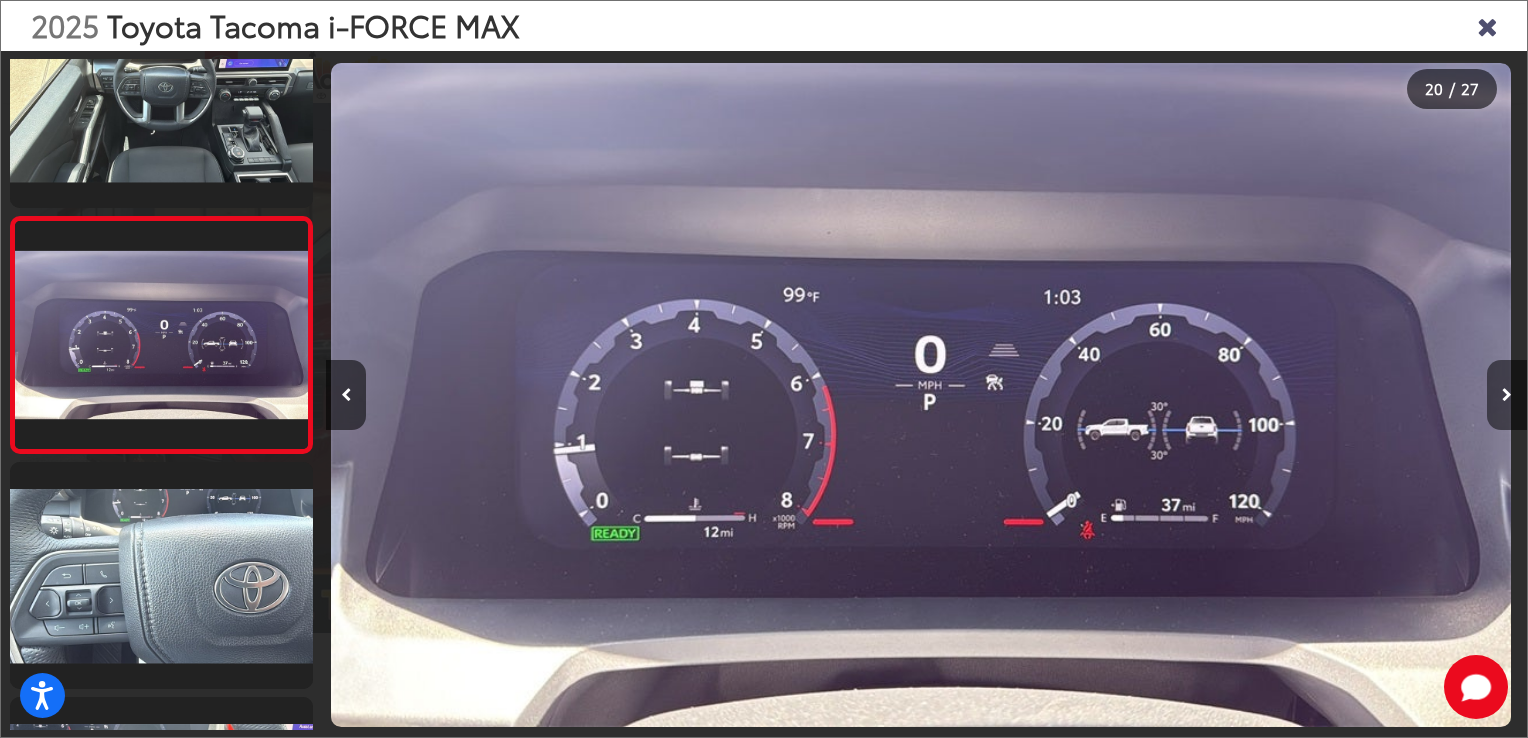 click at bounding box center [1507, 395] 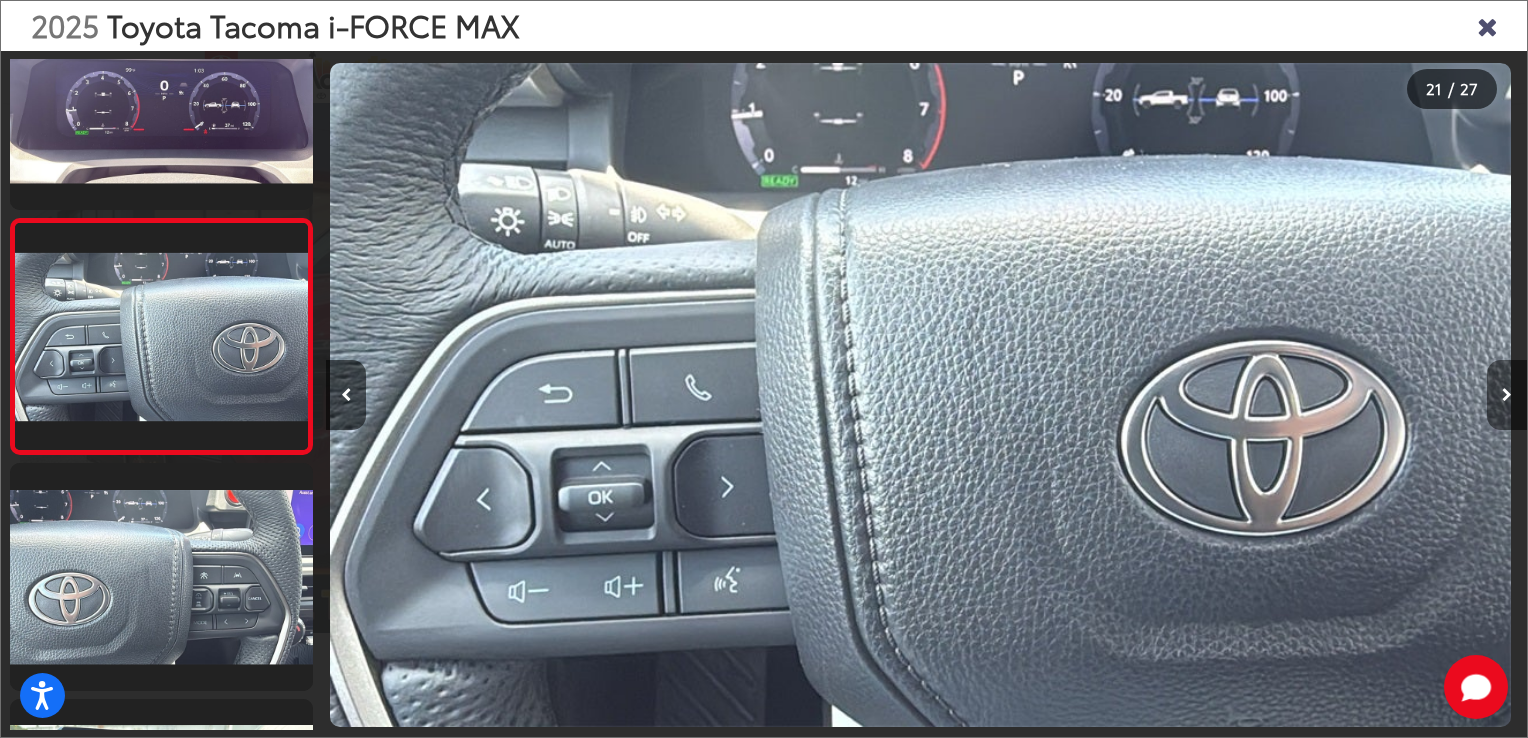 click at bounding box center (1507, 395) 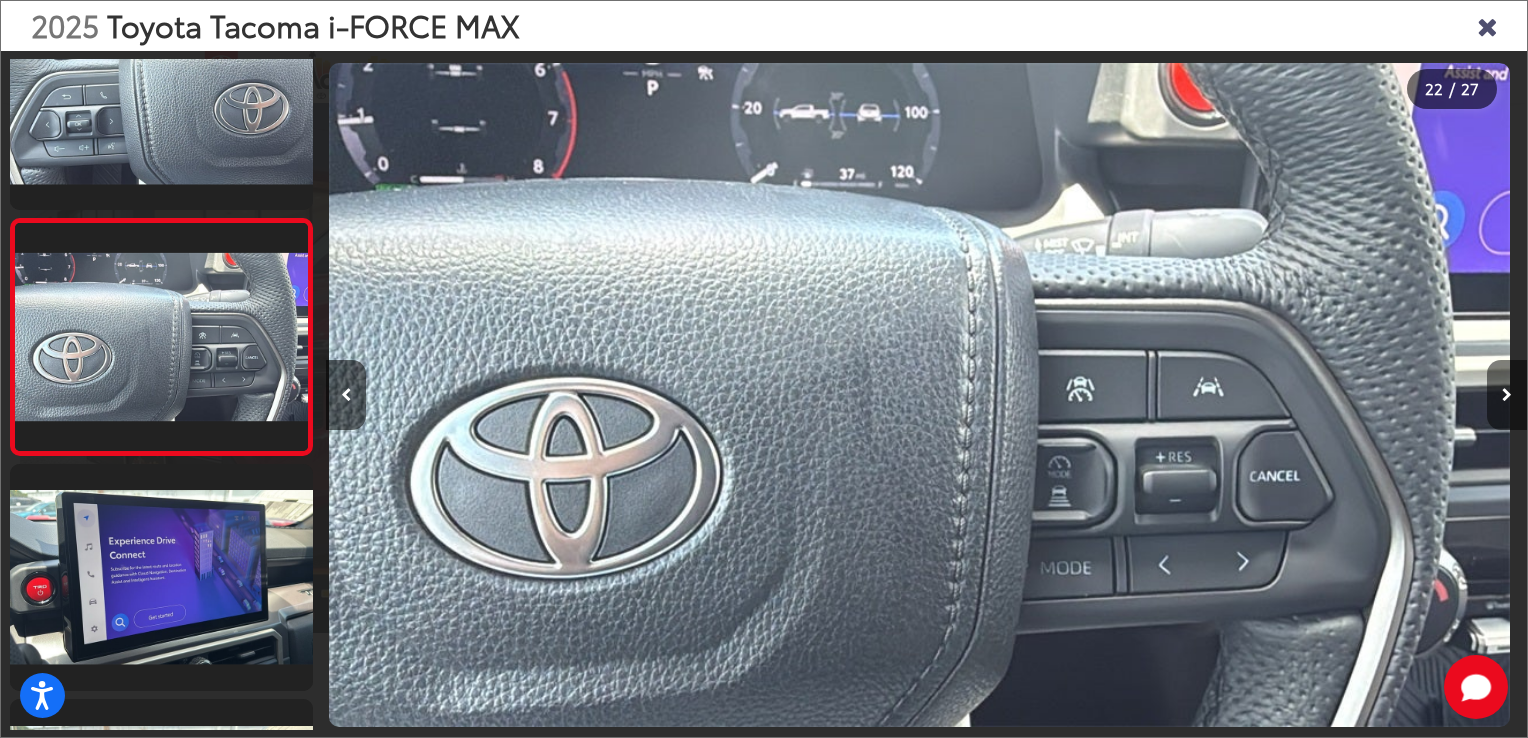click at bounding box center [1507, 395] 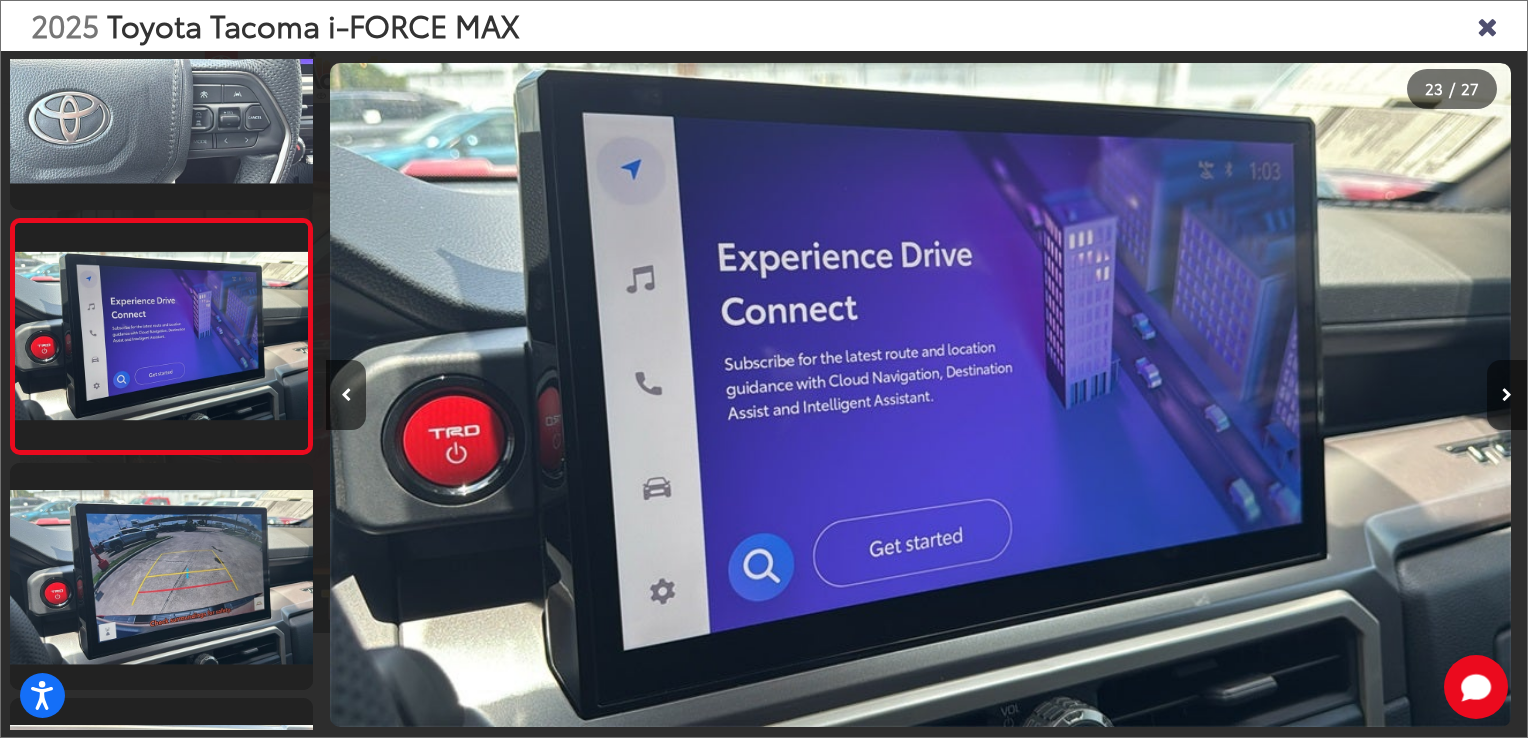 click at bounding box center [1507, 395] 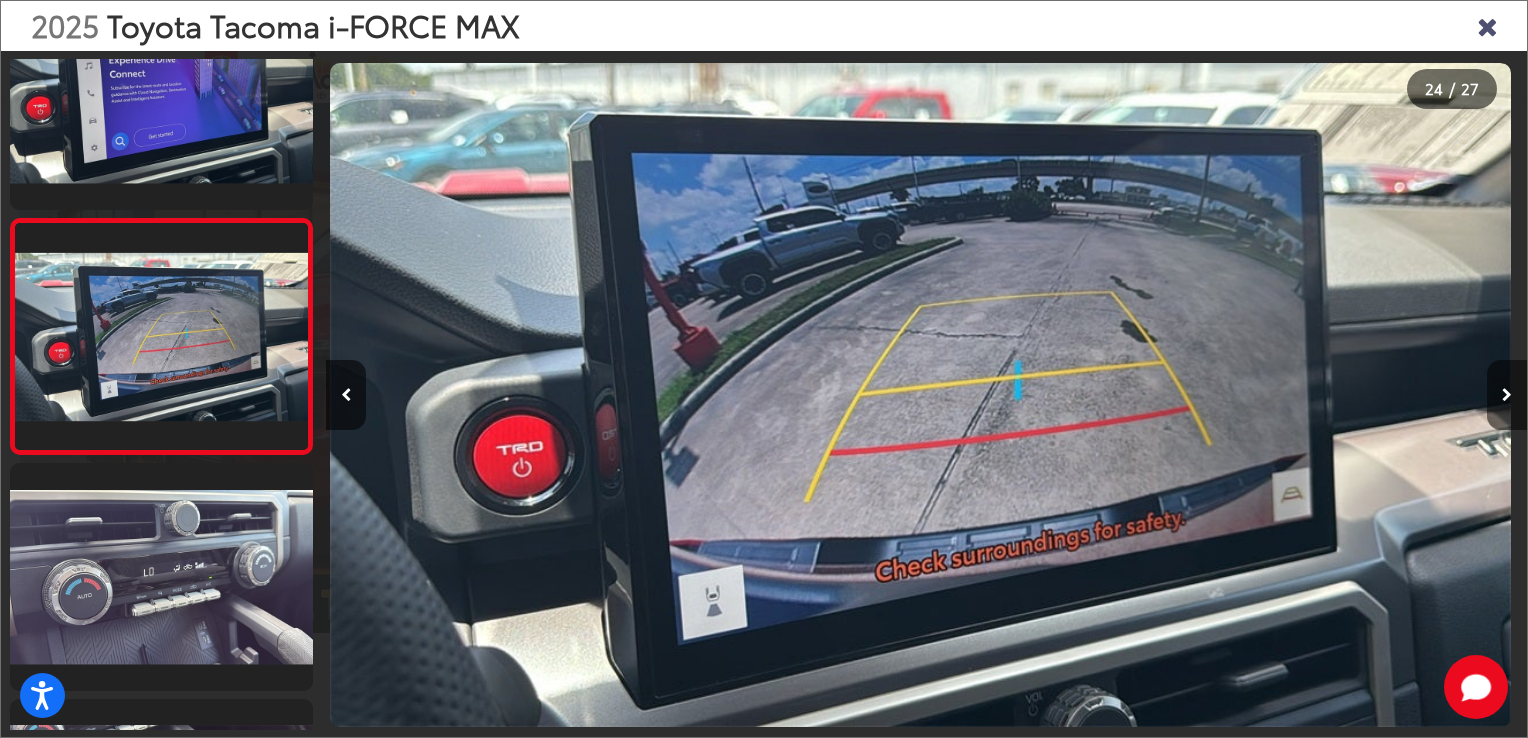 click at bounding box center (1507, 395) 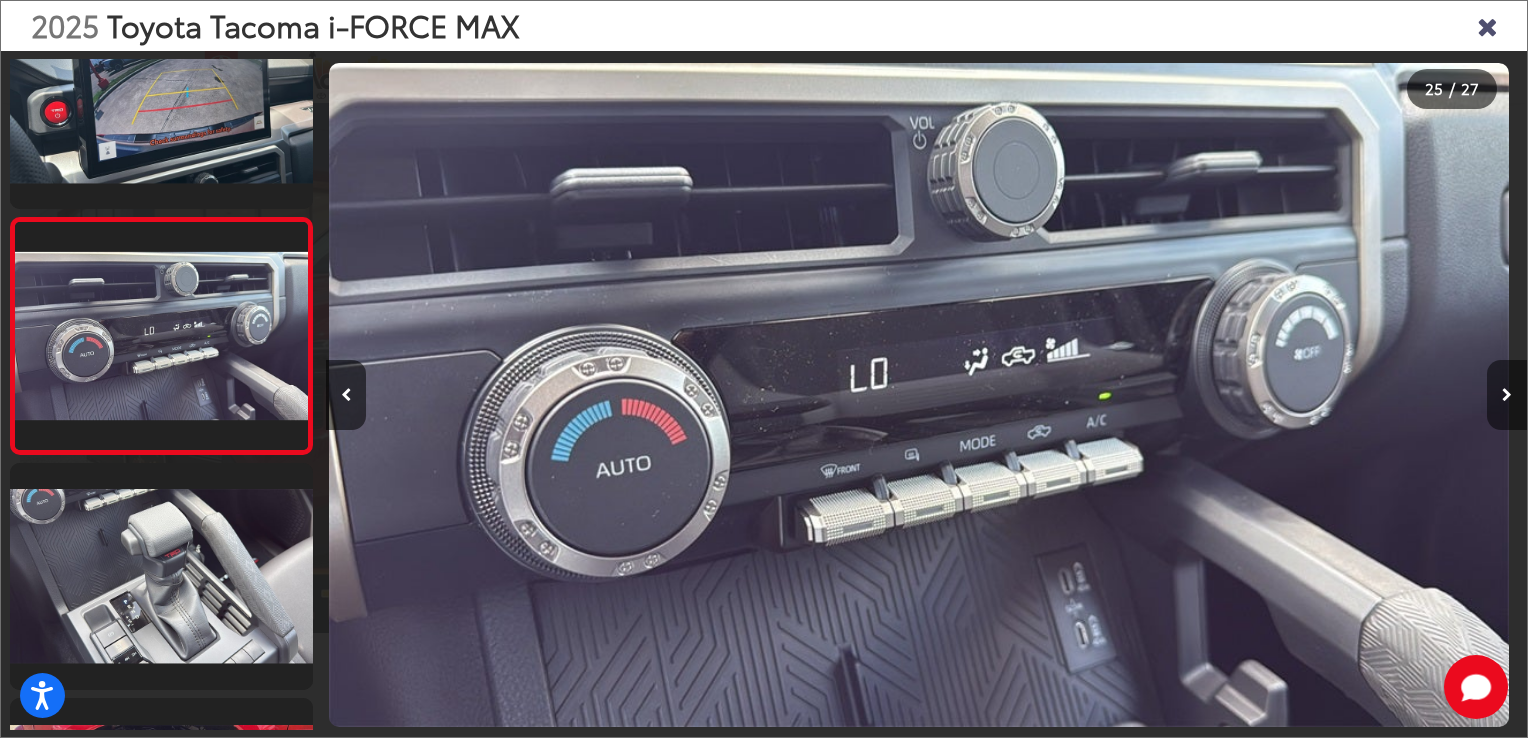click at bounding box center (1507, 395) 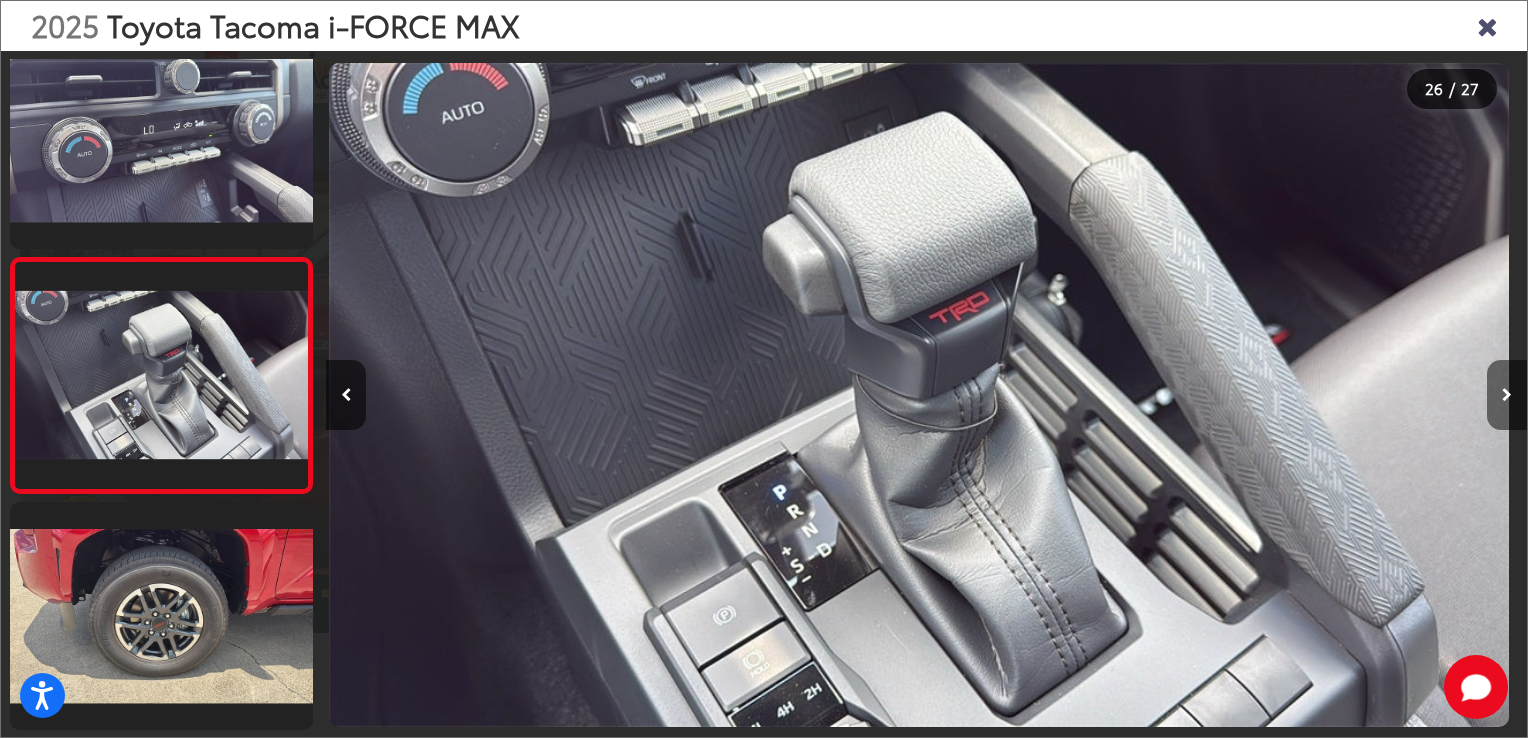 click at bounding box center [1507, 395] 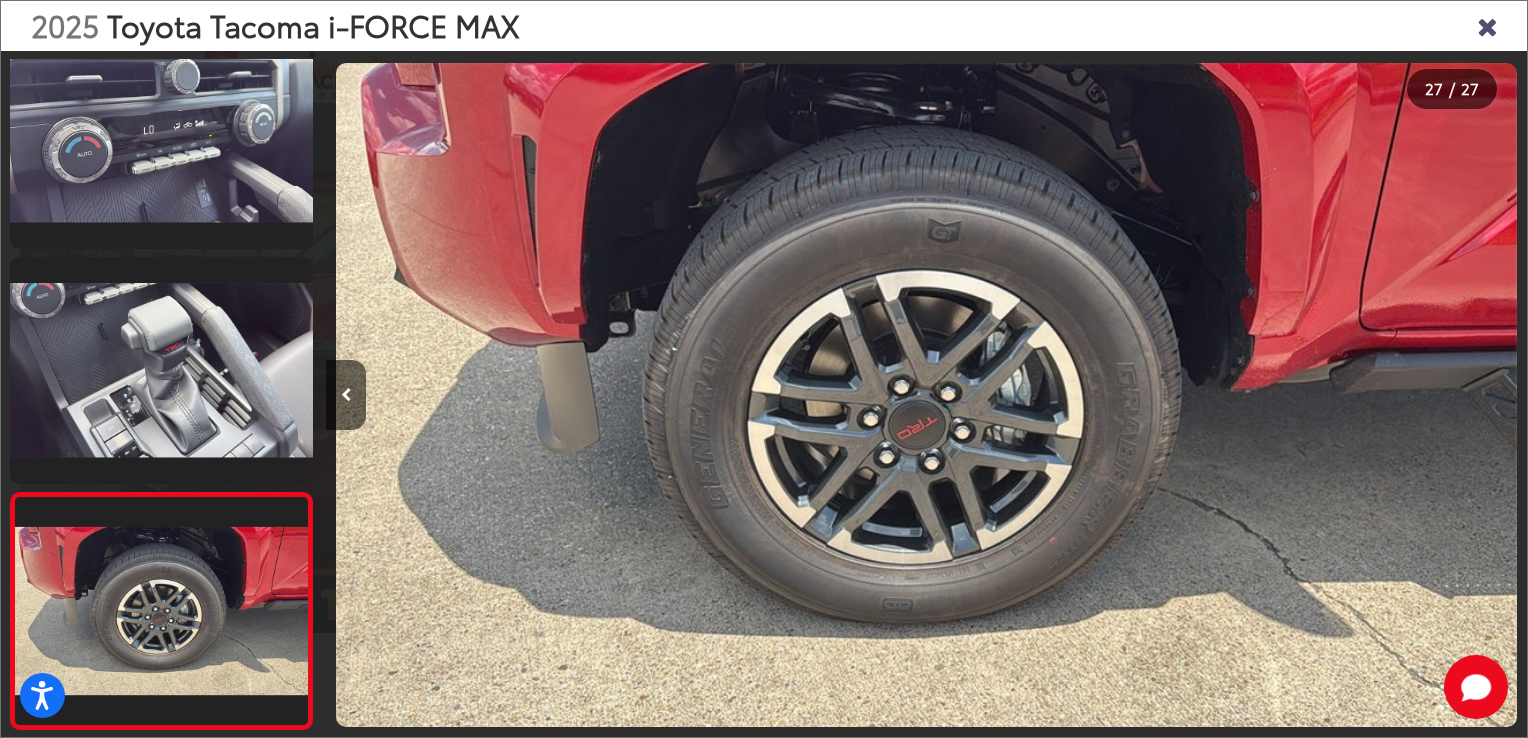 click at bounding box center [1377, 395] 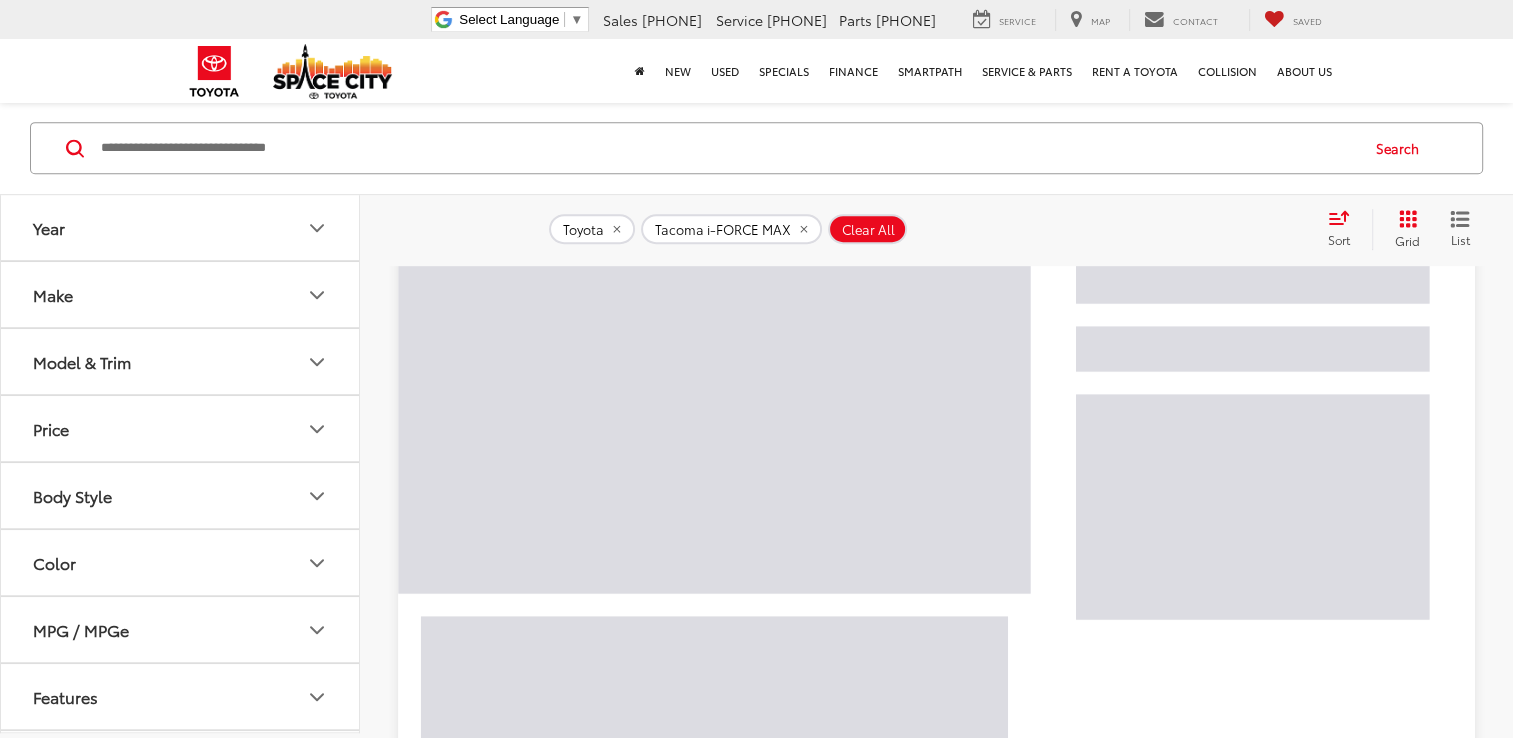 scroll, scrollTop: 148, scrollLeft: 0, axis: vertical 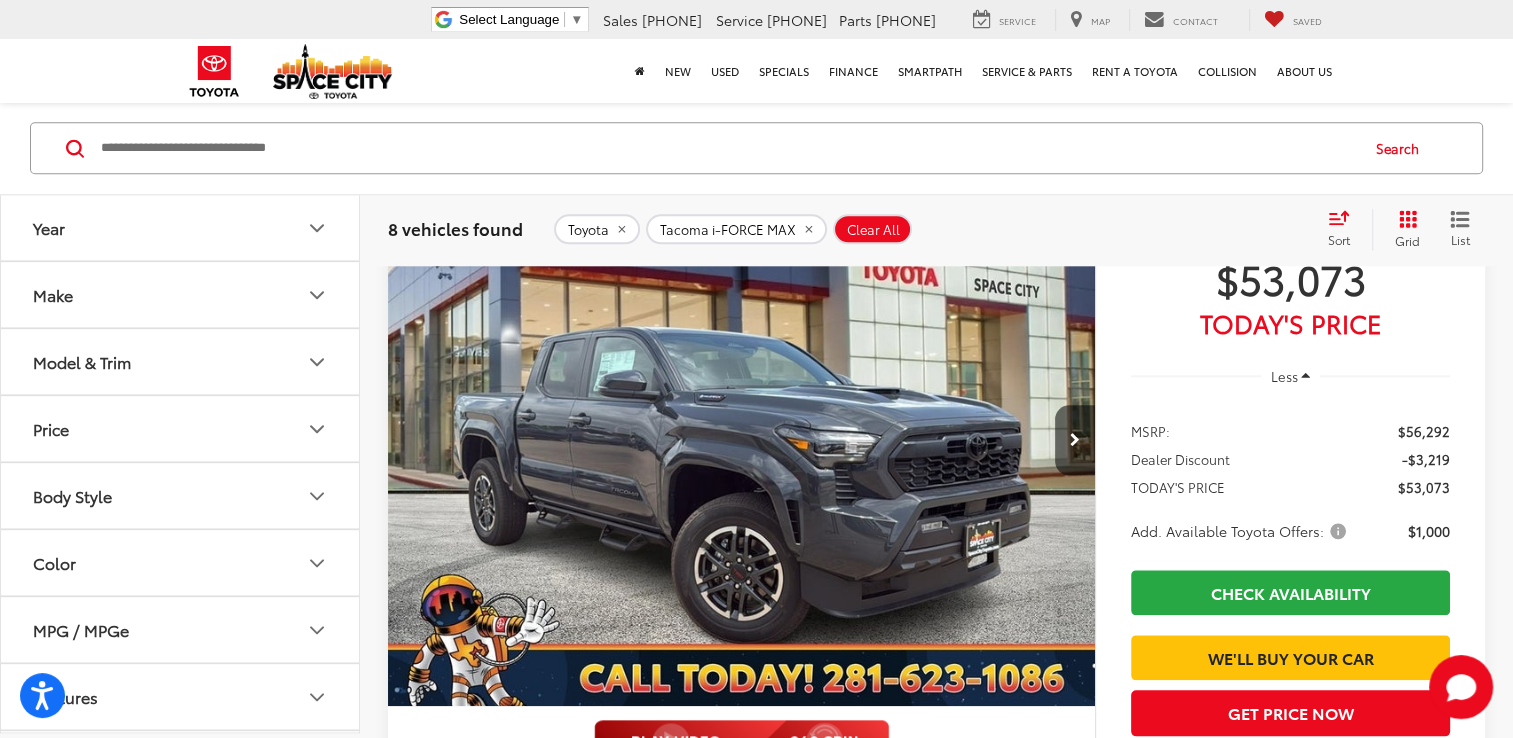 click at bounding box center [742, 441] 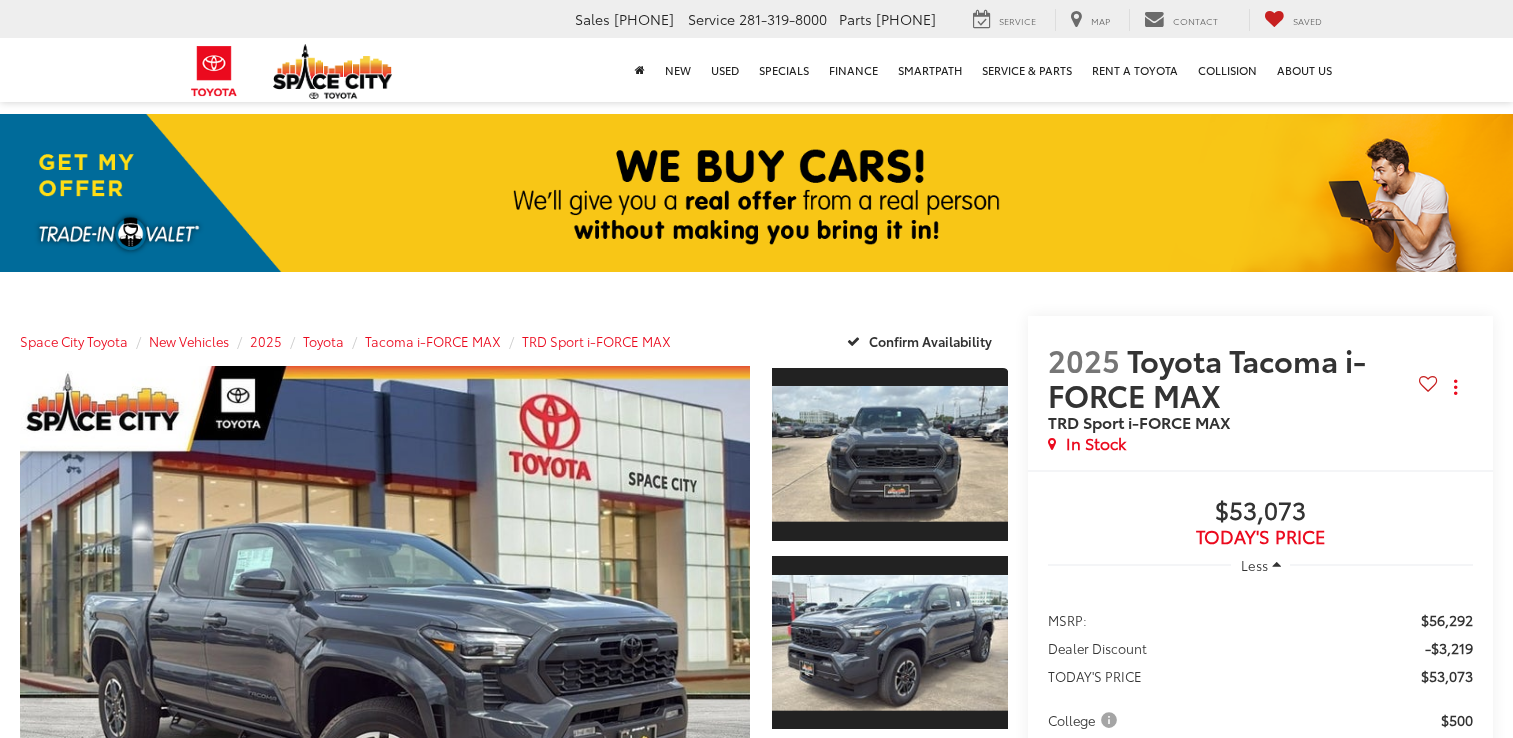 scroll, scrollTop: 0, scrollLeft: 0, axis: both 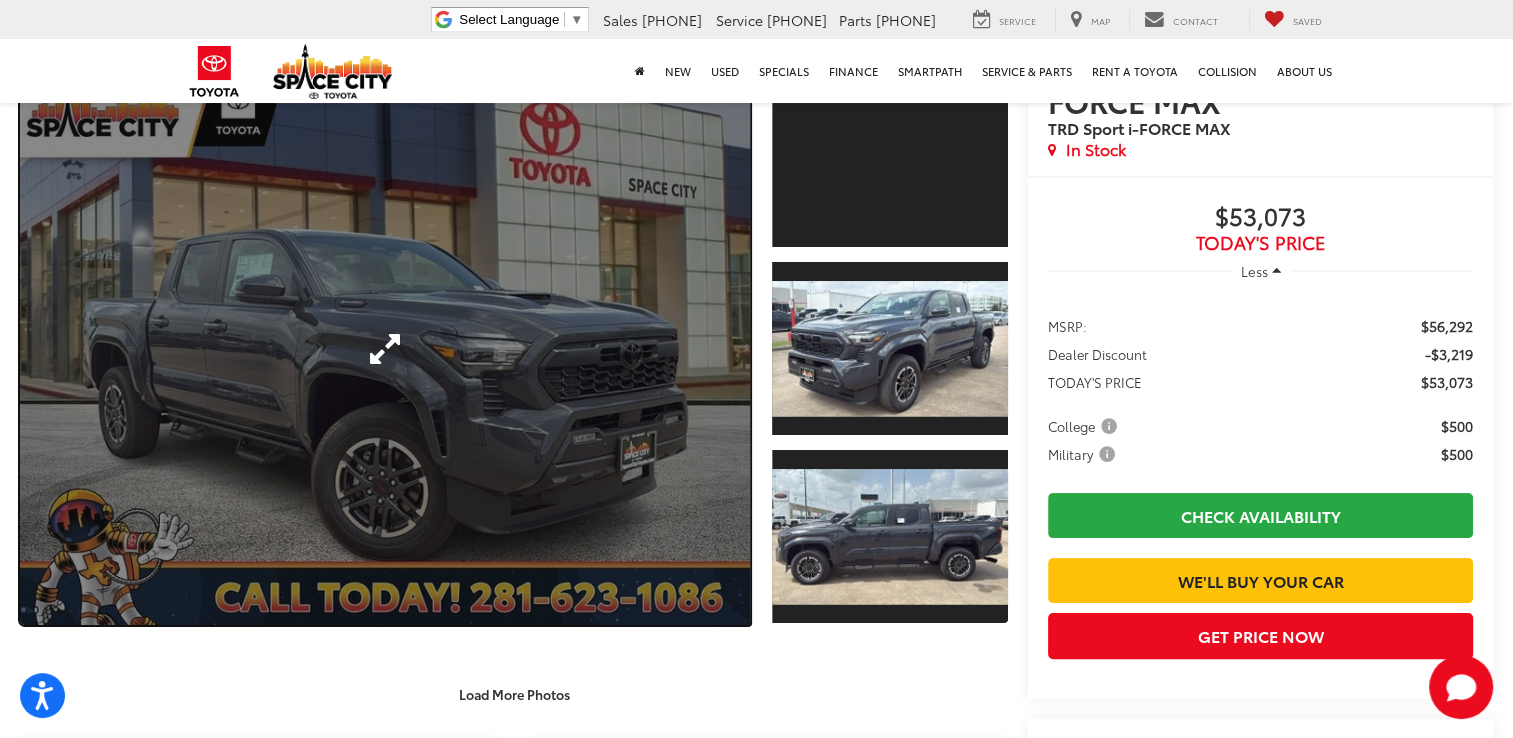 click at bounding box center [385, 349] 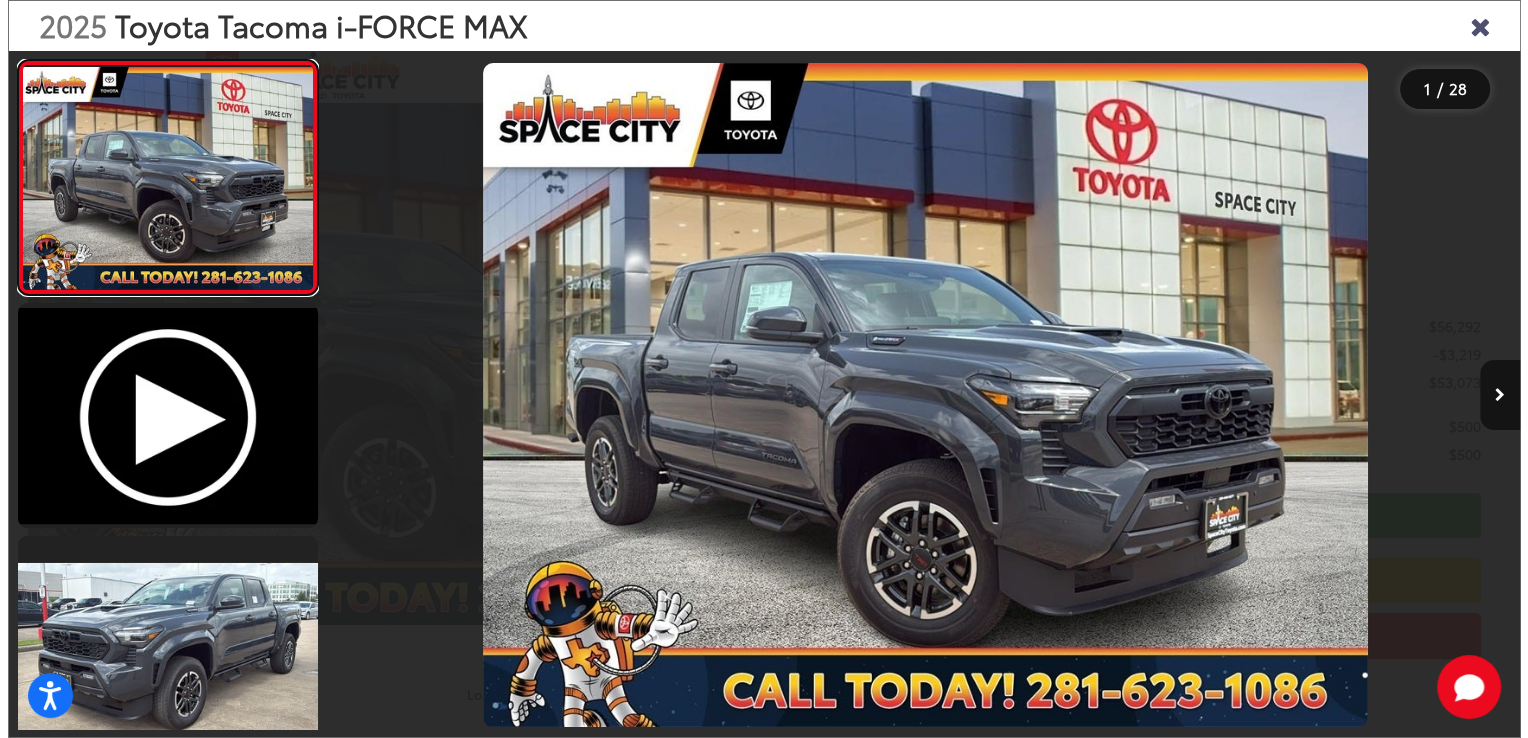 scroll, scrollTop: 296, scrollLeft: 0, axis: vertical 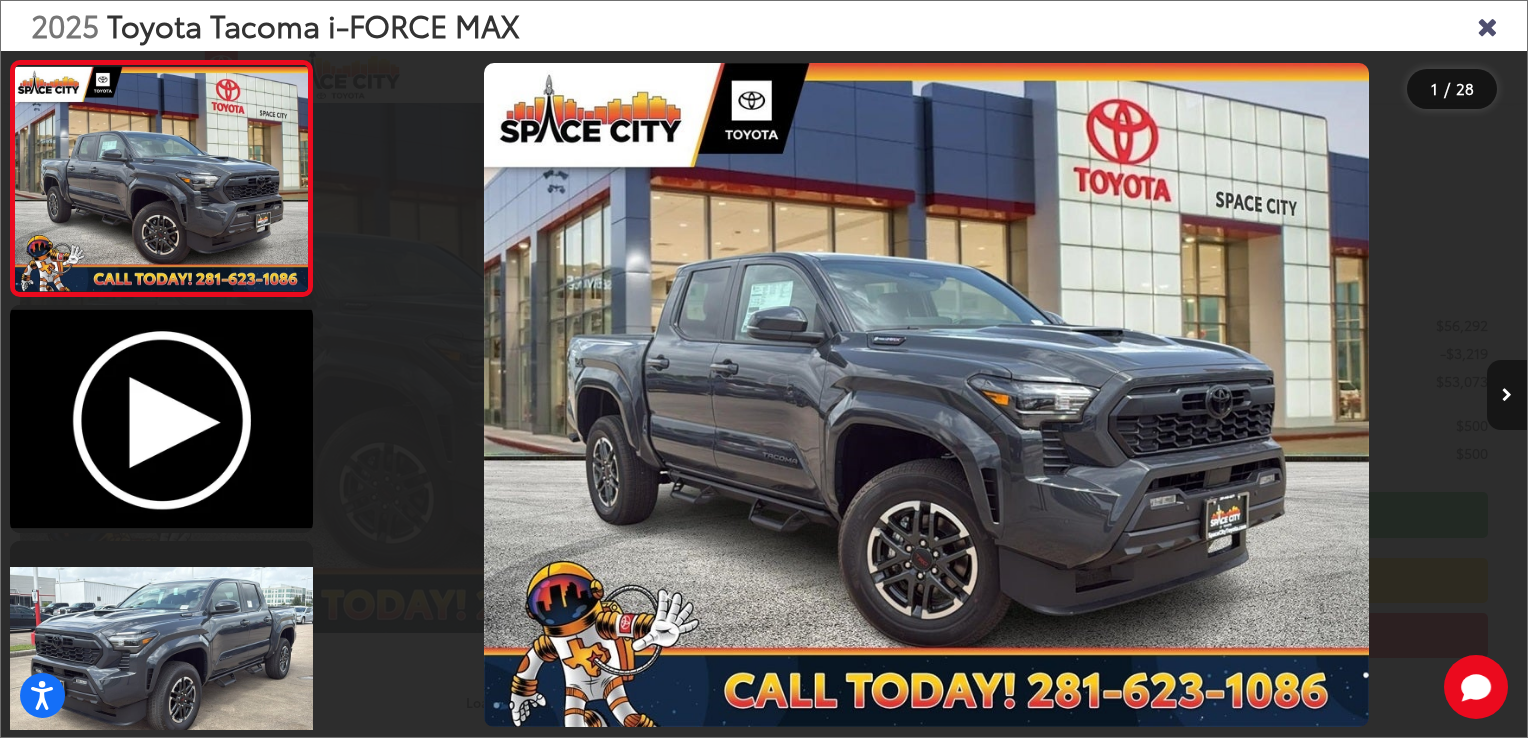 click at bounding box center [1507, 395] 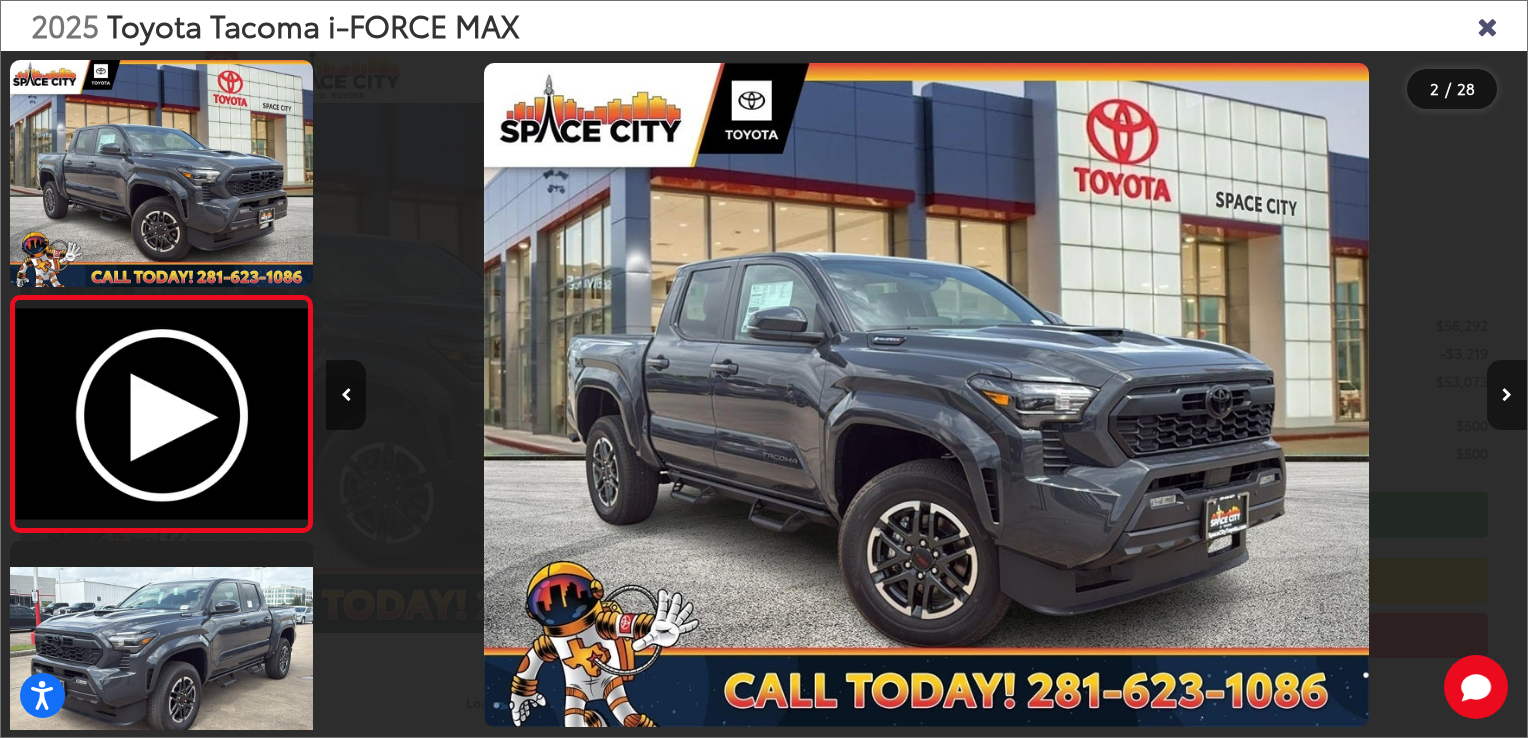 scroll, scrollTop: 0, scrollLeft: 424, axis: horizontal 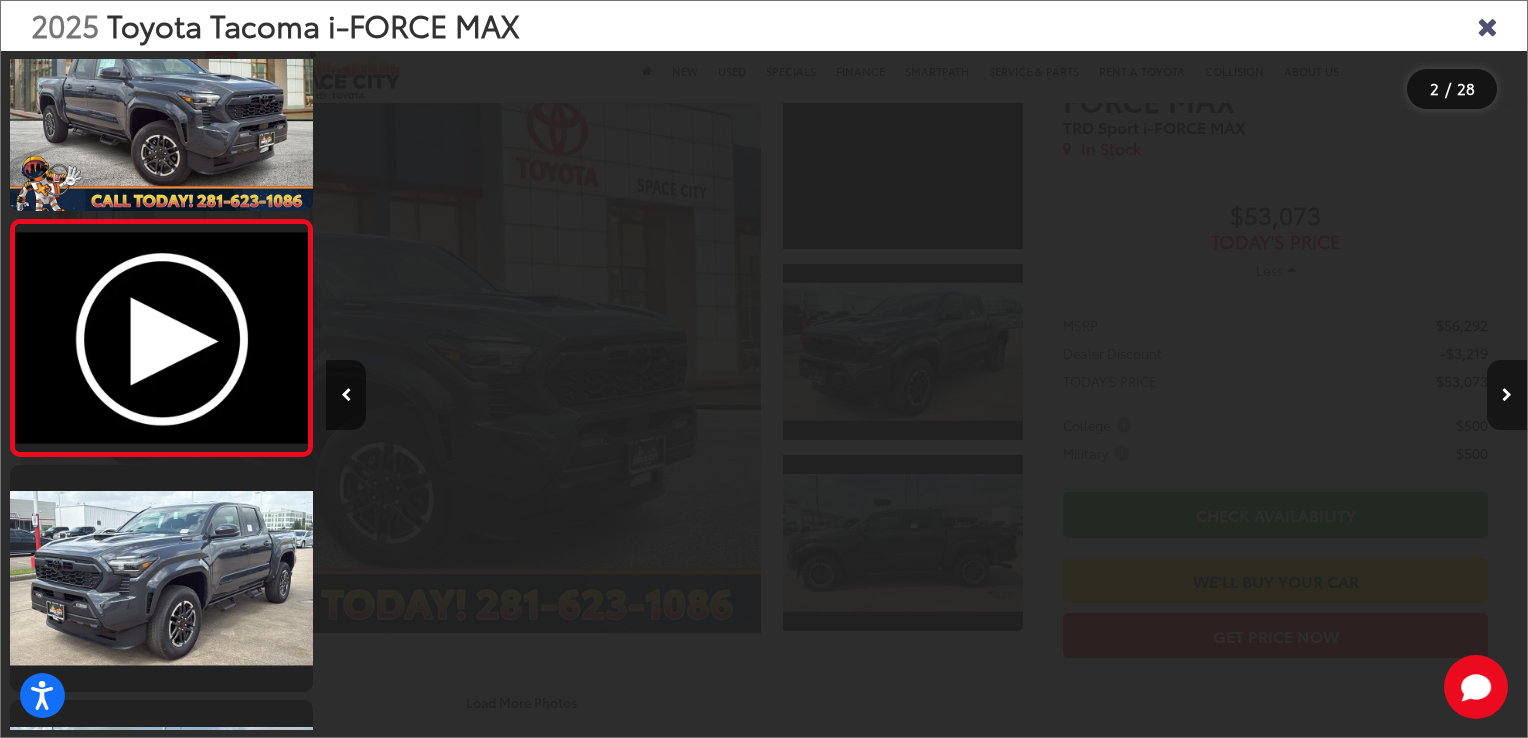 click at bounding box center [1507, 395] 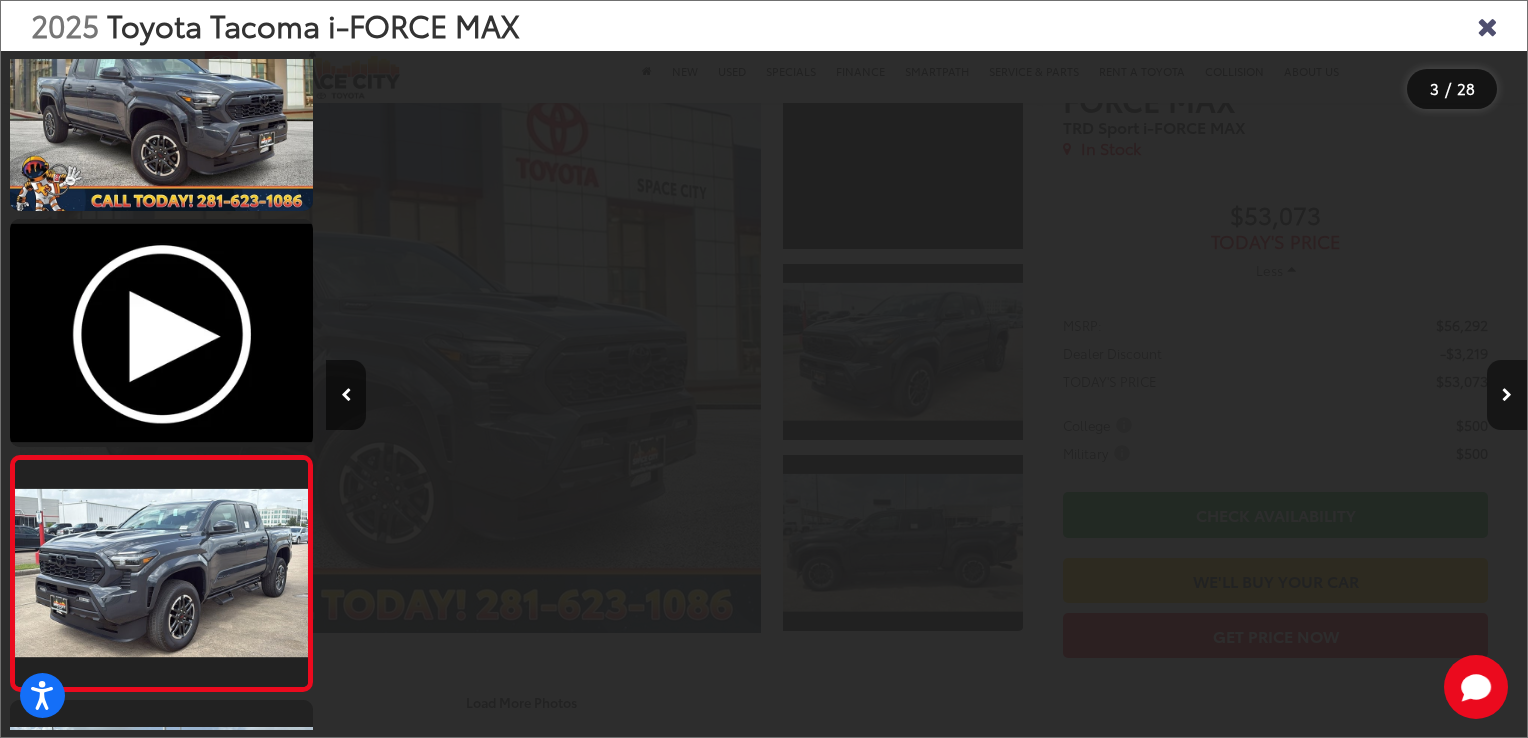 scroll, scrollTop: 0, scrollLeft: 1366, axis: horizontal 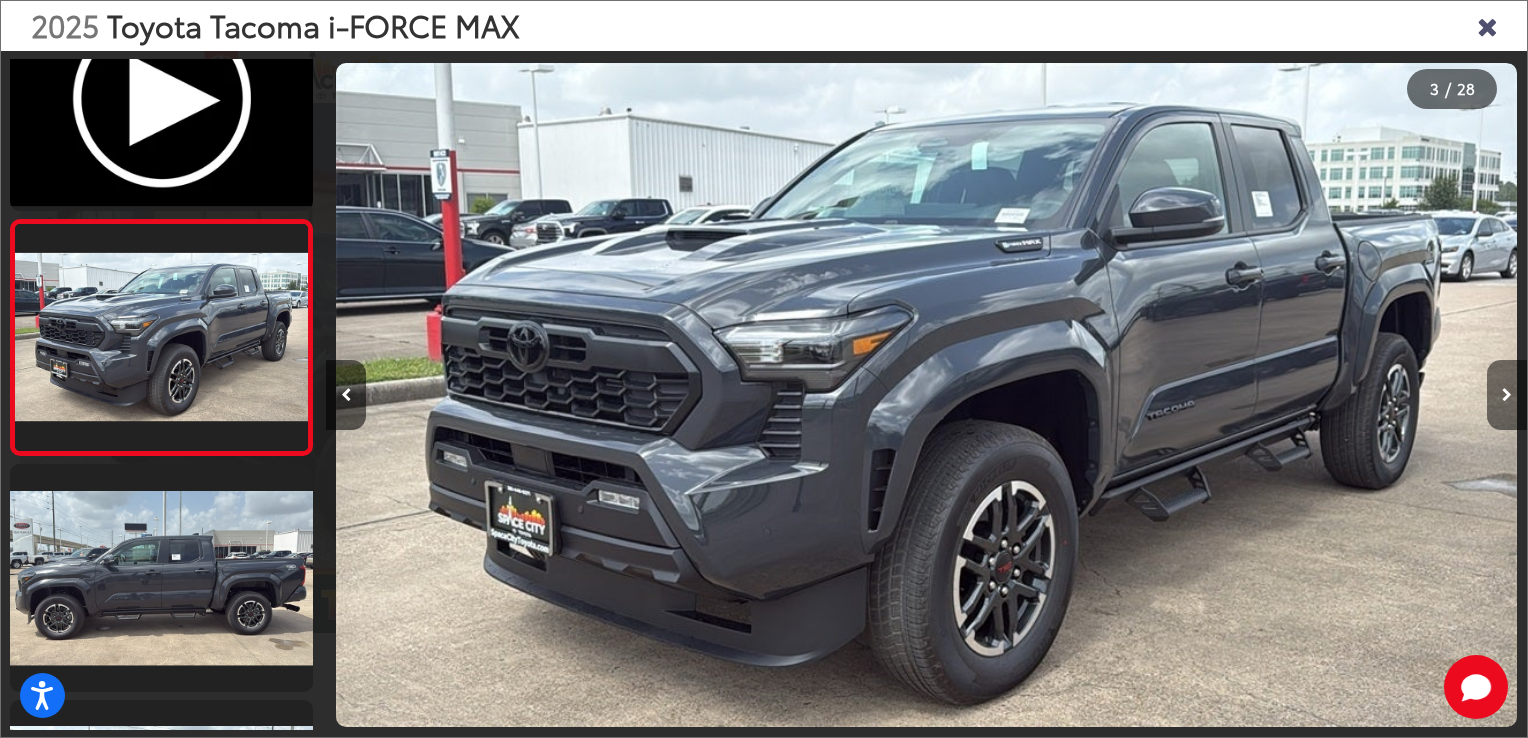 click at bounding box center (1507, 395) 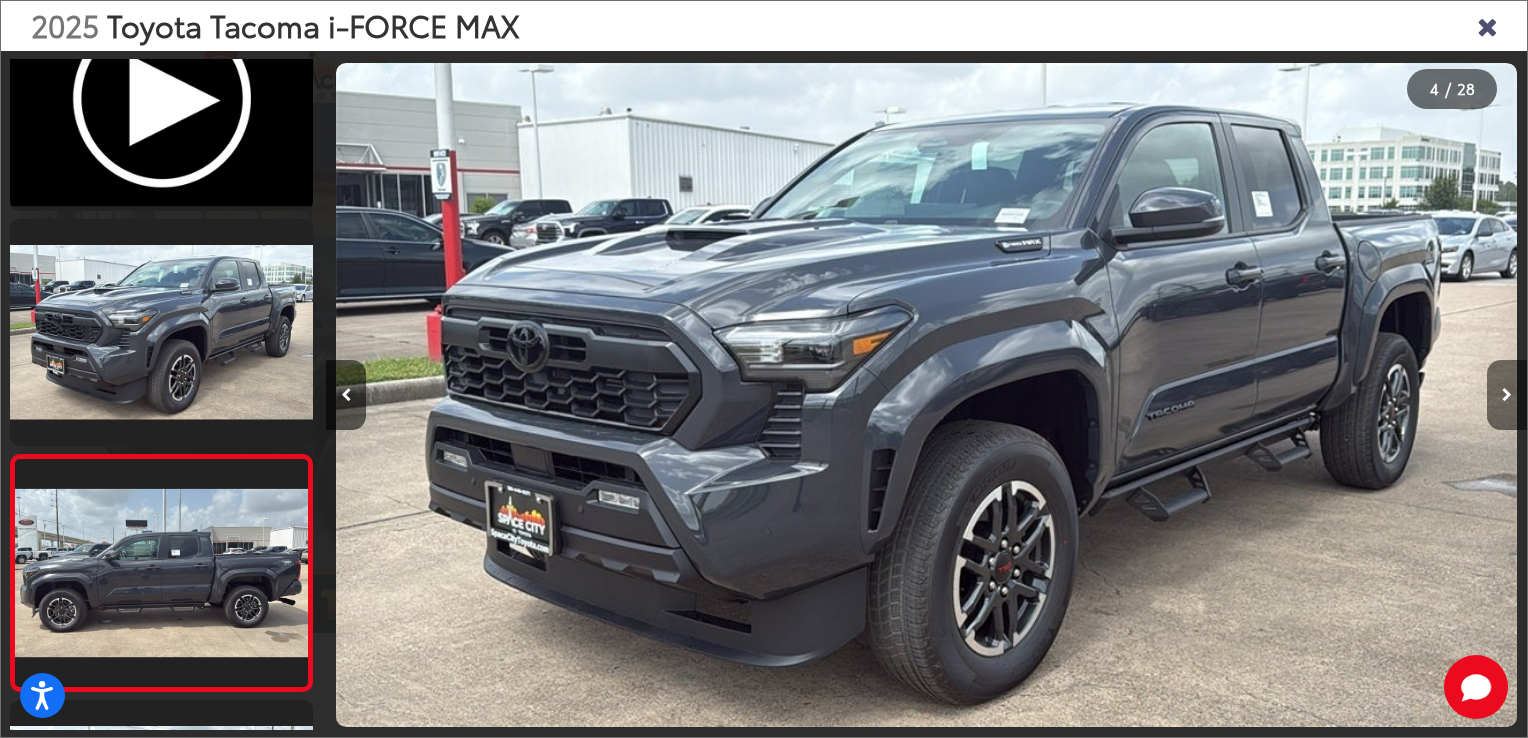 scroll, scrollTop: 0, scrollLeft: 2642, axis: horizontal 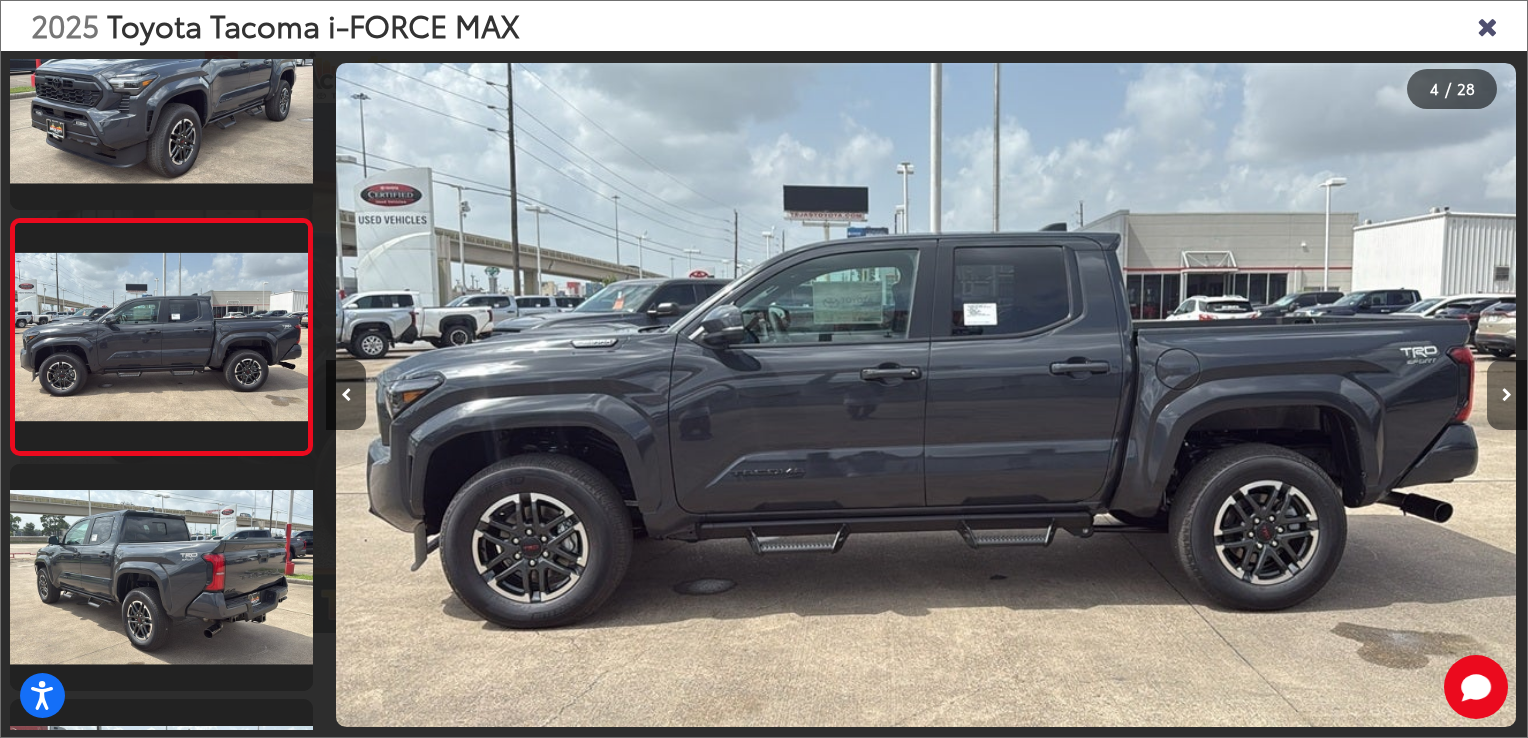 click at bounding box center (1507, 395) 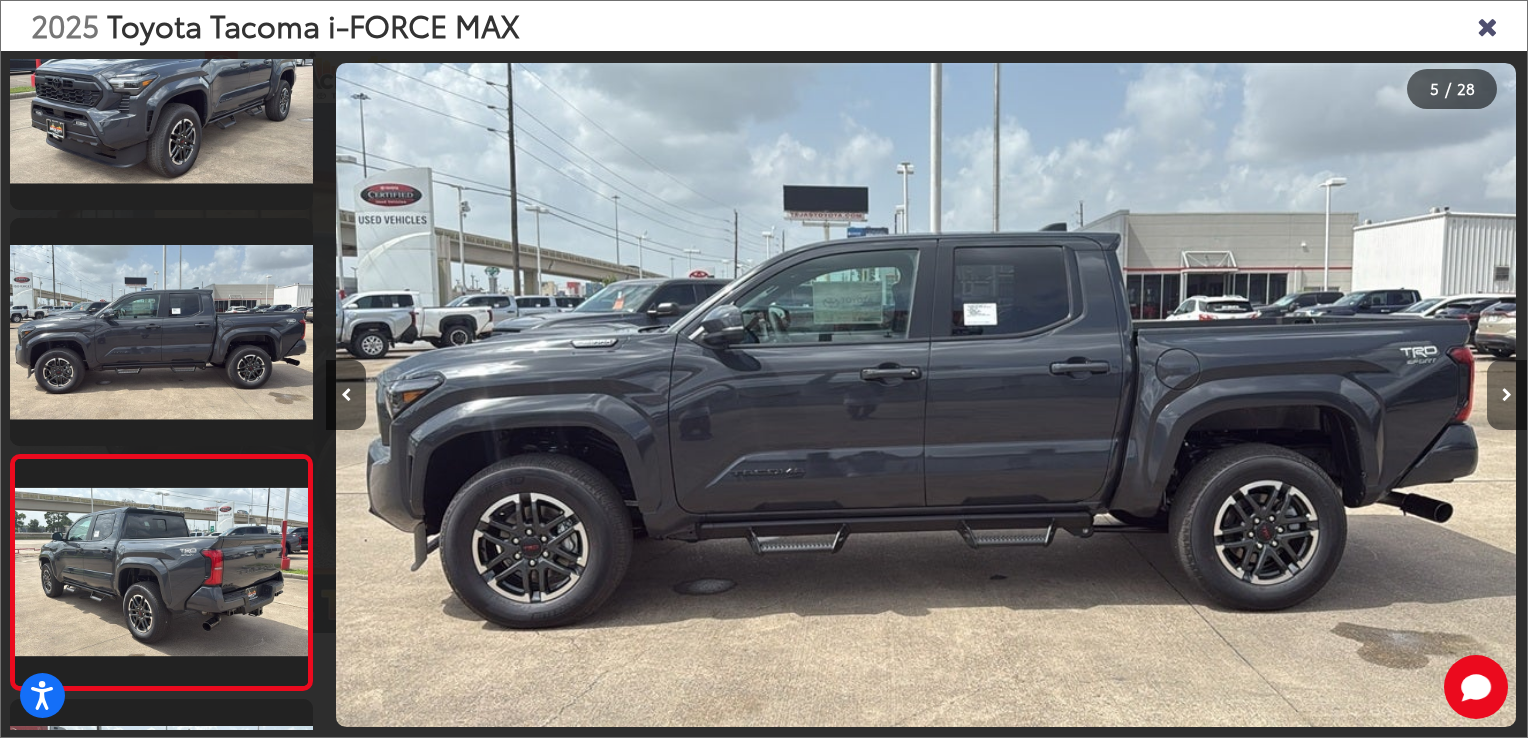 scroll, scrollTop: 0, scrollLeft: 3769, axis: horizontal 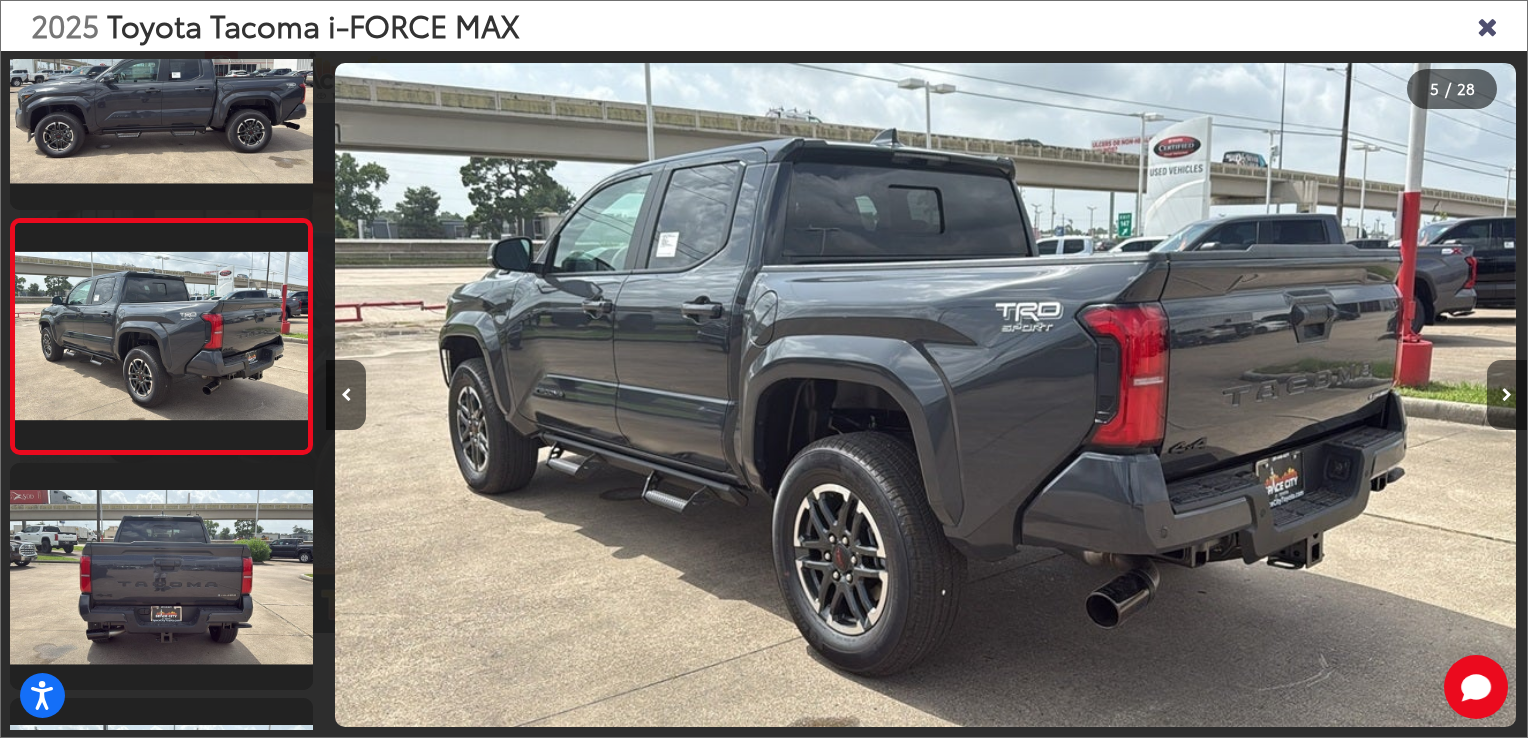 click at bounding box center [1507, 395] 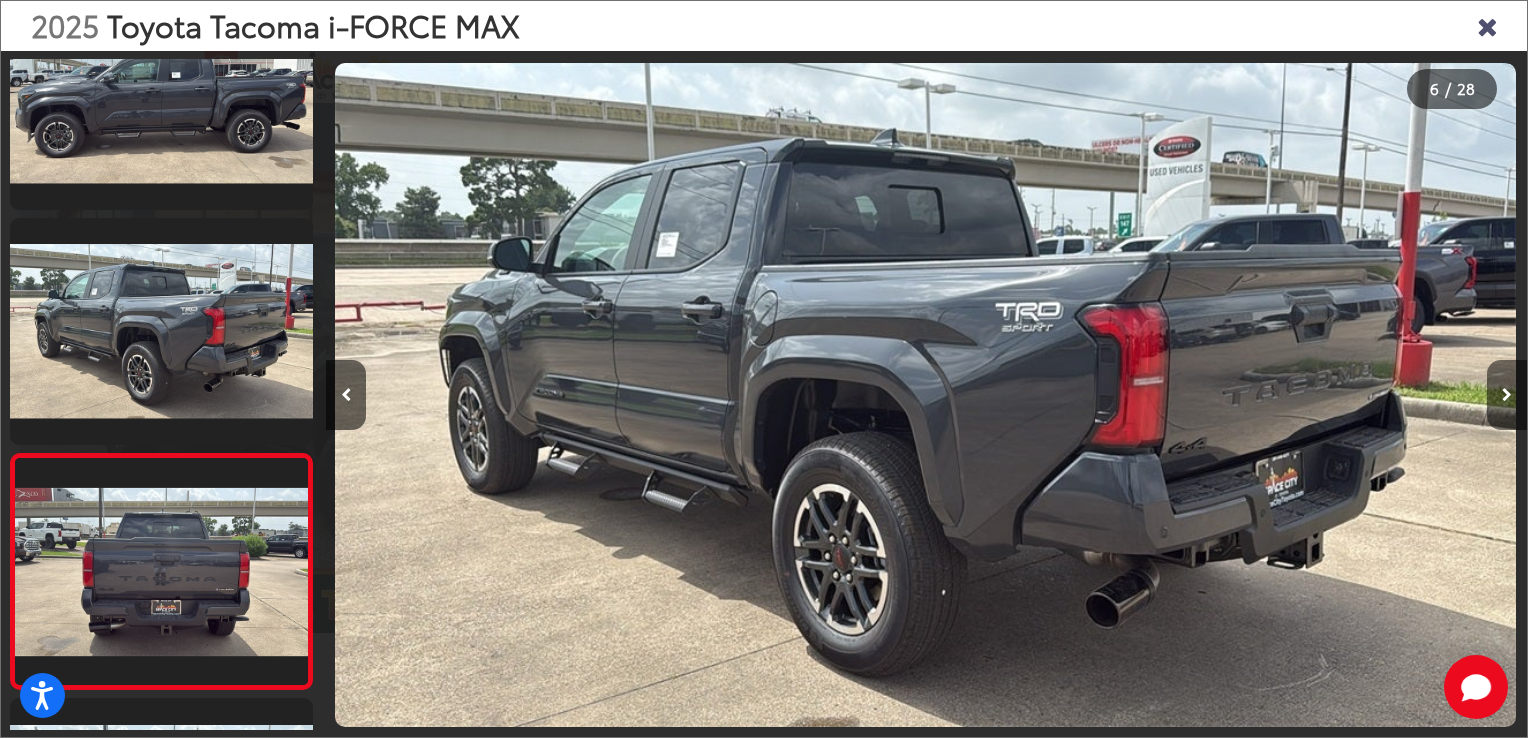 scroll, scrollTop: 0, scrollLeft: 5044, axis: horizontal 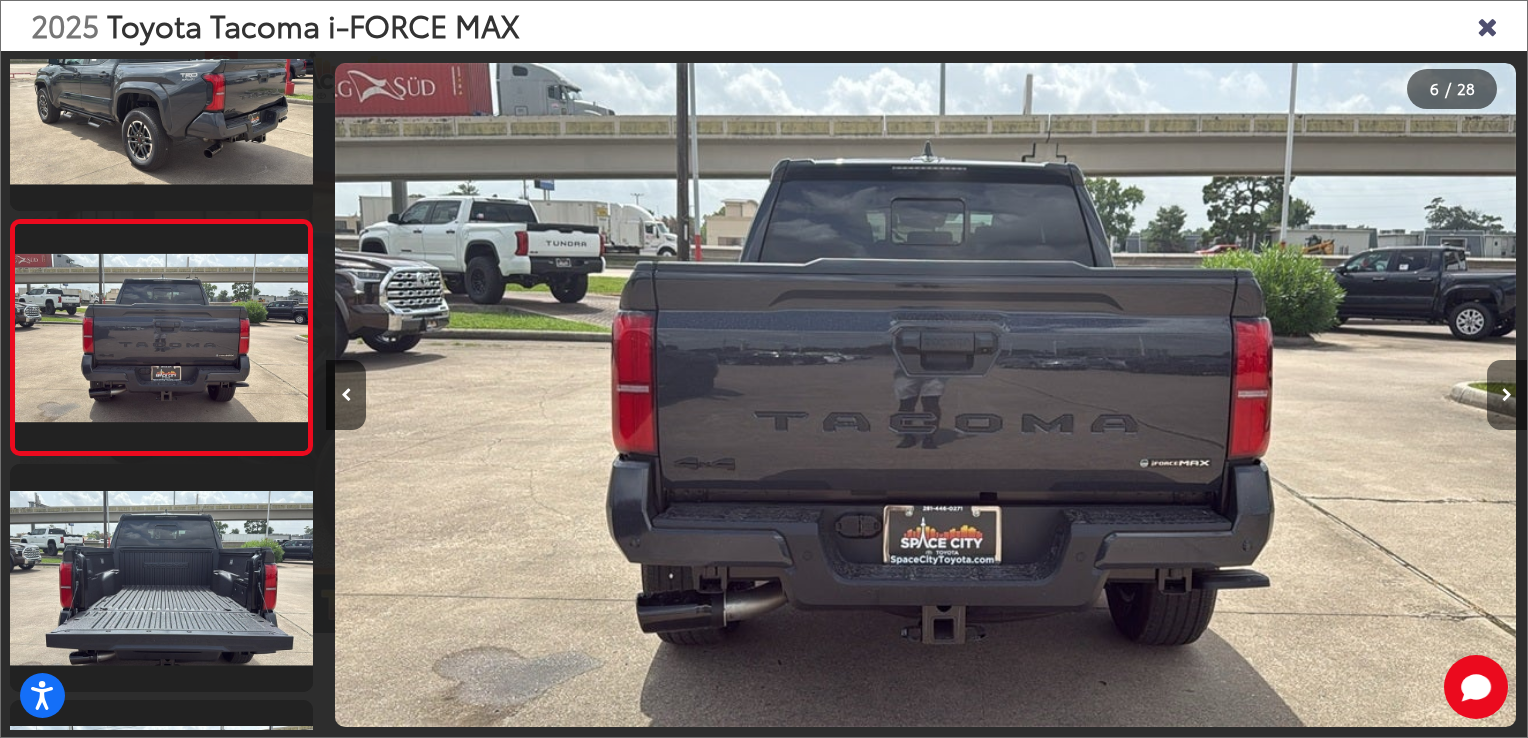 click at bounding box center (1507, 395) 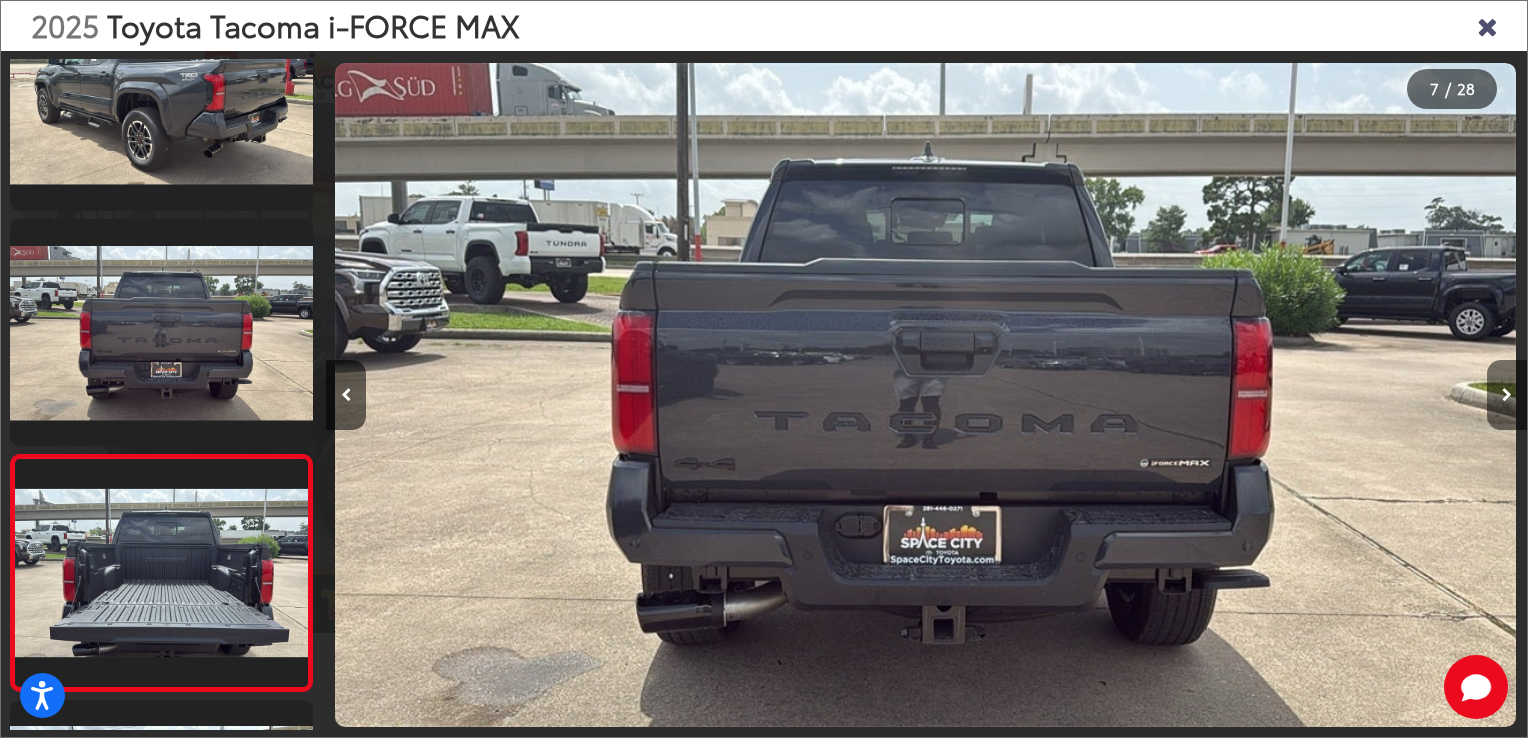 scroll, scrollTop: 0, scrollLeft: 6172, axis: horizontal 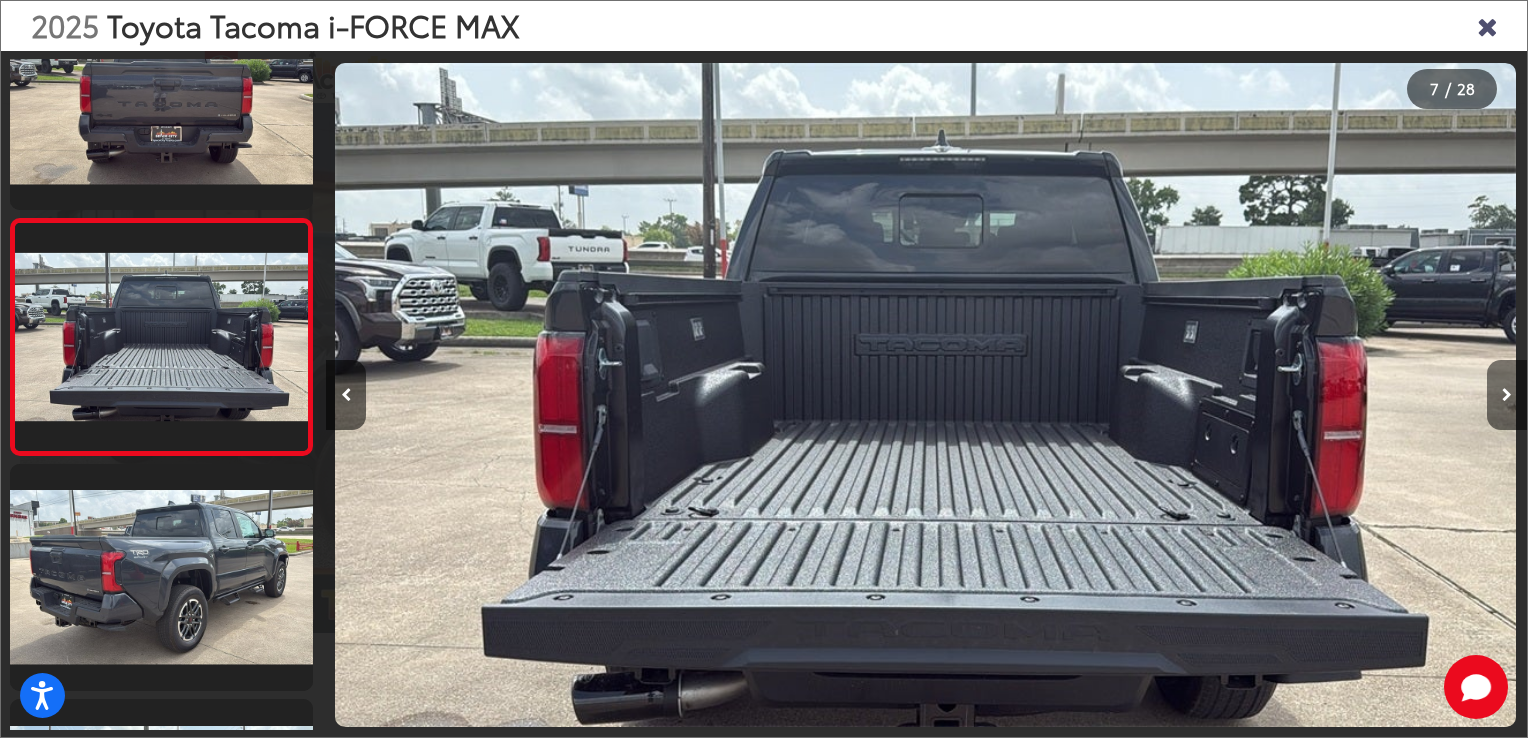 click at bounding box center (1507, 395) 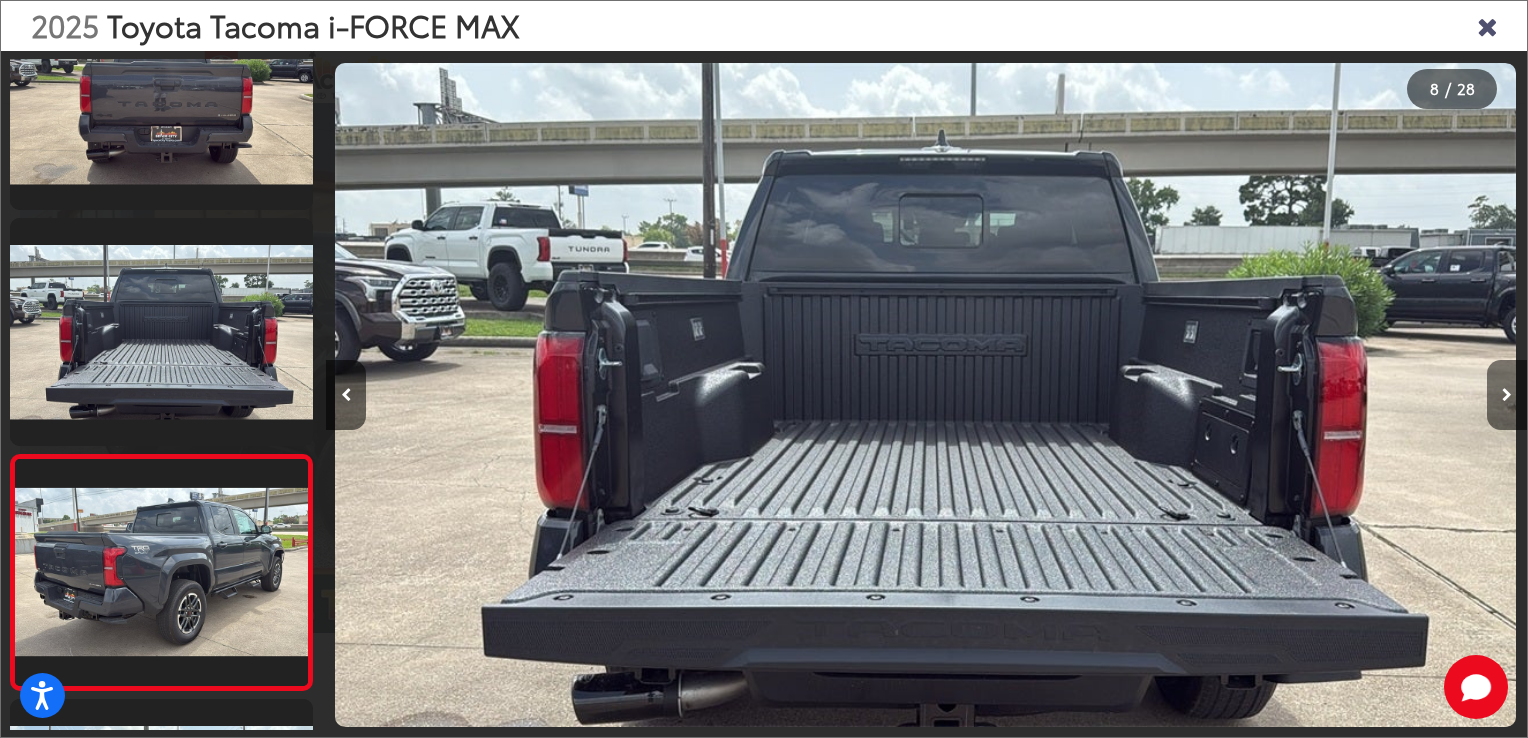 scroll, scrollTop: 0, scrollLeft: 7372, axis: horizontal 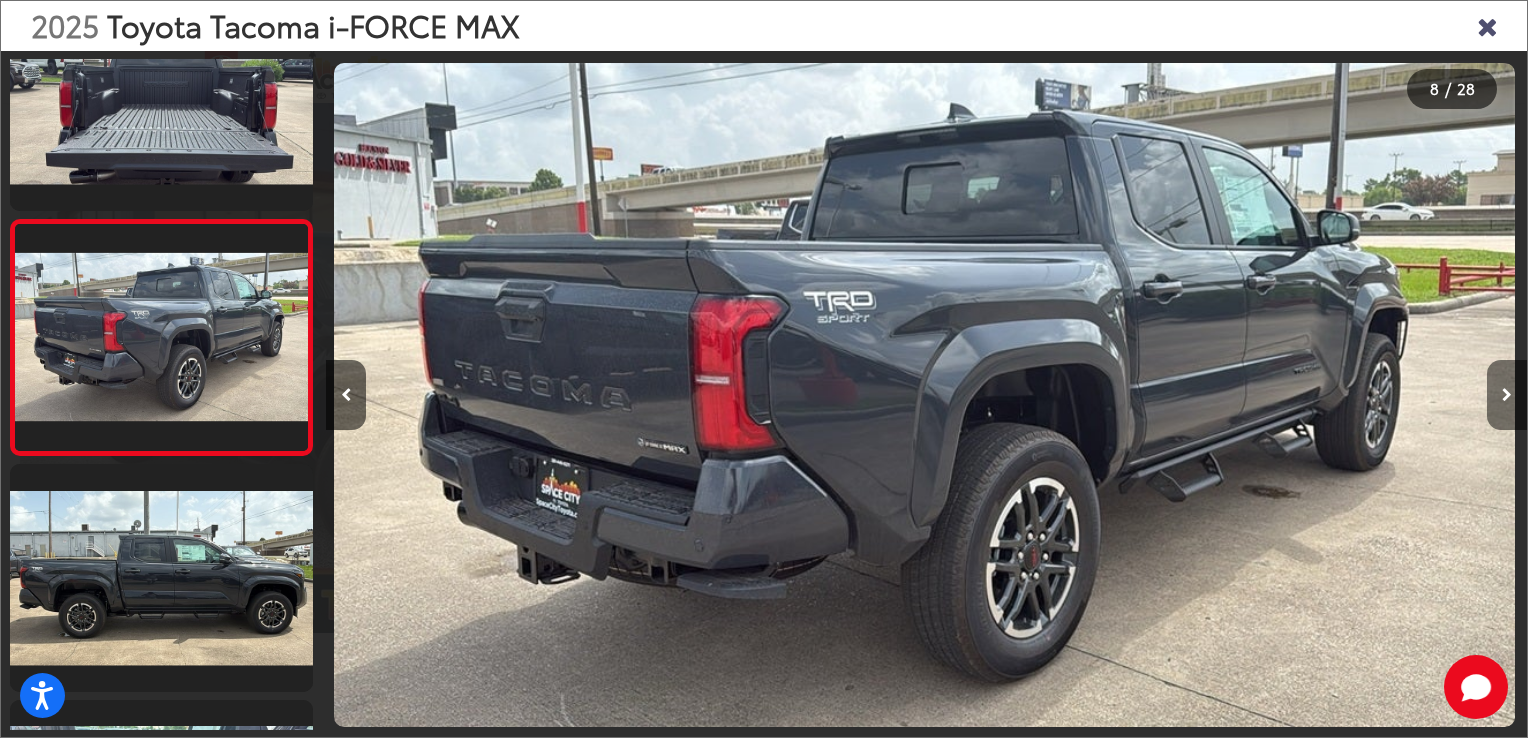 click at bounding box center [1507, 395] 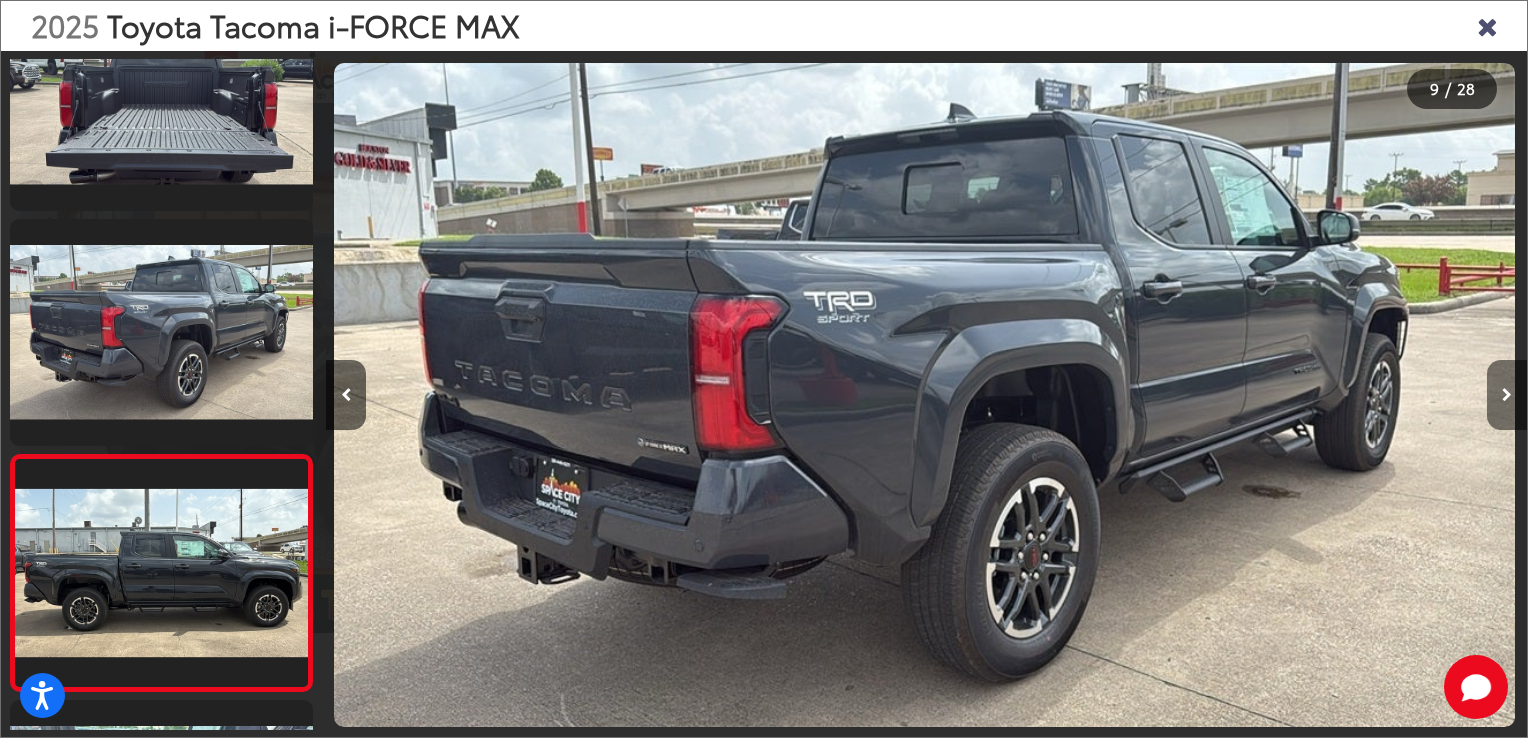 scroll, scrollTop: 0, scrollLeft: 8648, axis: horizontal 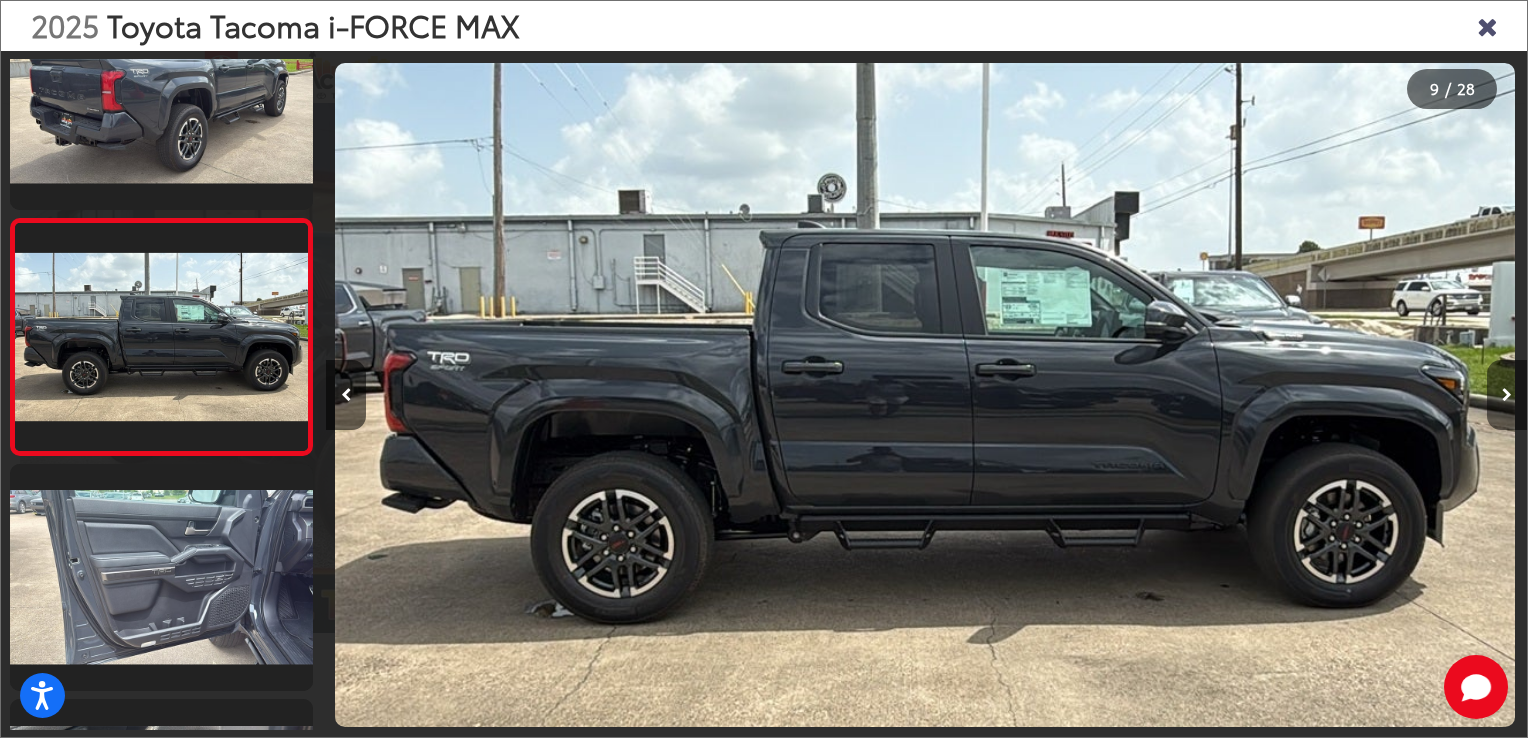 click at bounding box center [1507, 395] 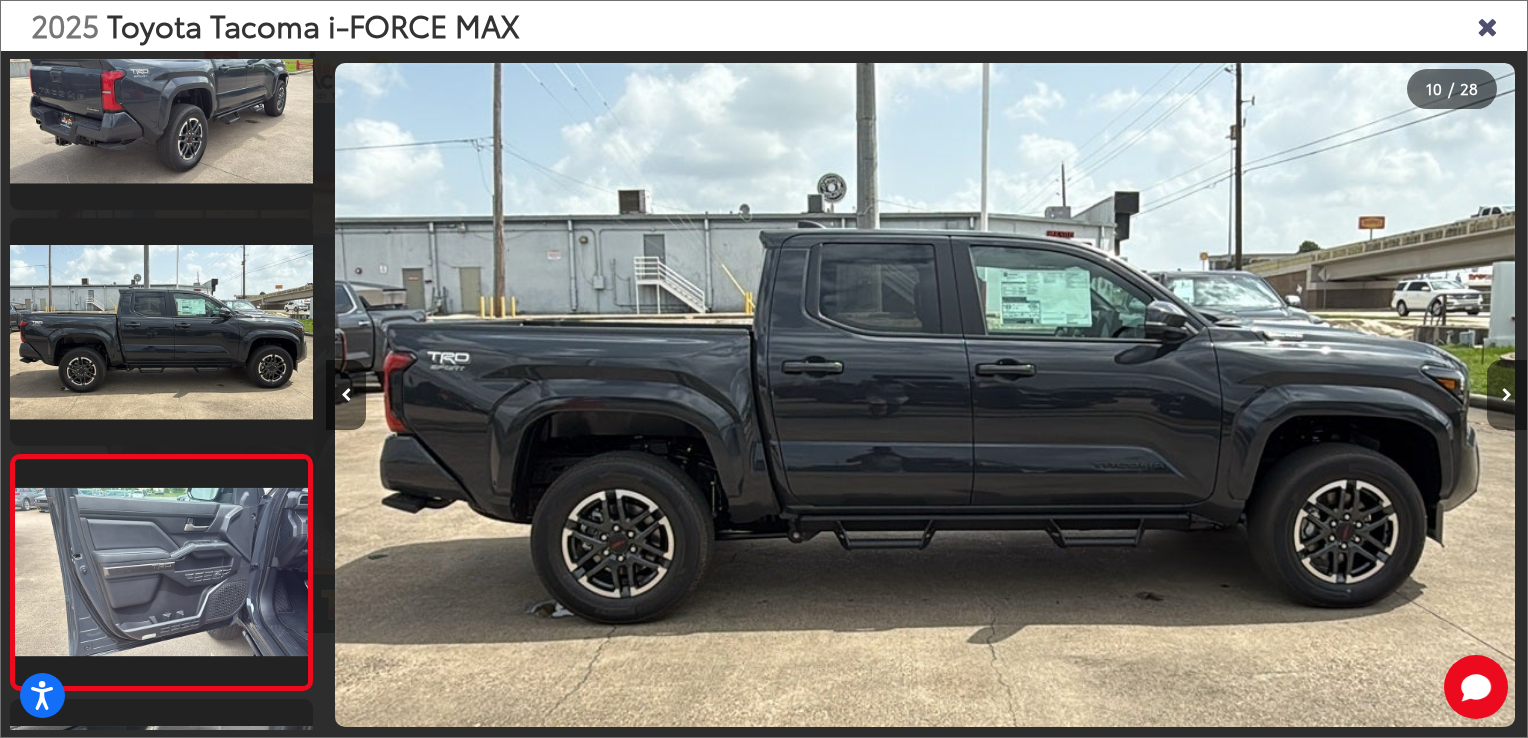 scroll, scrollTop: 0, scrollLeft: 9848, axis: horizontal 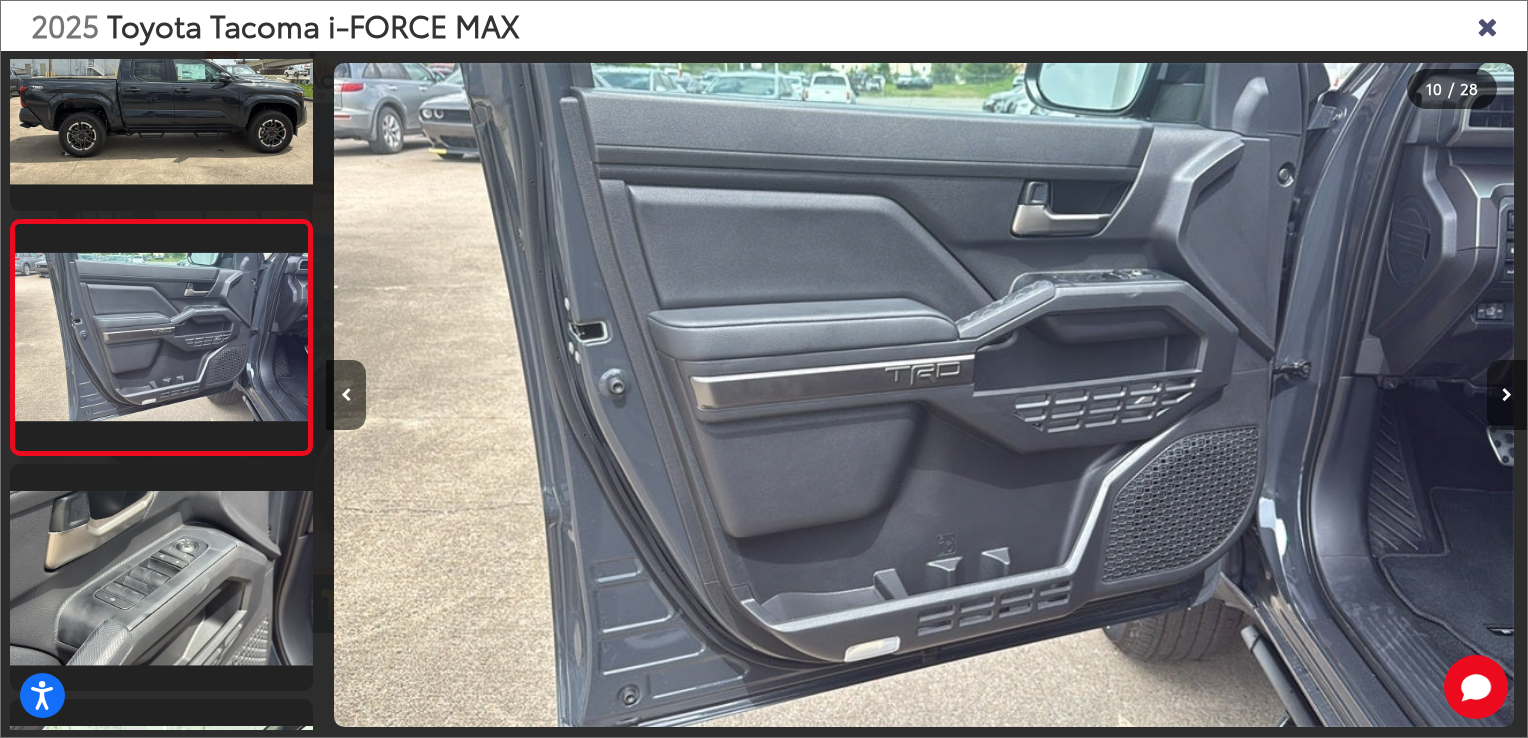 click at bounding box center (1507, 395) 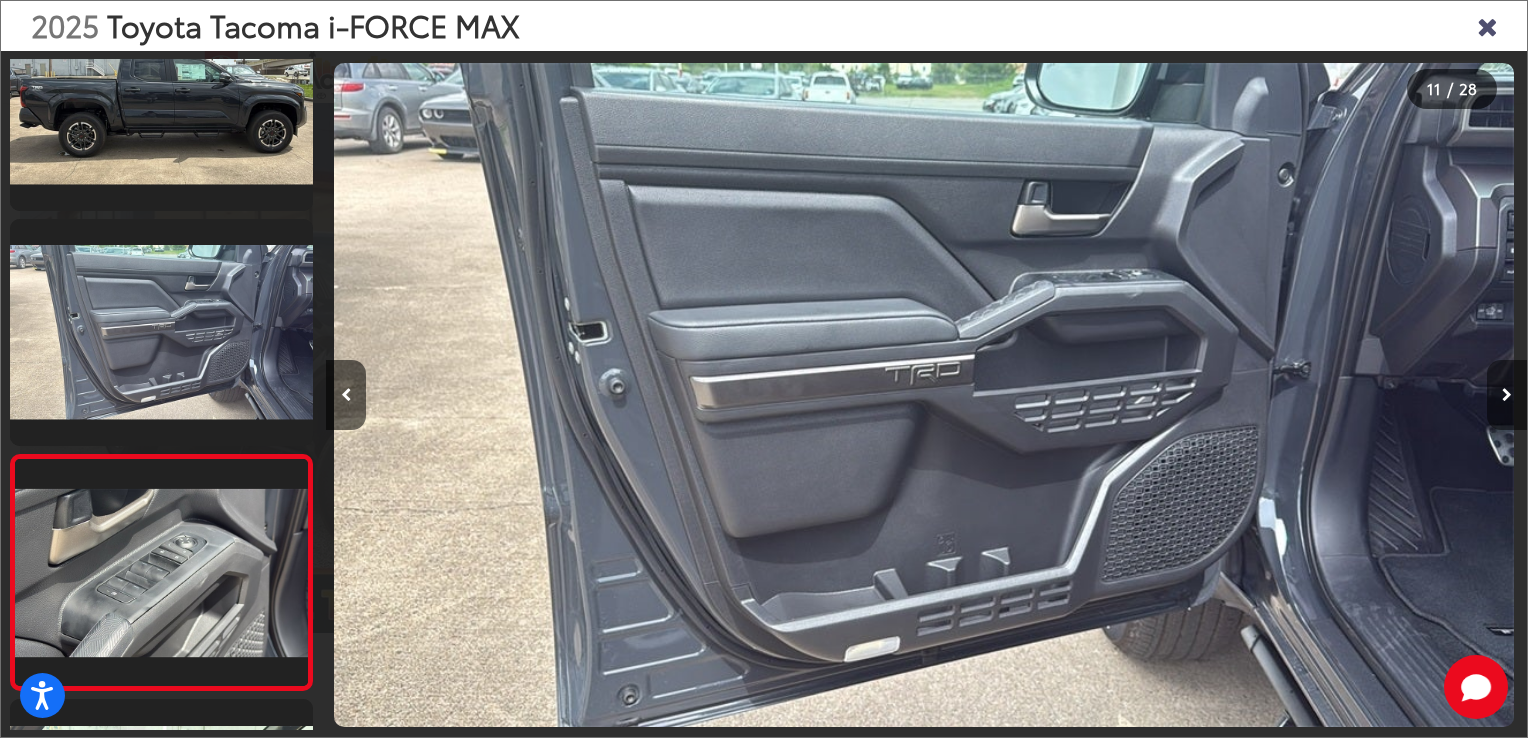 scroll, scrollTop: 0, scrollLeft: 10976, axis: horizontal 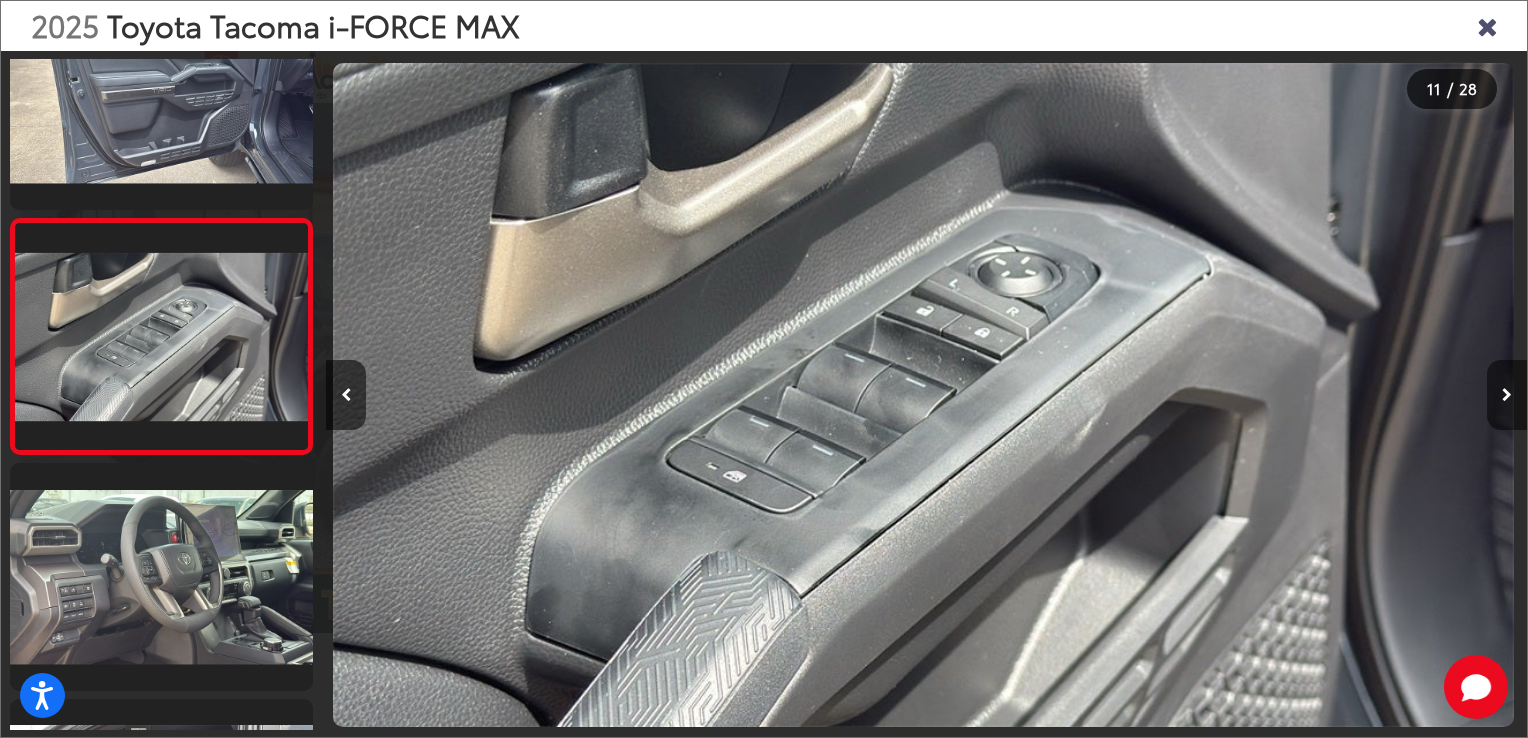 click at bounding box center [1507, 395] 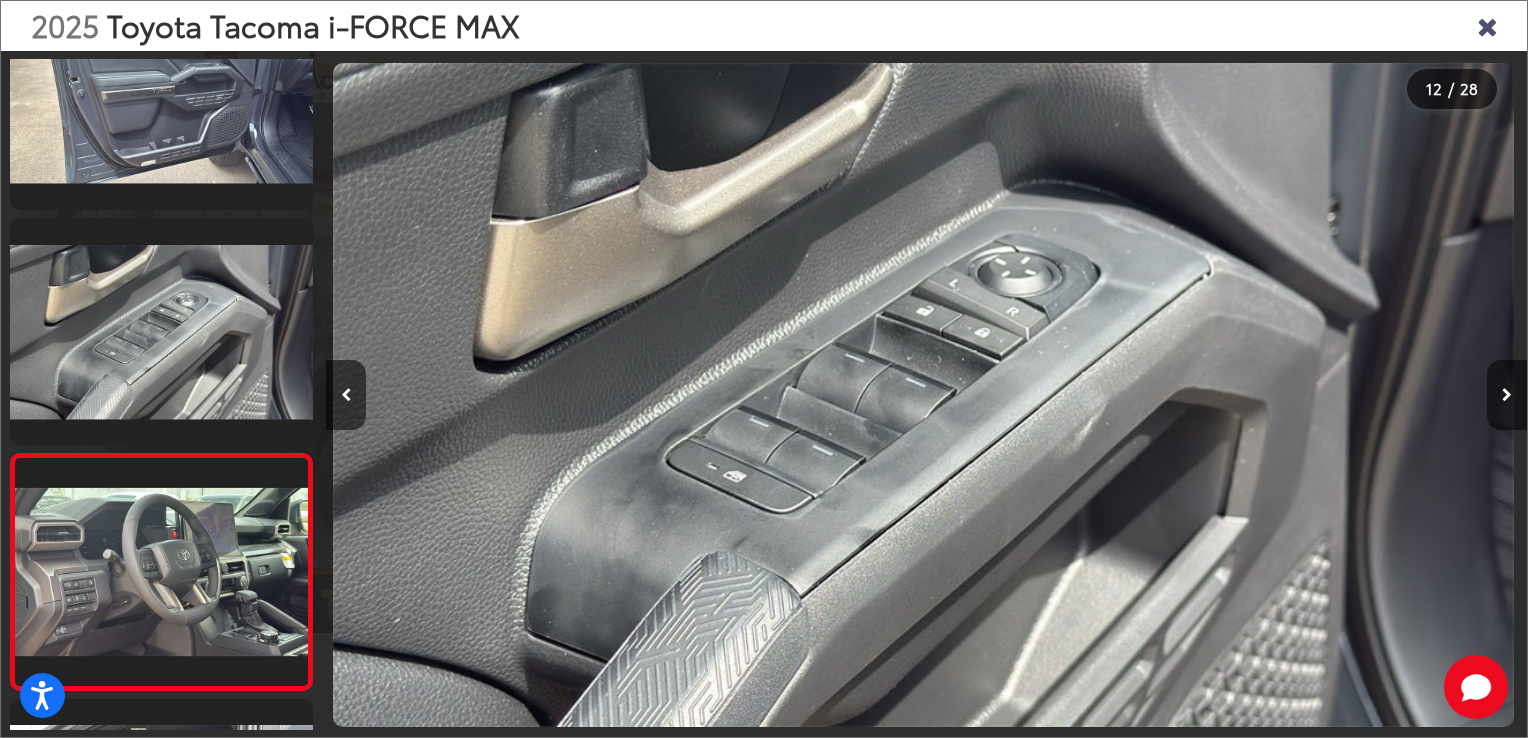 scroll, scrollTop: 0, scrollLeft: 12177, axis: horizontal 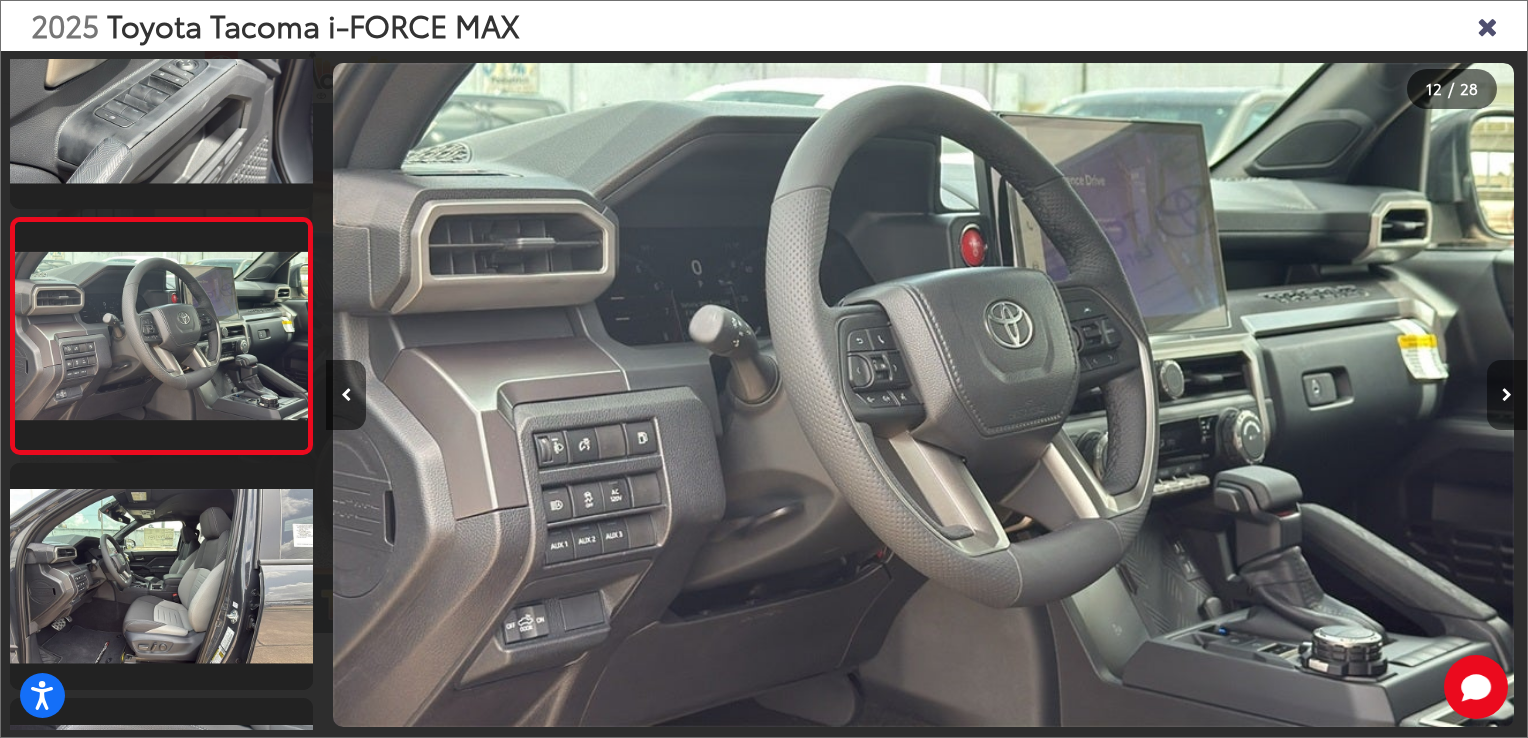 click at bounding box center (1507, 395) 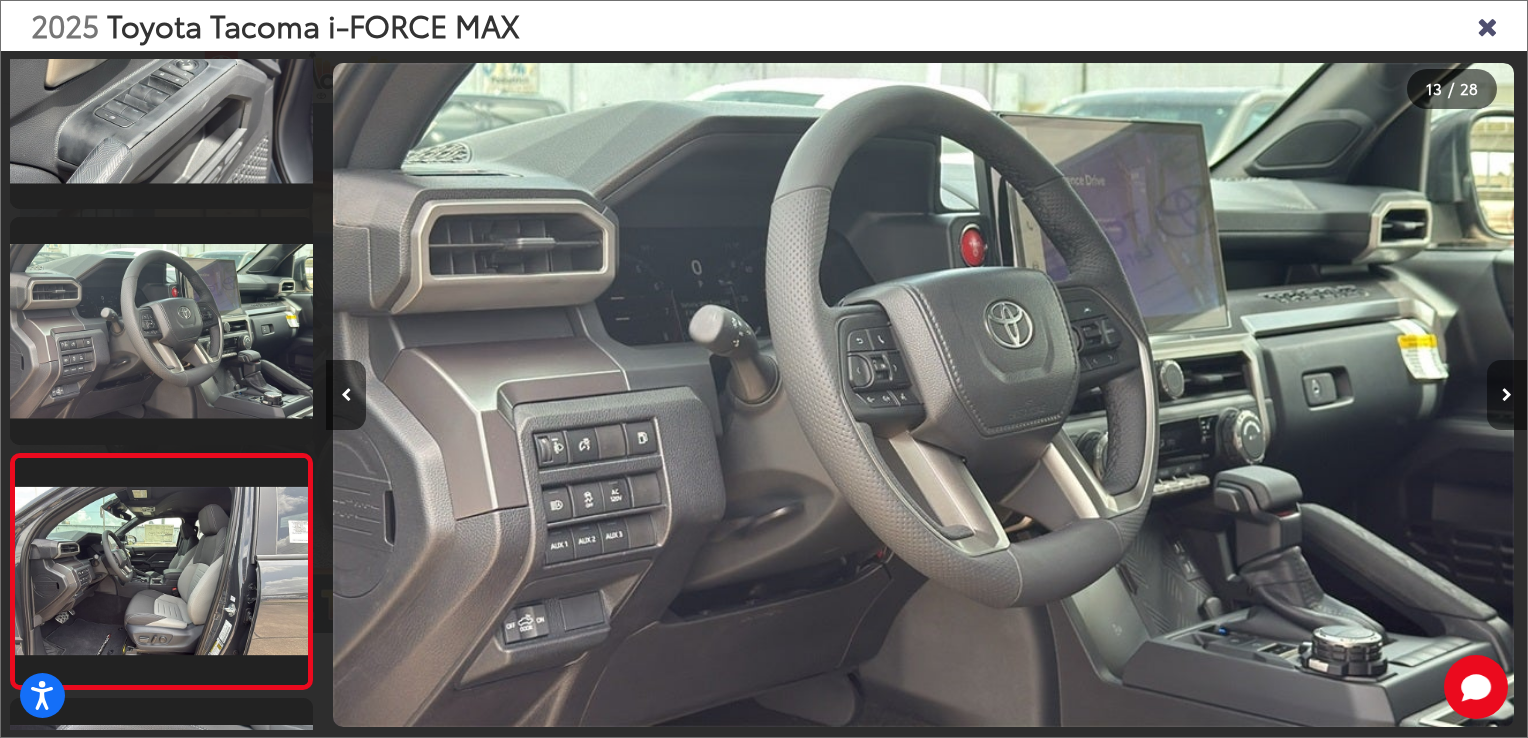 scroll, scrollTop: 0, scrollLeft: 13377, axis: horizontal 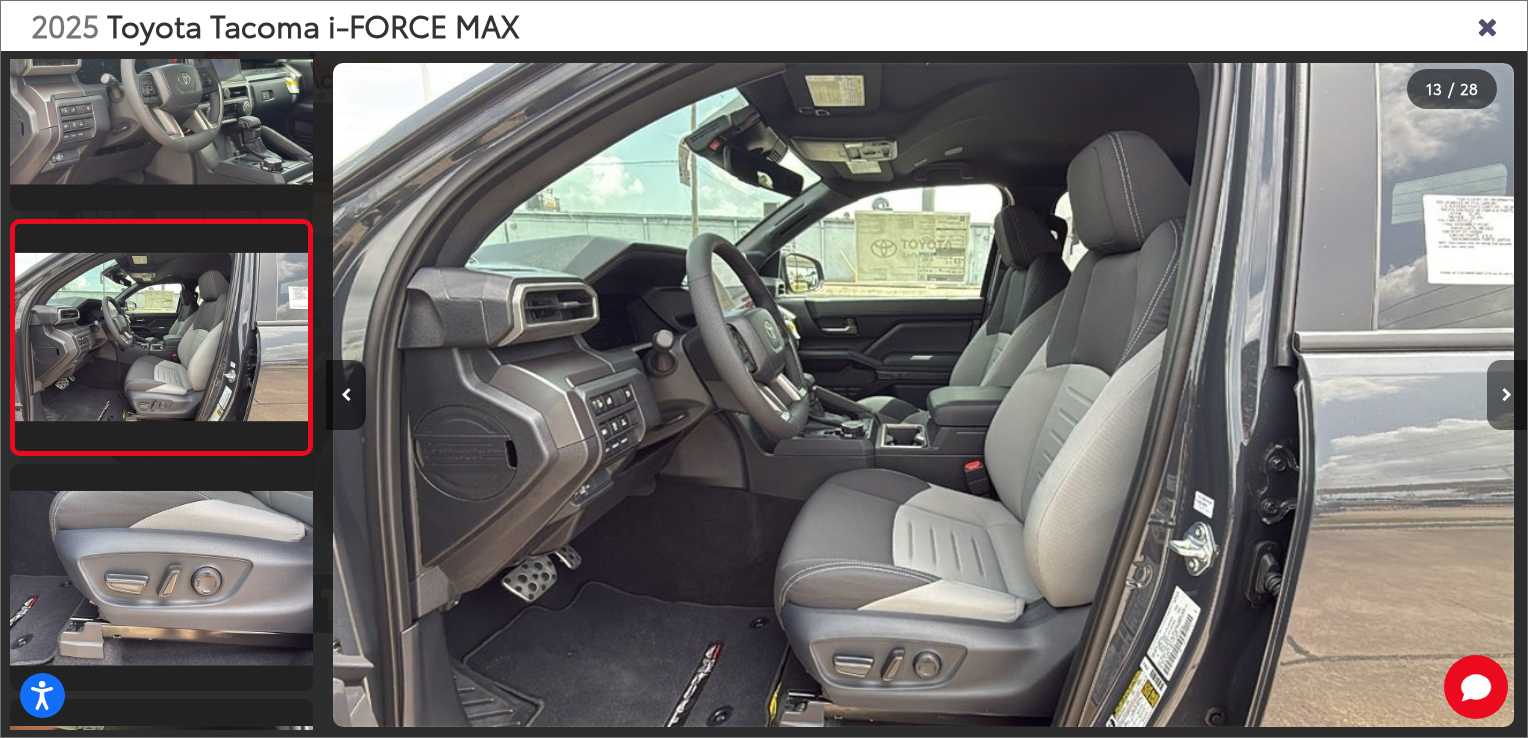 click at bounding box center (1507, 395) 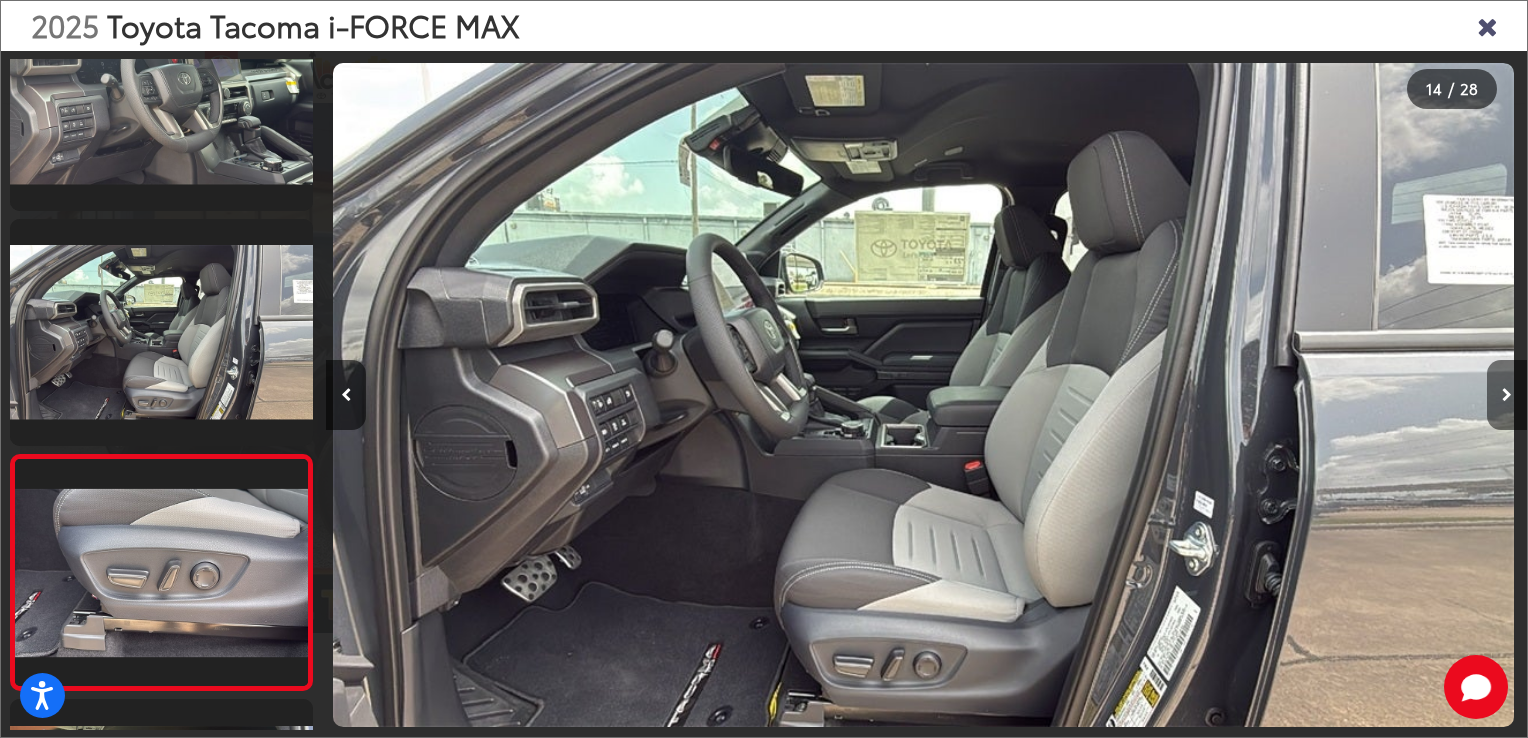 scroll, scrollTop: 0, scrollLeft: 14579, axis: horizontal 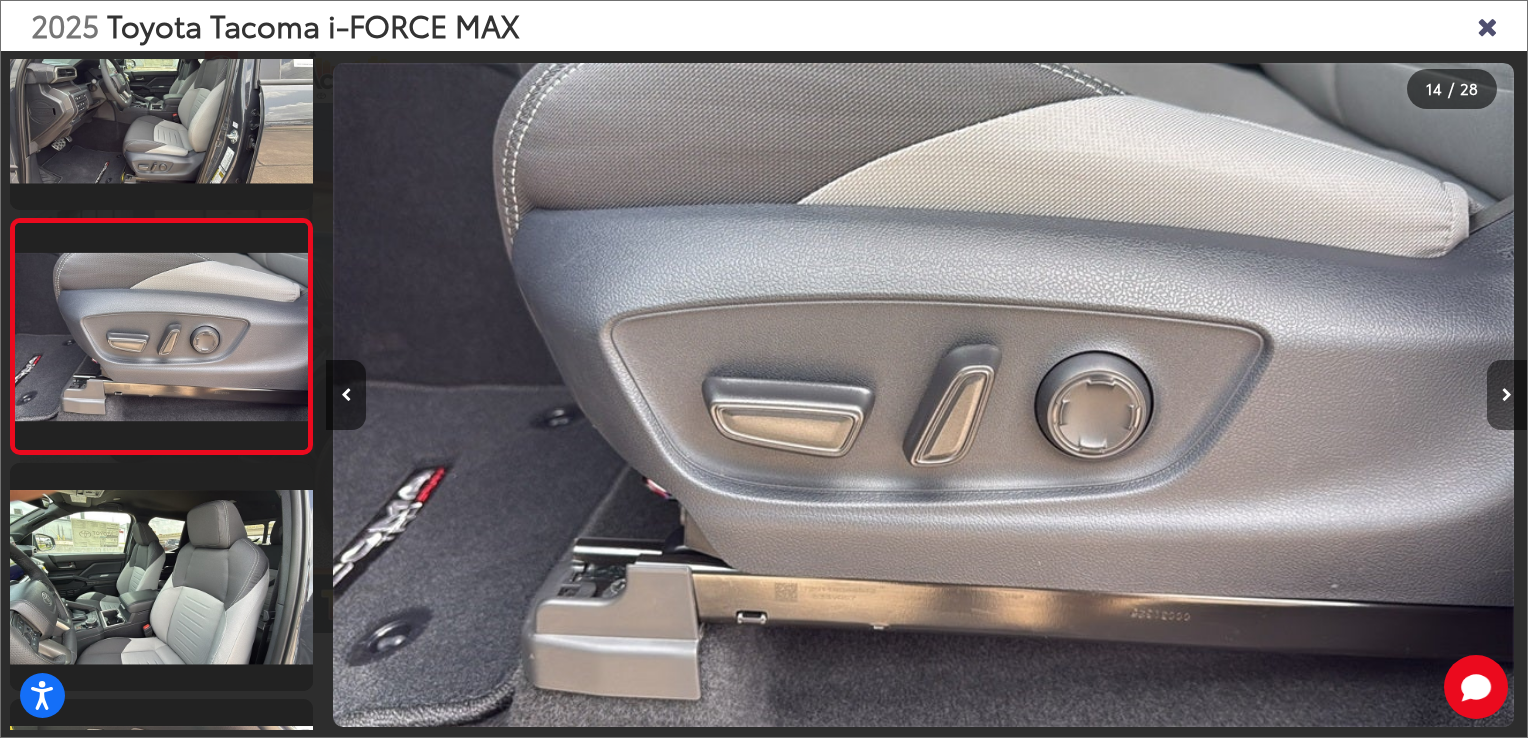 click at bounding box center [1507, 395] 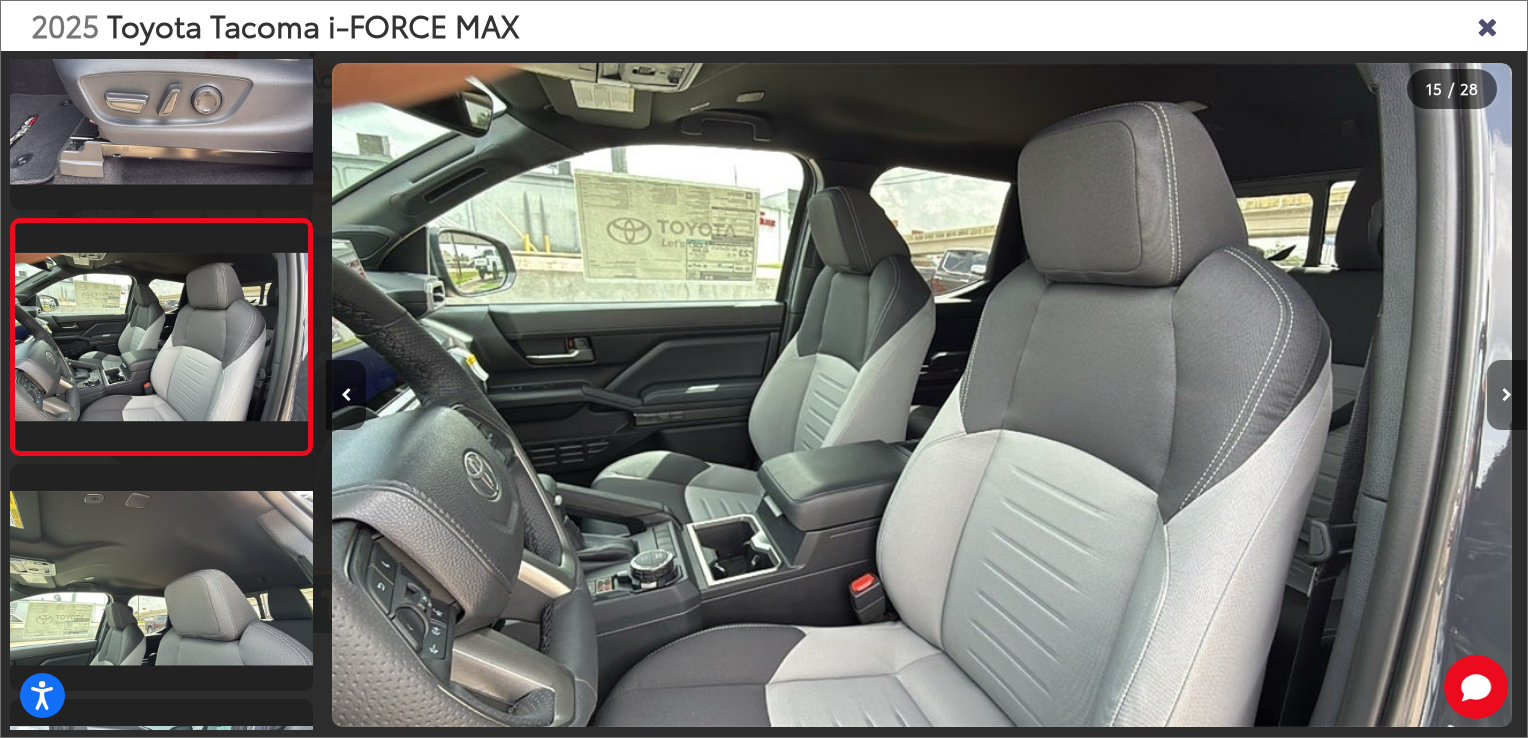 click at bounding box center (1507, 395) 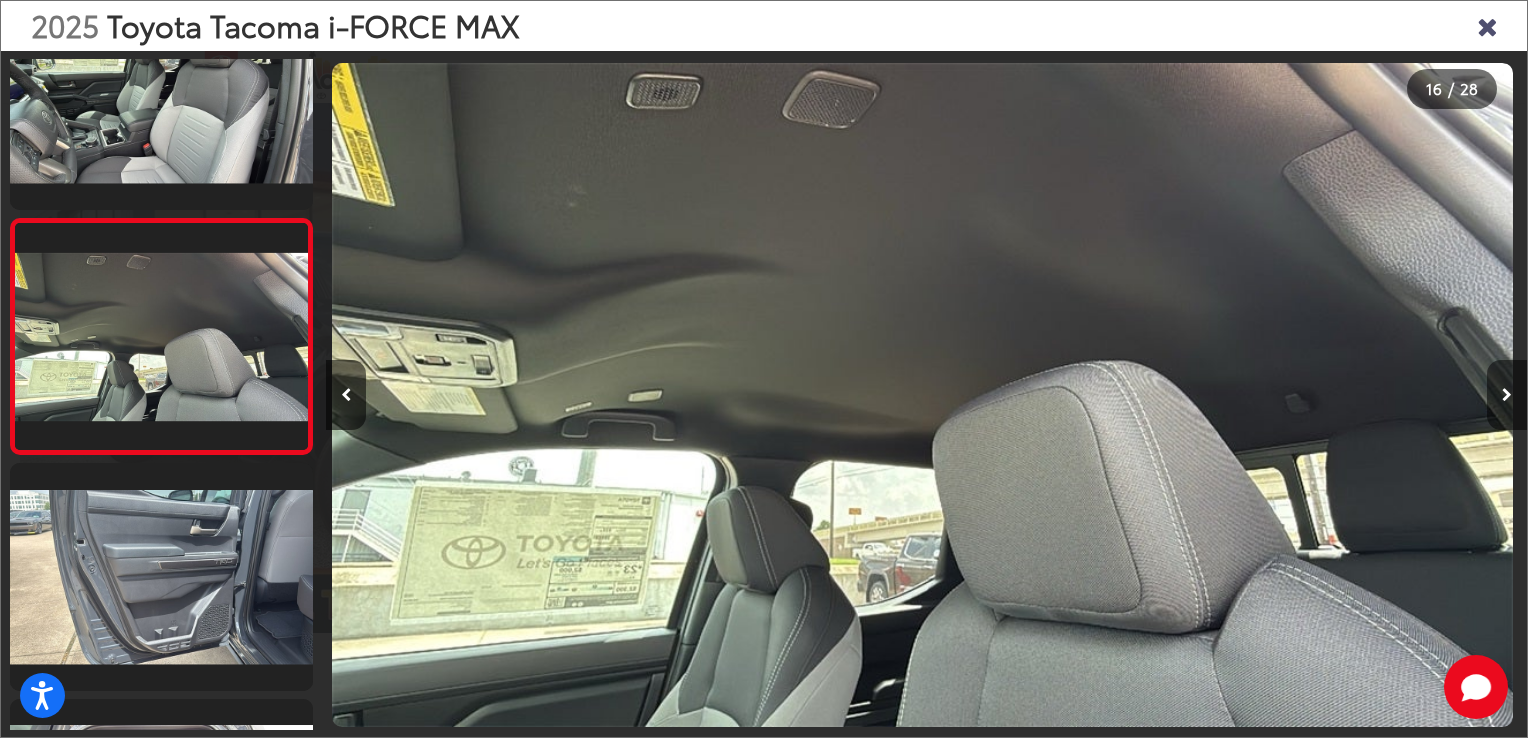 click at bounding box center (1507, 395) 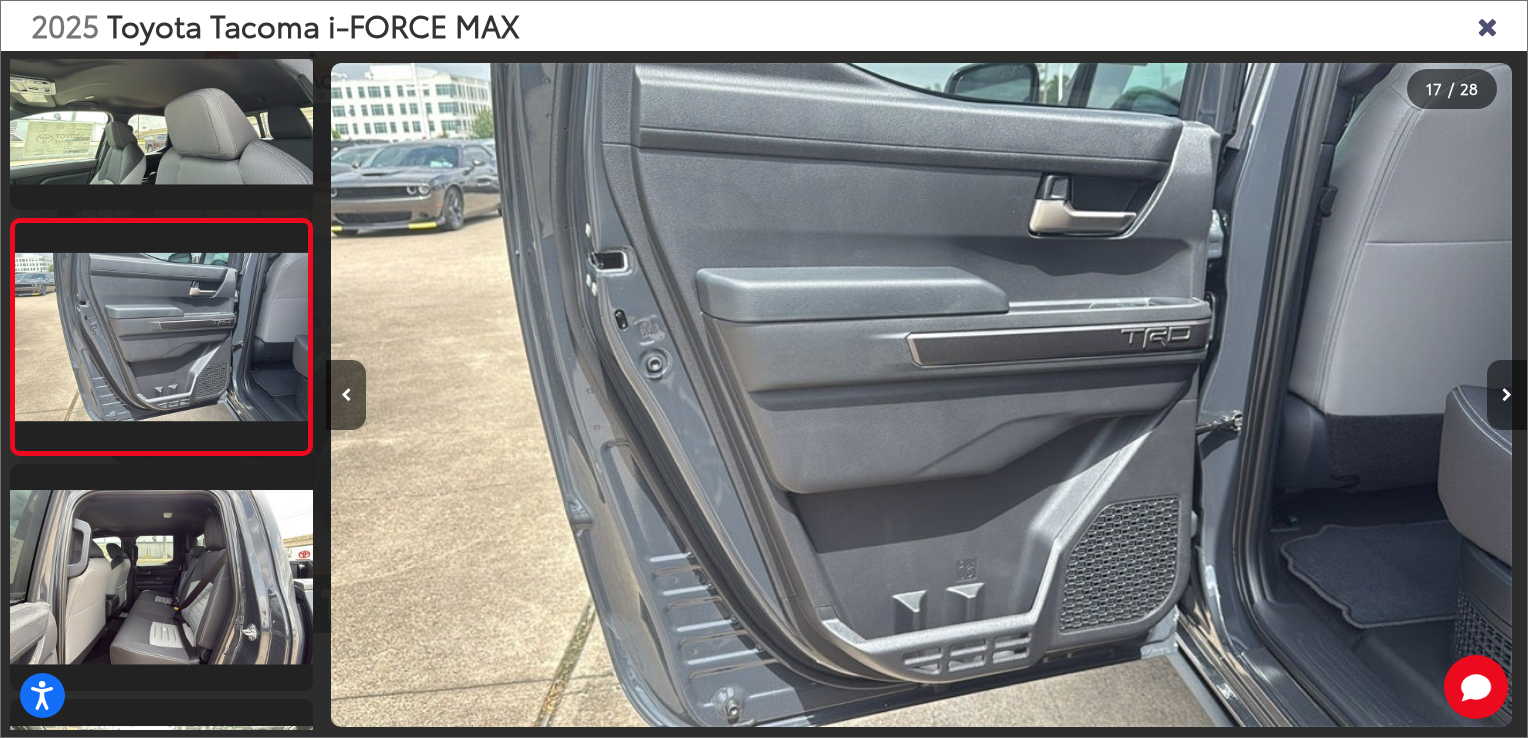 click at bounding box center (1507, 395) 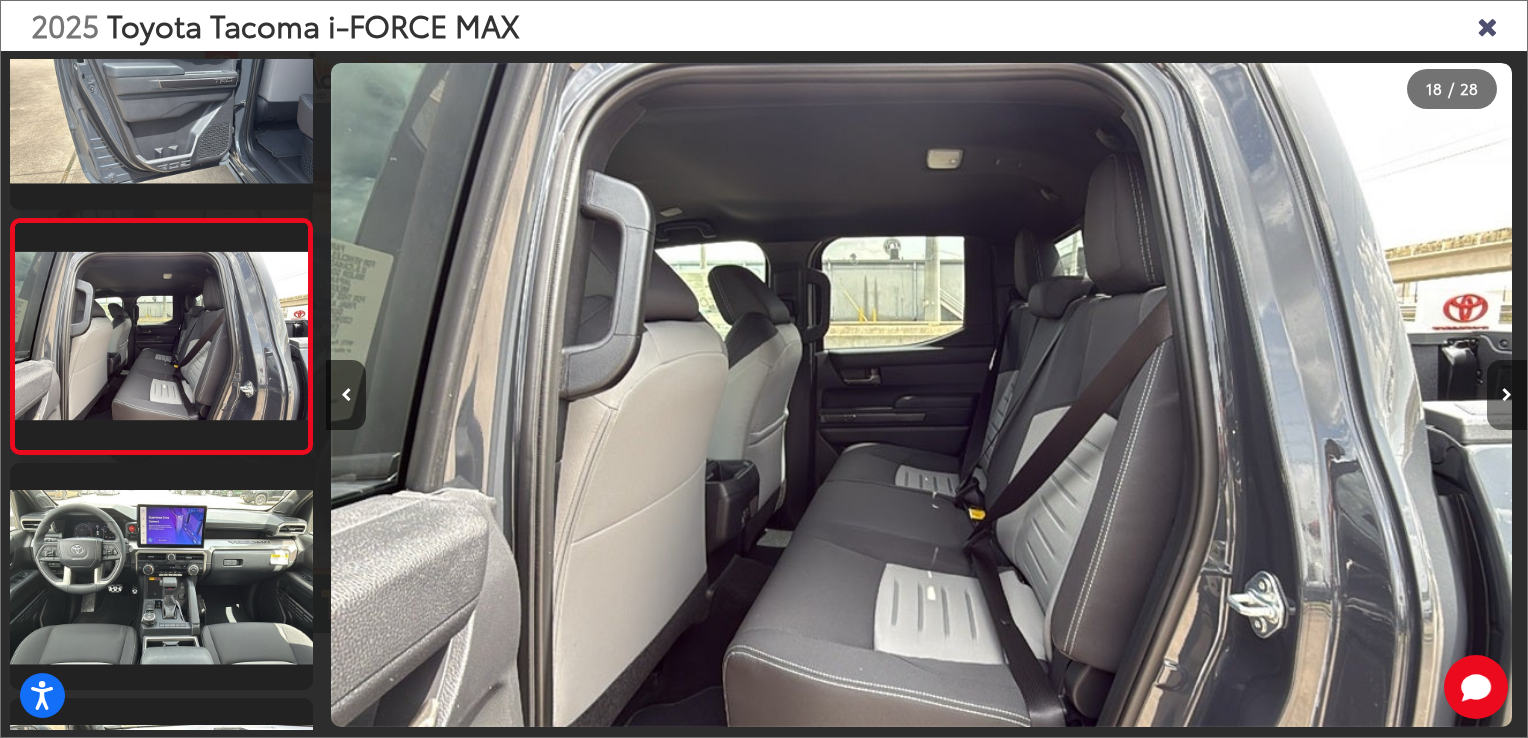 click at bounding box center (1507, 395) 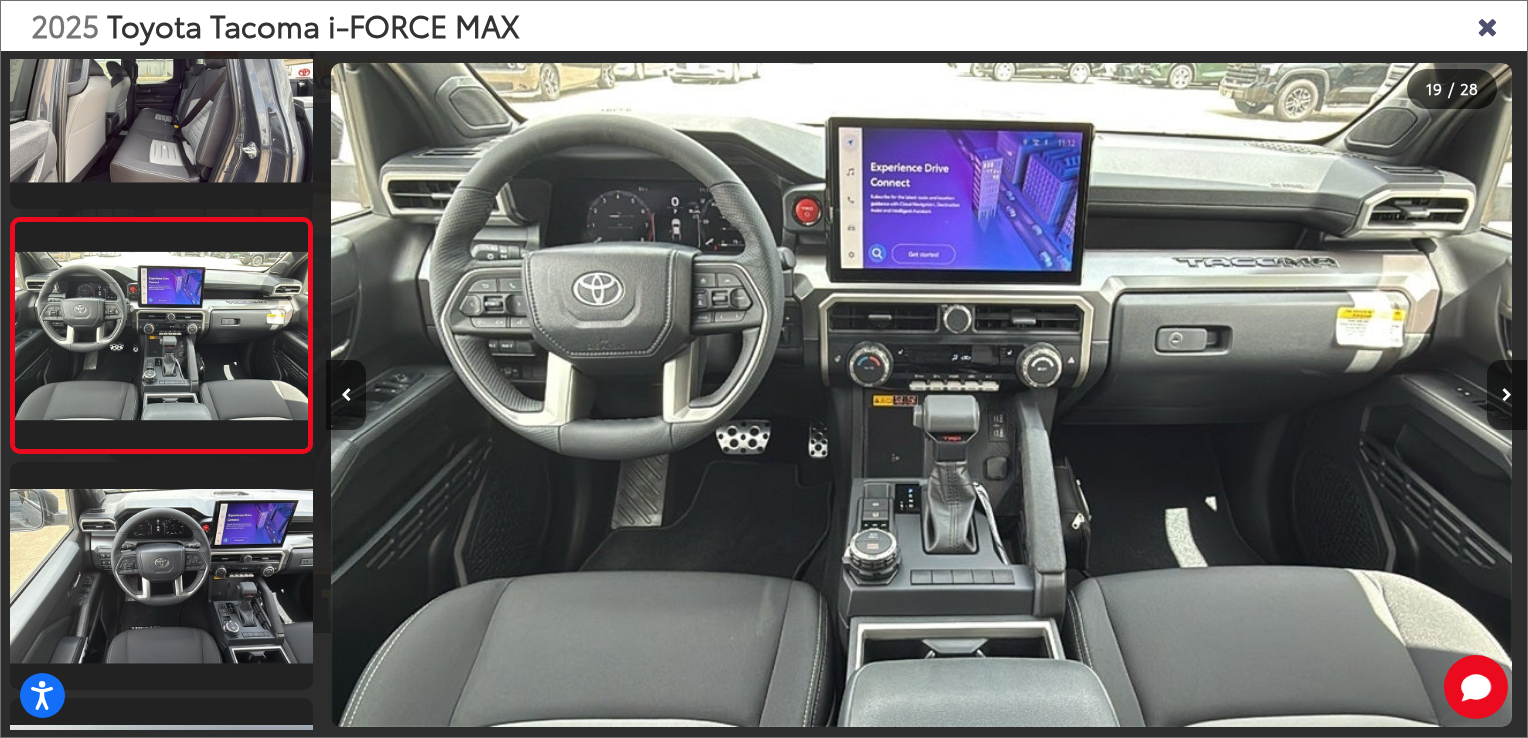 click at bounding box center (1487, 25) 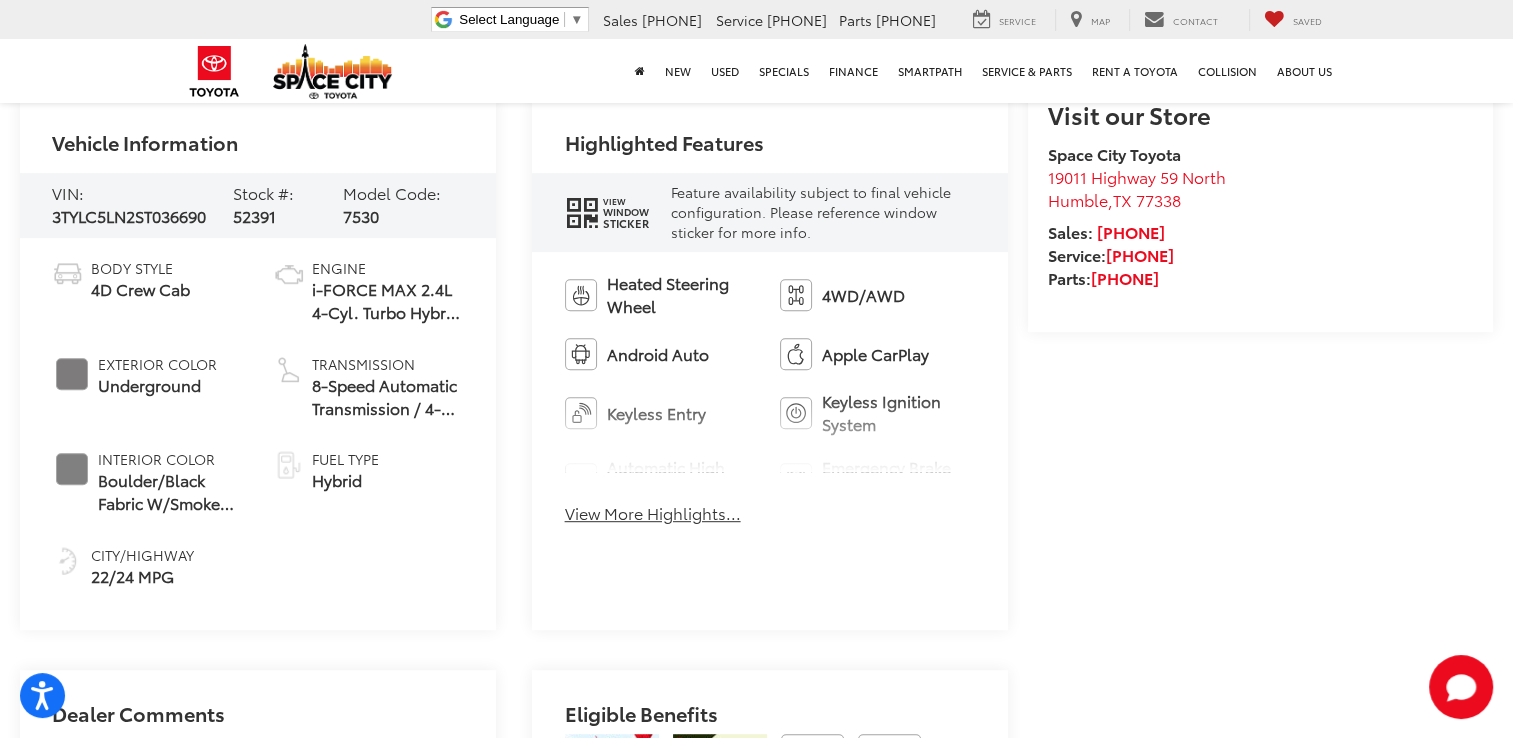 scroll, scrollTop: 1000, scrollLeft: 0, axis: vertical 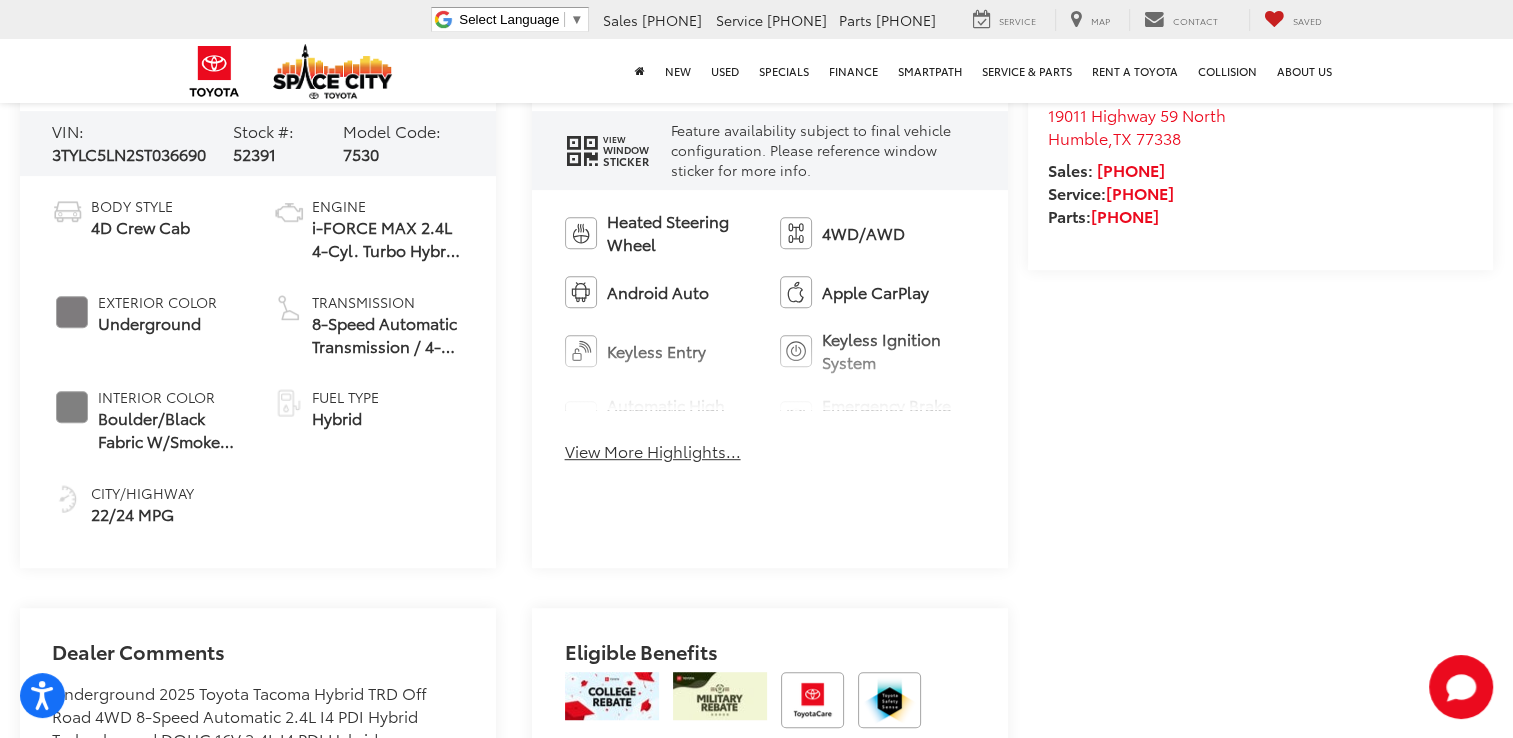 click on "View More Highlights..." at bounding box center (653, 451) 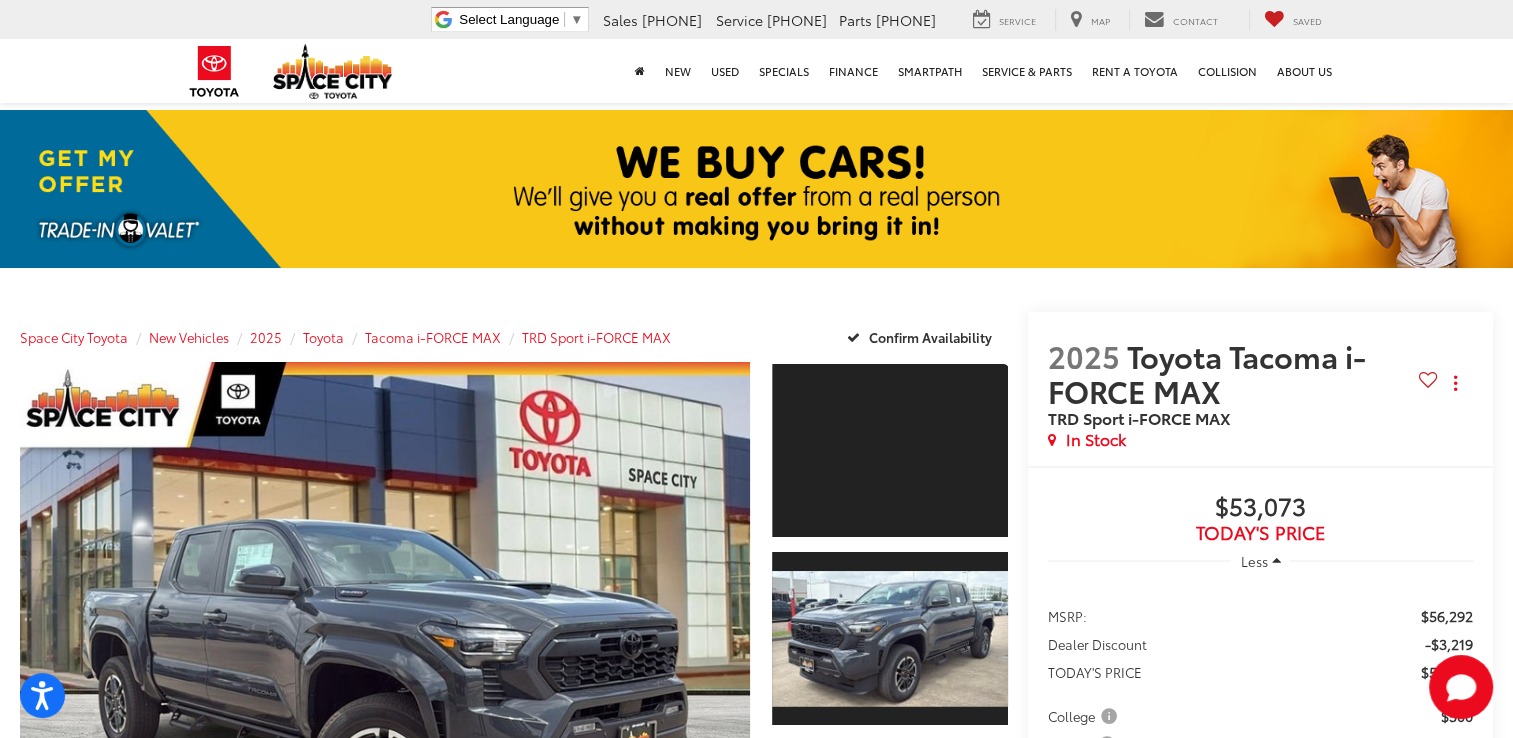scroll, scrollTop: 0, scrollLeft: 0, axis: both 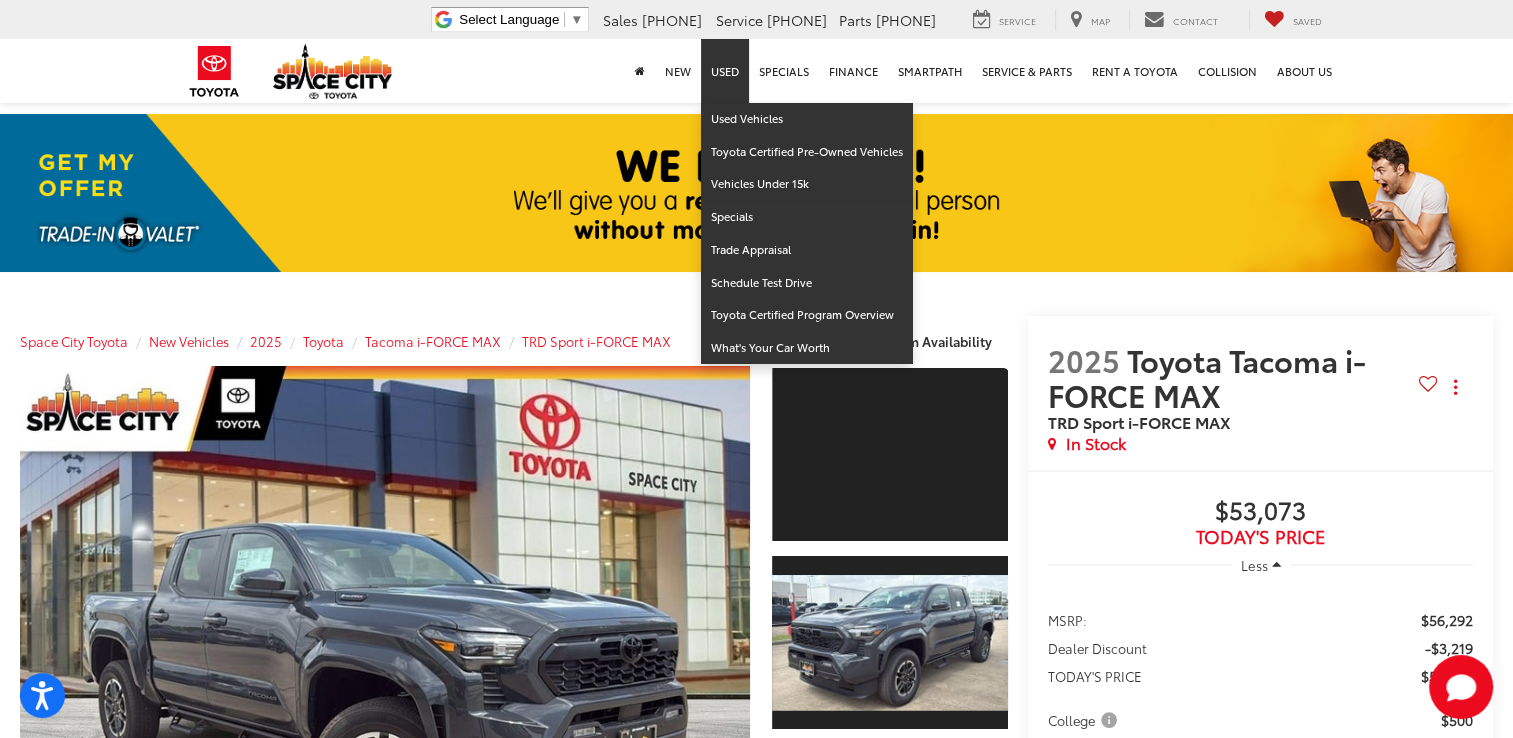 click on "Used" at bounding box center [725, 71] 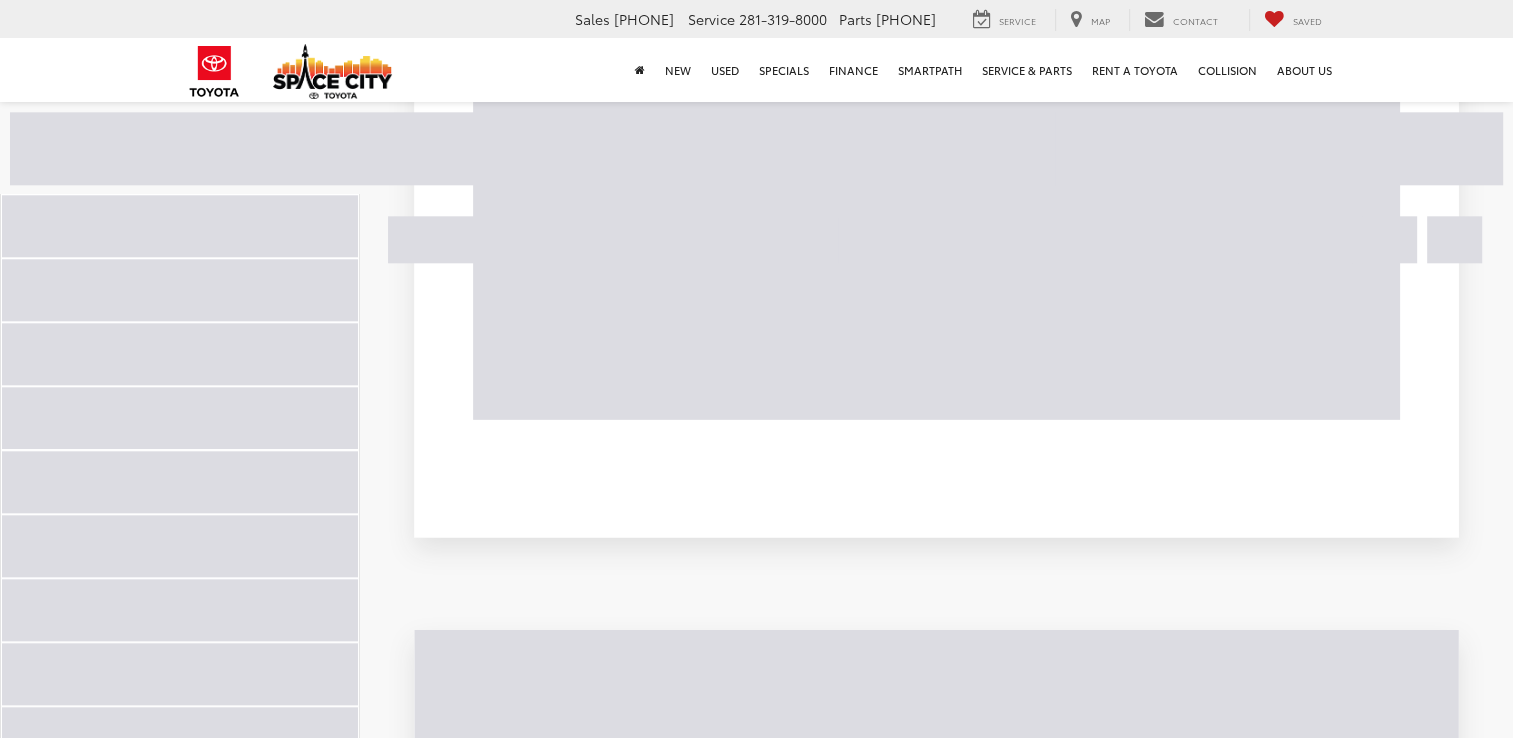 scroll, scrollTop: 2048, scrollLeft: 0, axis: vertical 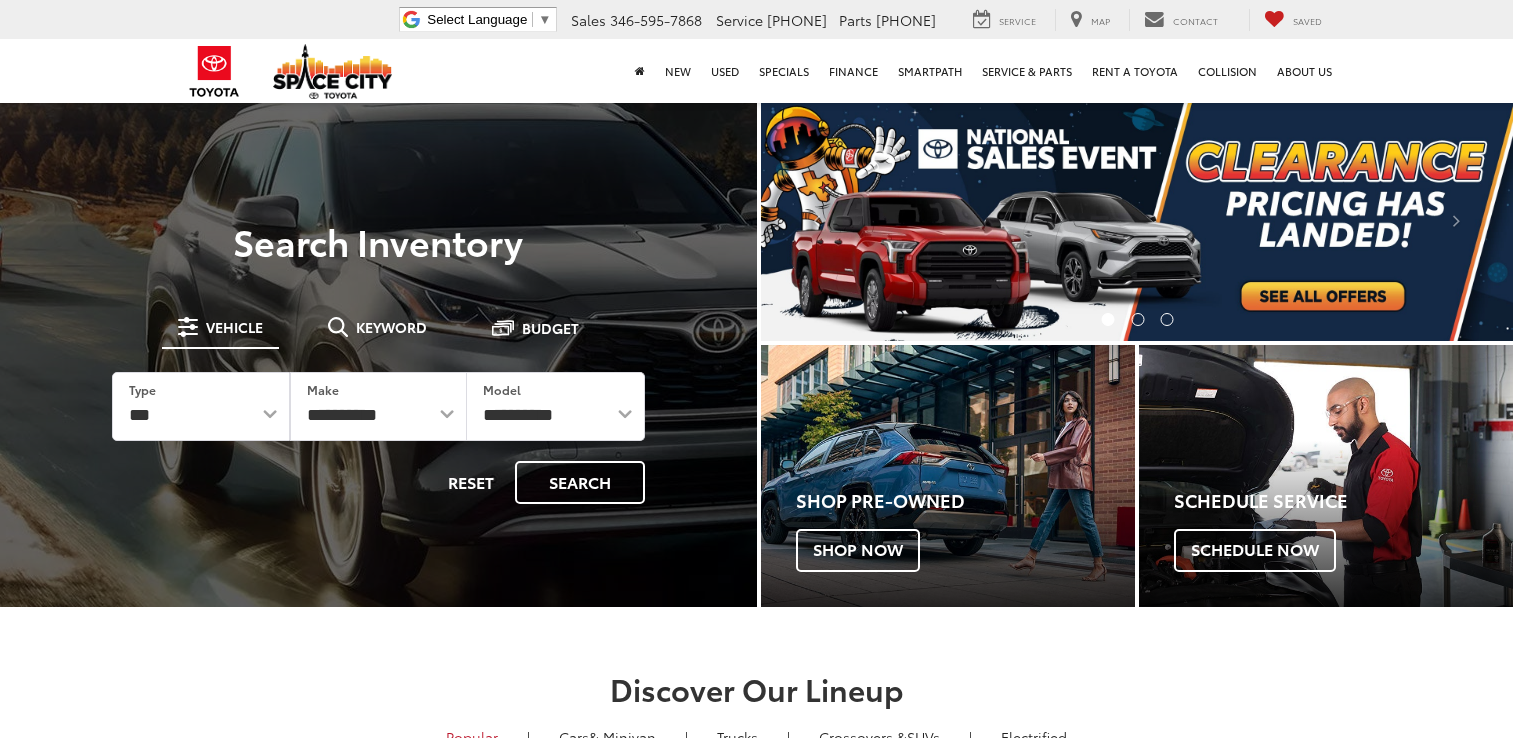 select on "******" 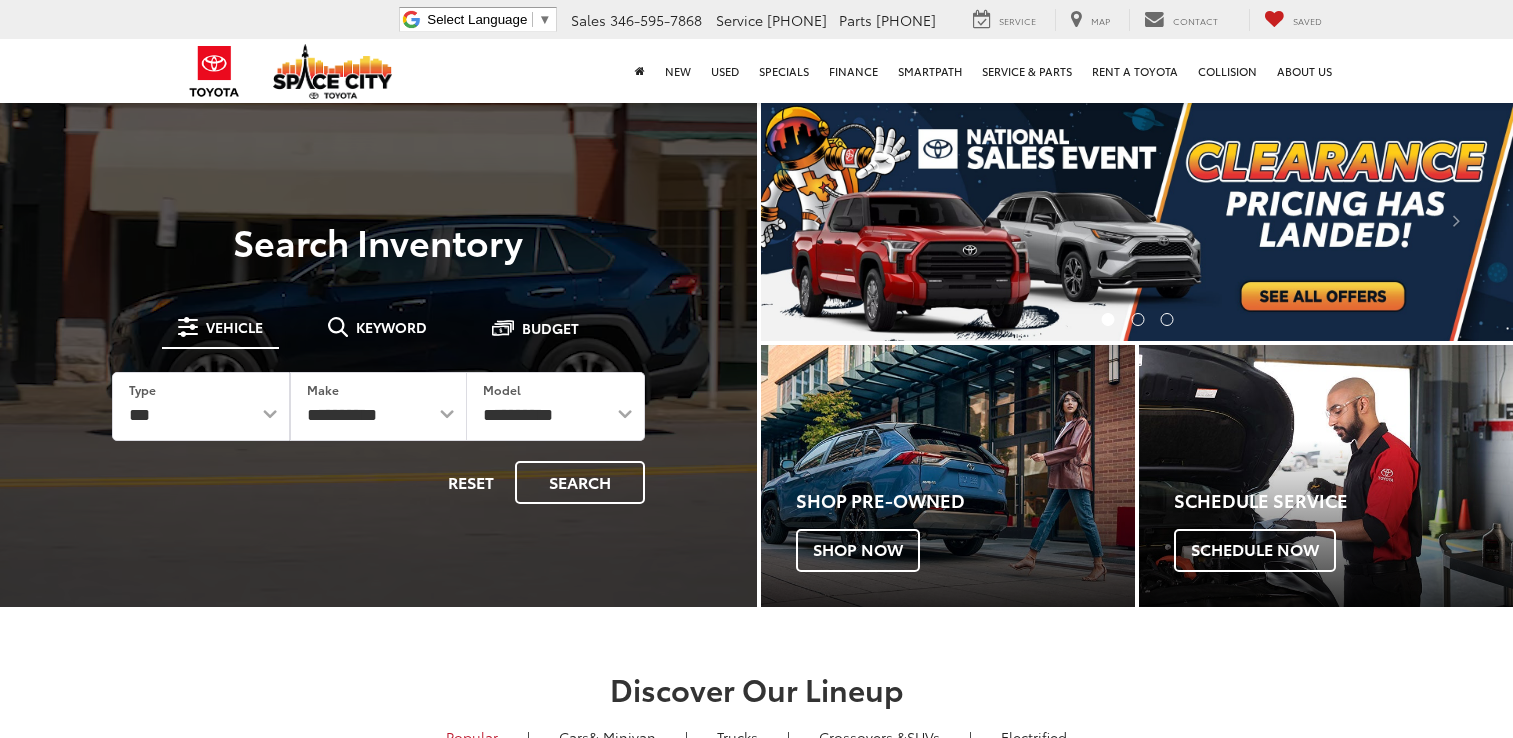 scroll, scrollTop: 0, scrollLeft: 0, axis: both 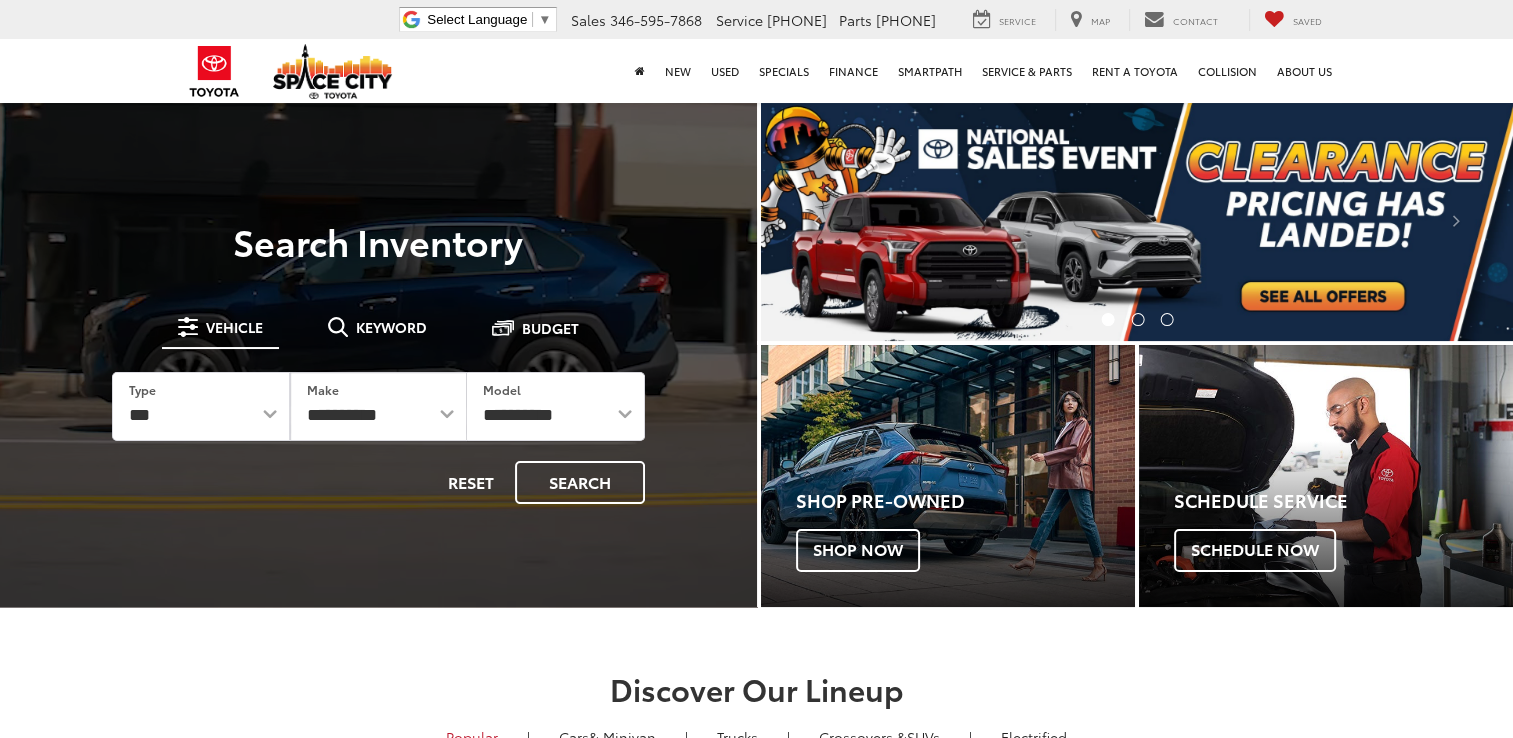 select on "******" 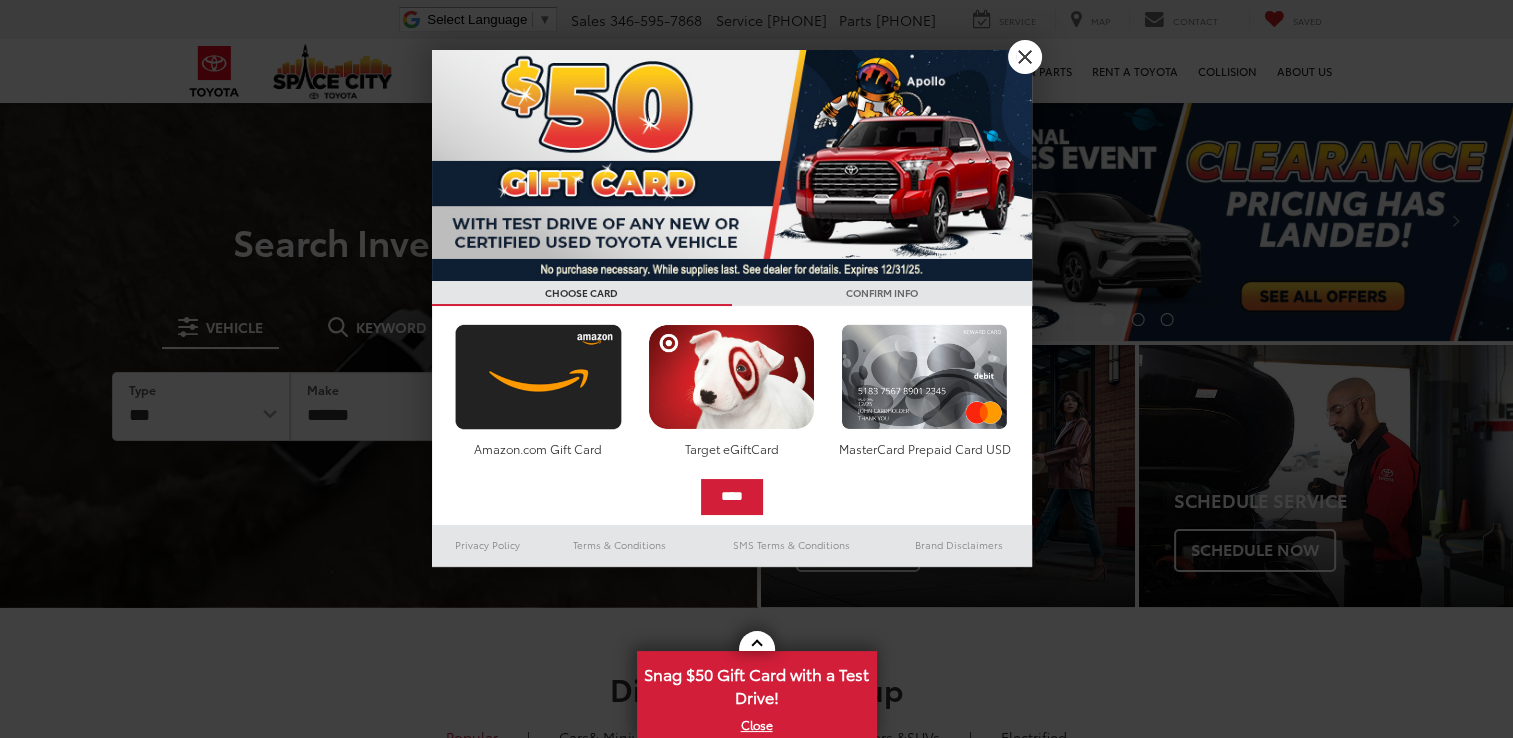 scroll, scrollTop: 0, scrollLeft: 0, axis: both 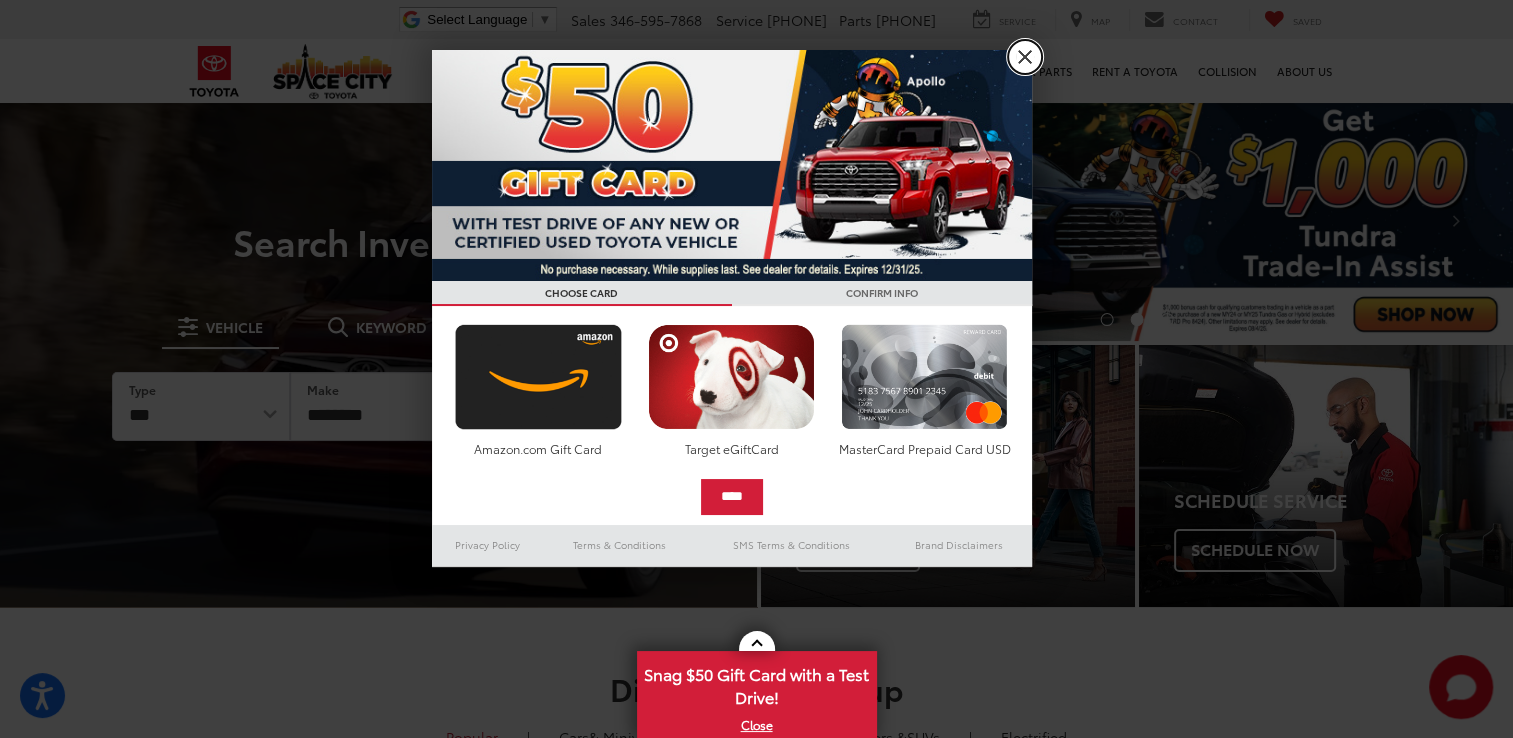 click on "X" at bounding box center [1025, 57] 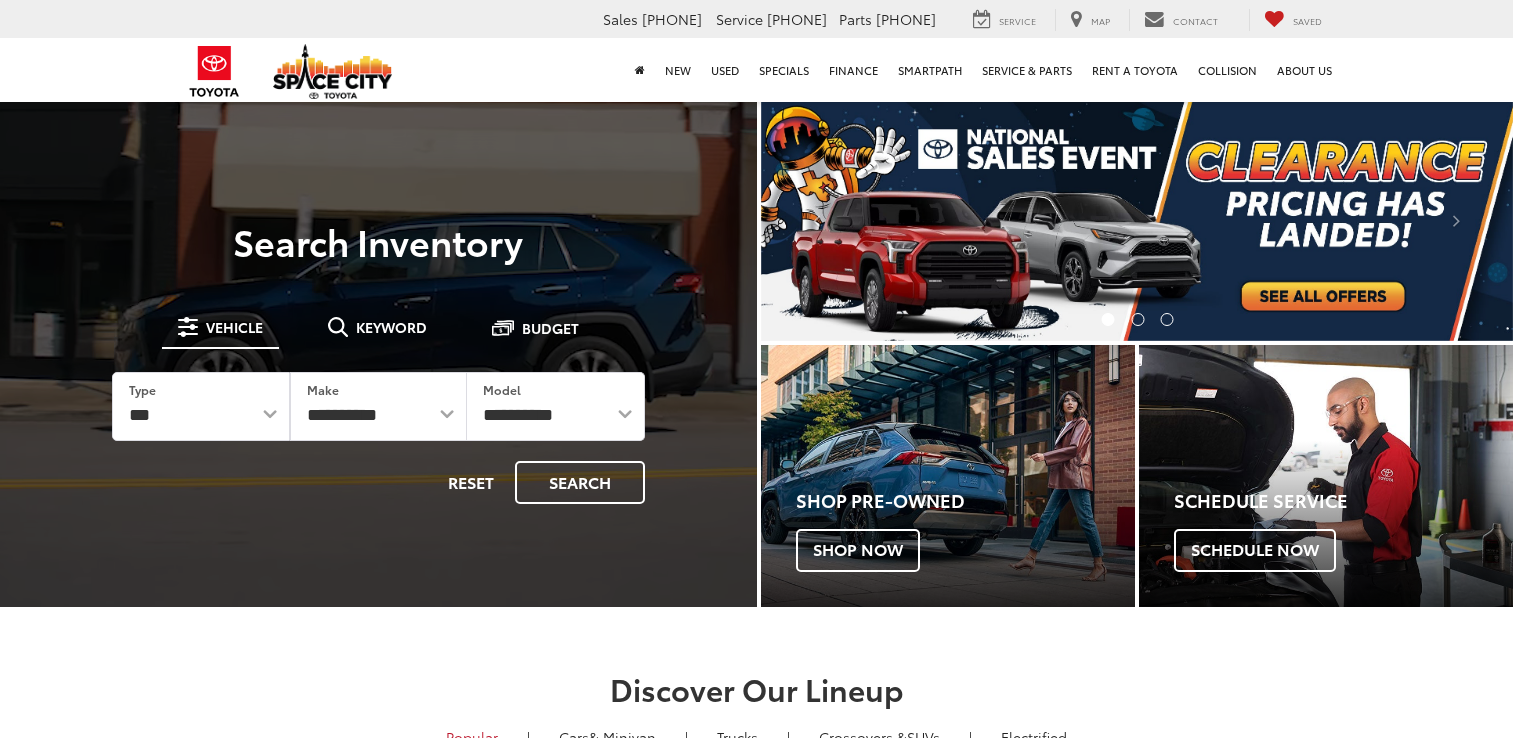 scroll, scrollTop: 0, scrollLeft: 0, axis: both 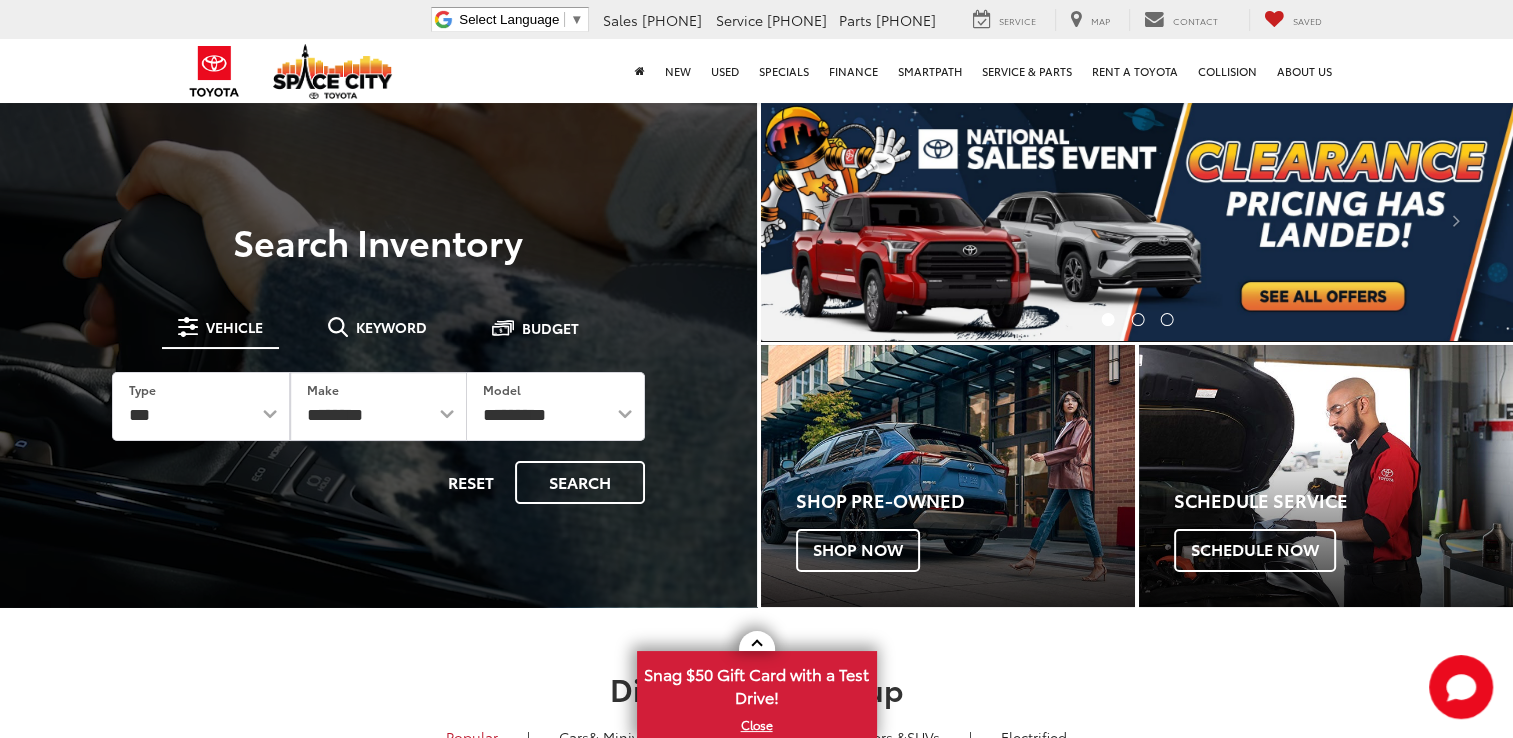click at bounding box center [1137, 220] 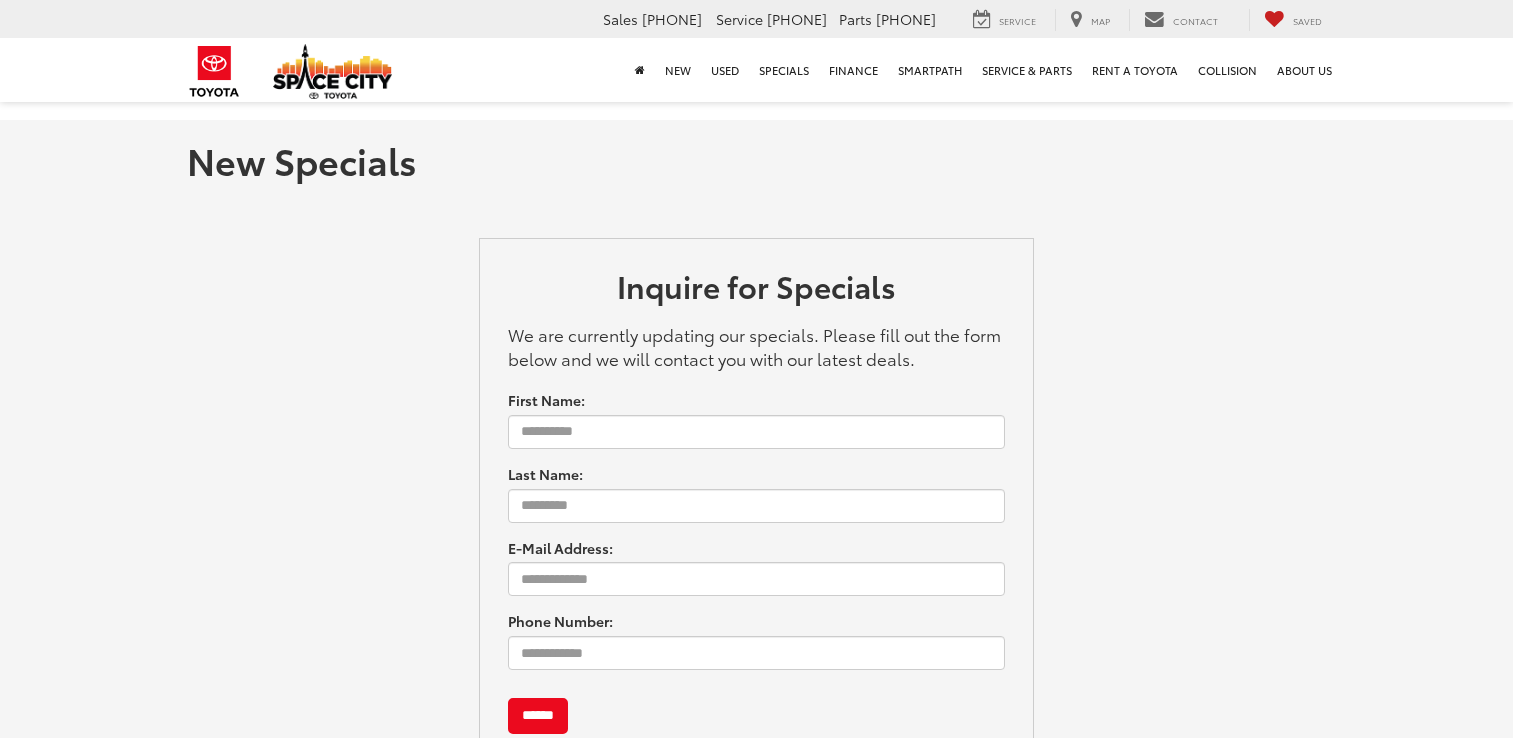 scroll, scrollTop: 0, scrollLeft: 0, axis: both 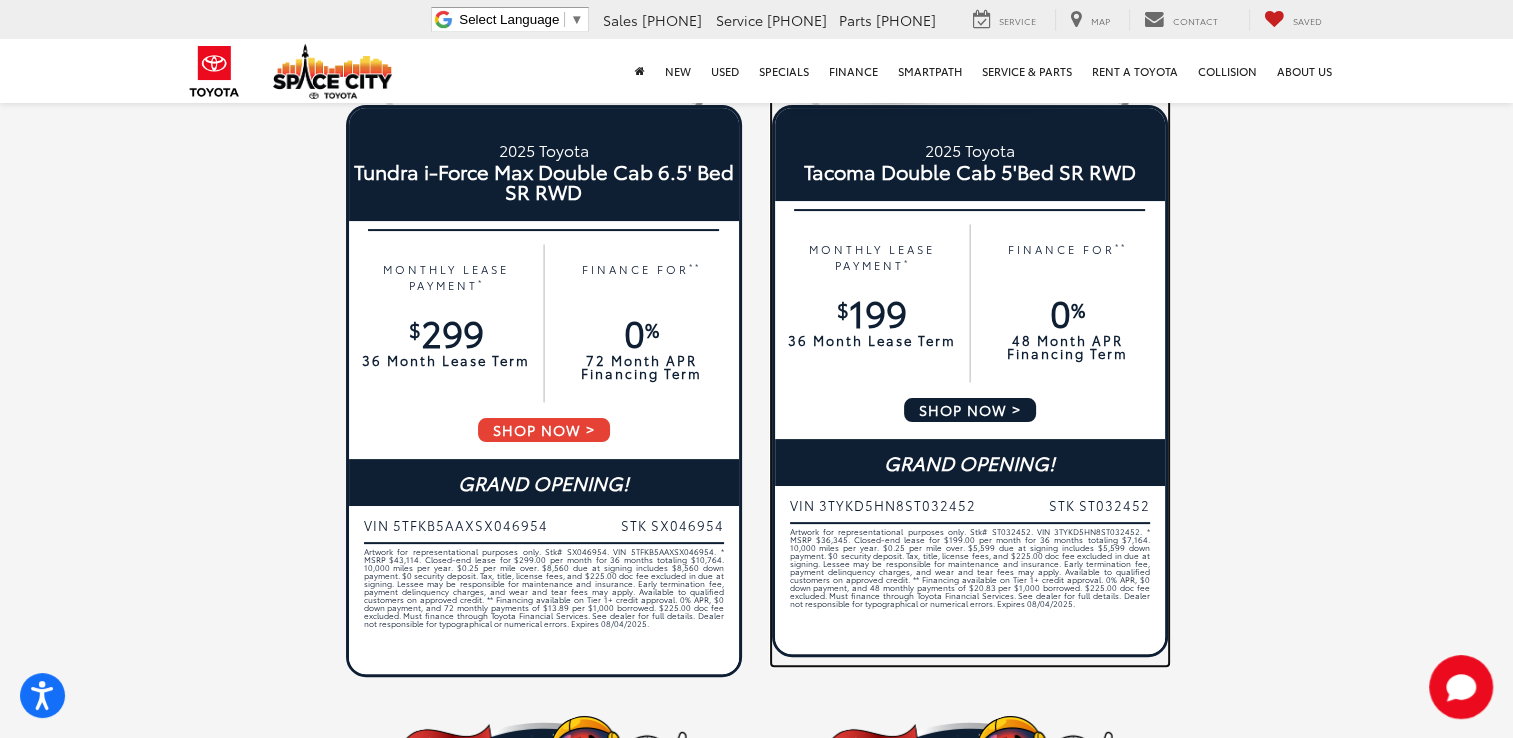 click on "SHOP NOW" at bounding box center (970, 410) 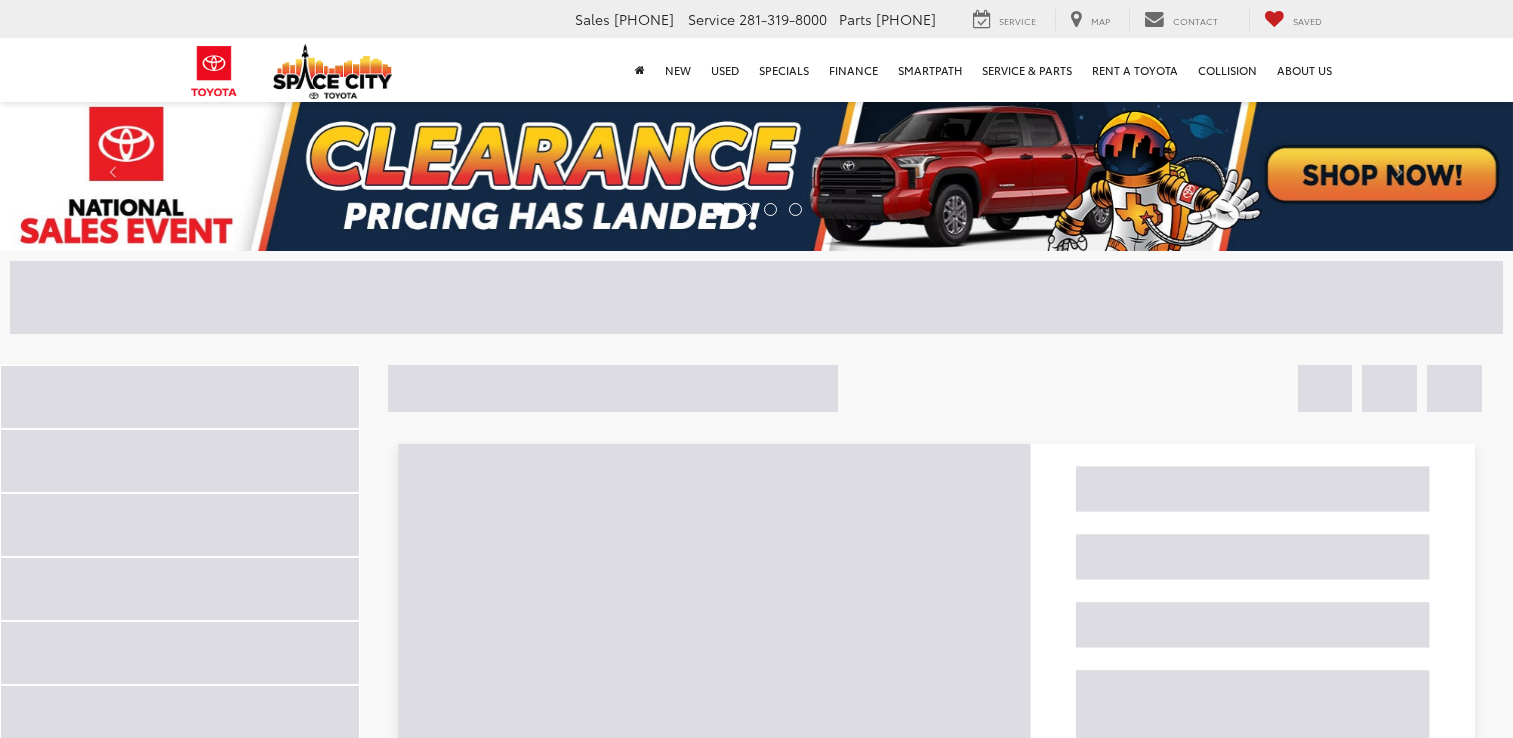 scroll, scrollTop: 0, scrollLeft: 0, axis: both 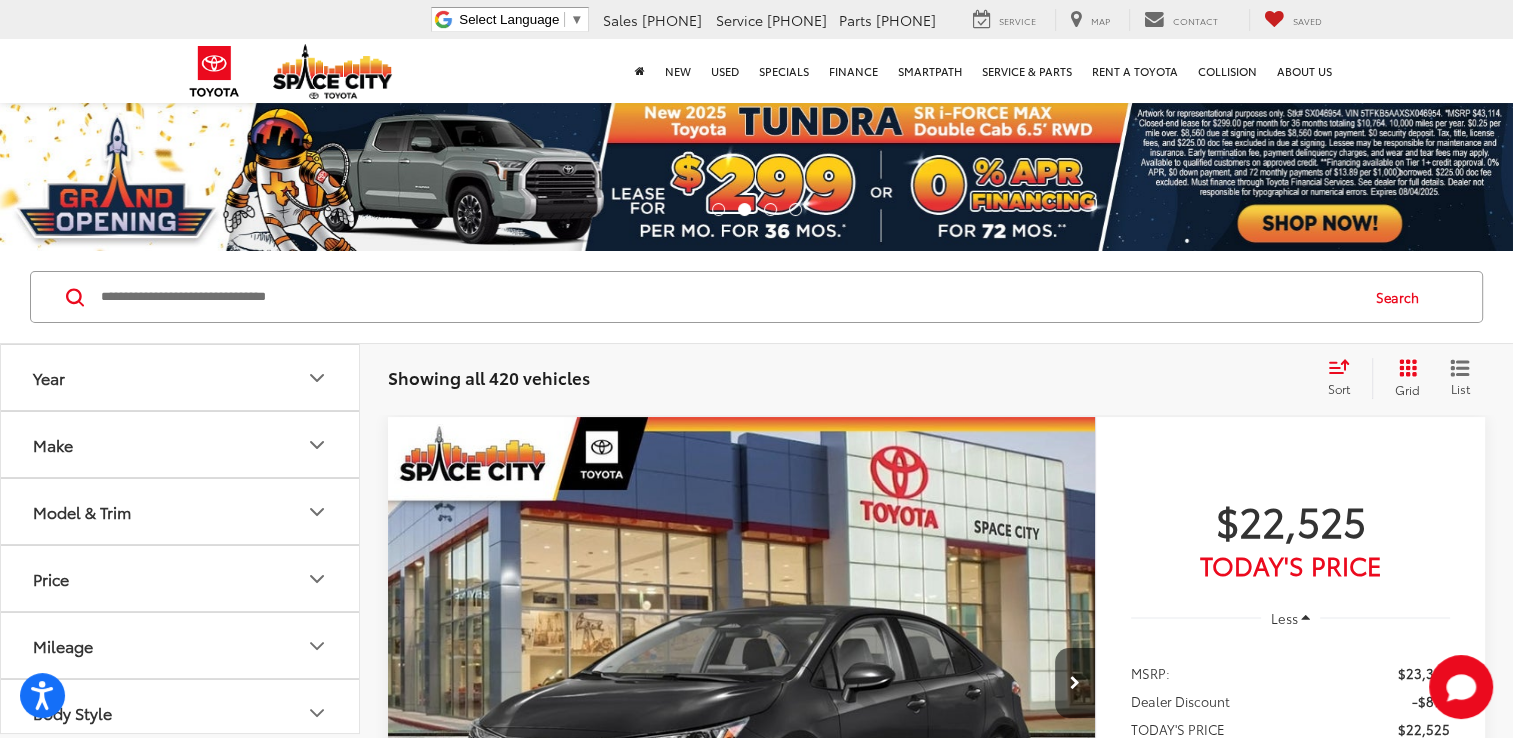 click 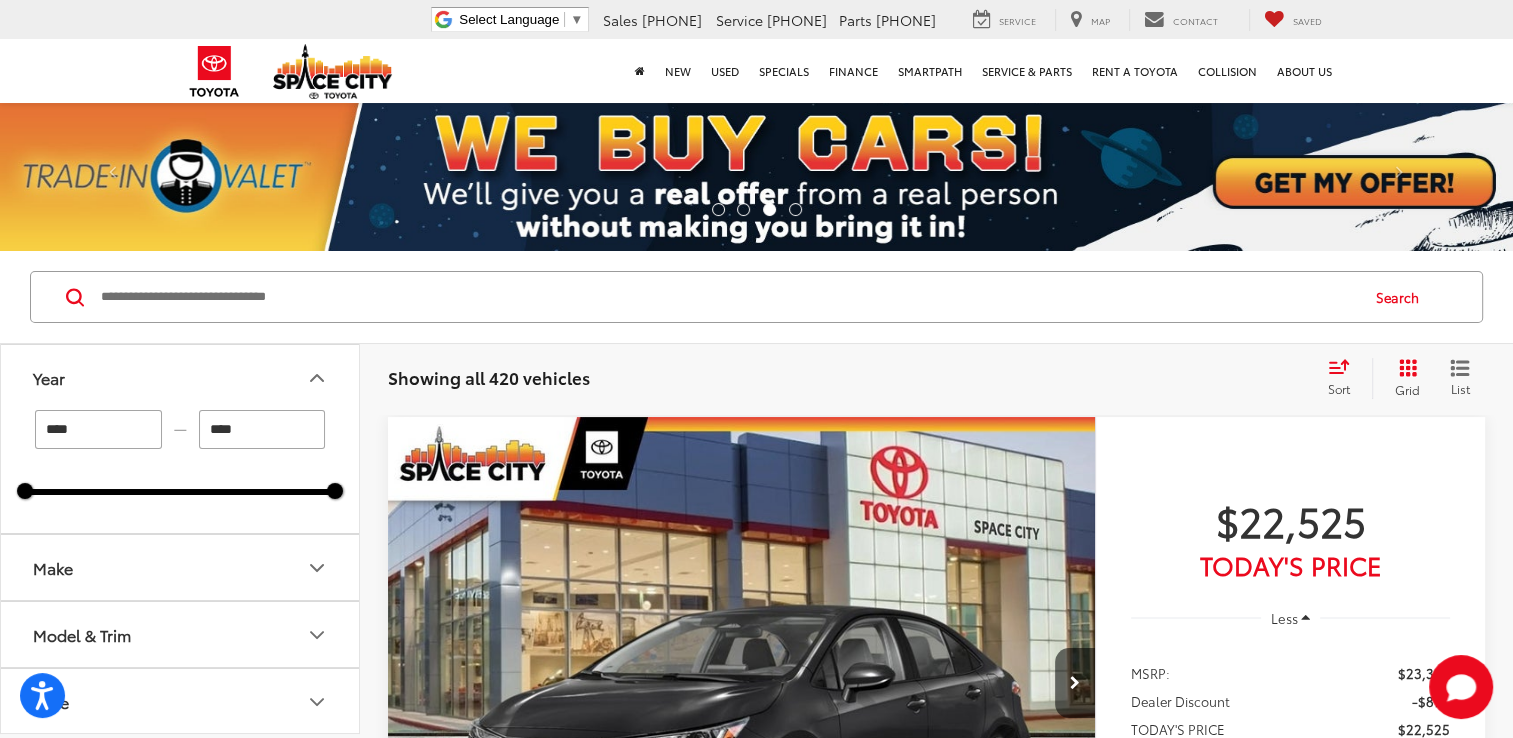 click 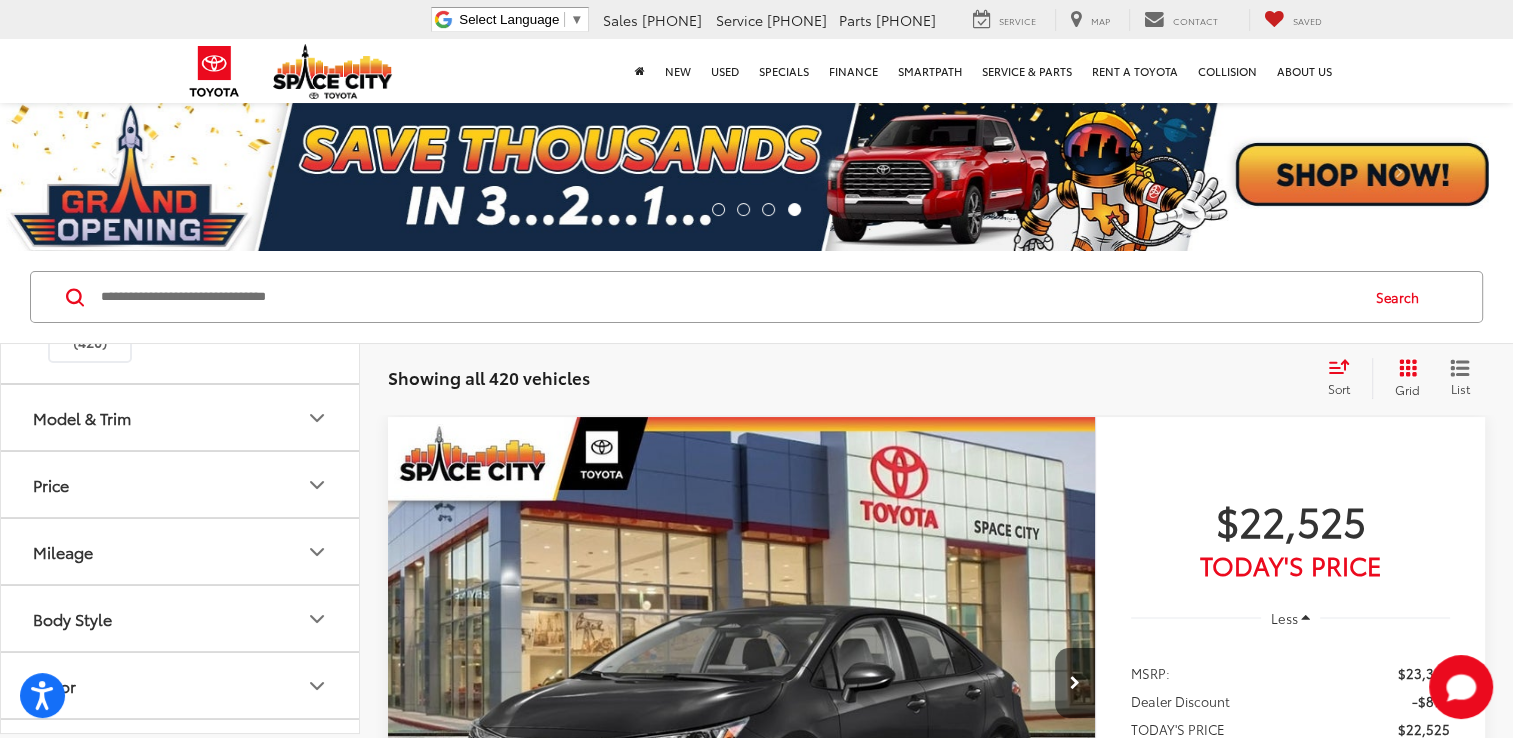 scroll, scrollTop: 300, scrollLeft: 0, axis: vertical 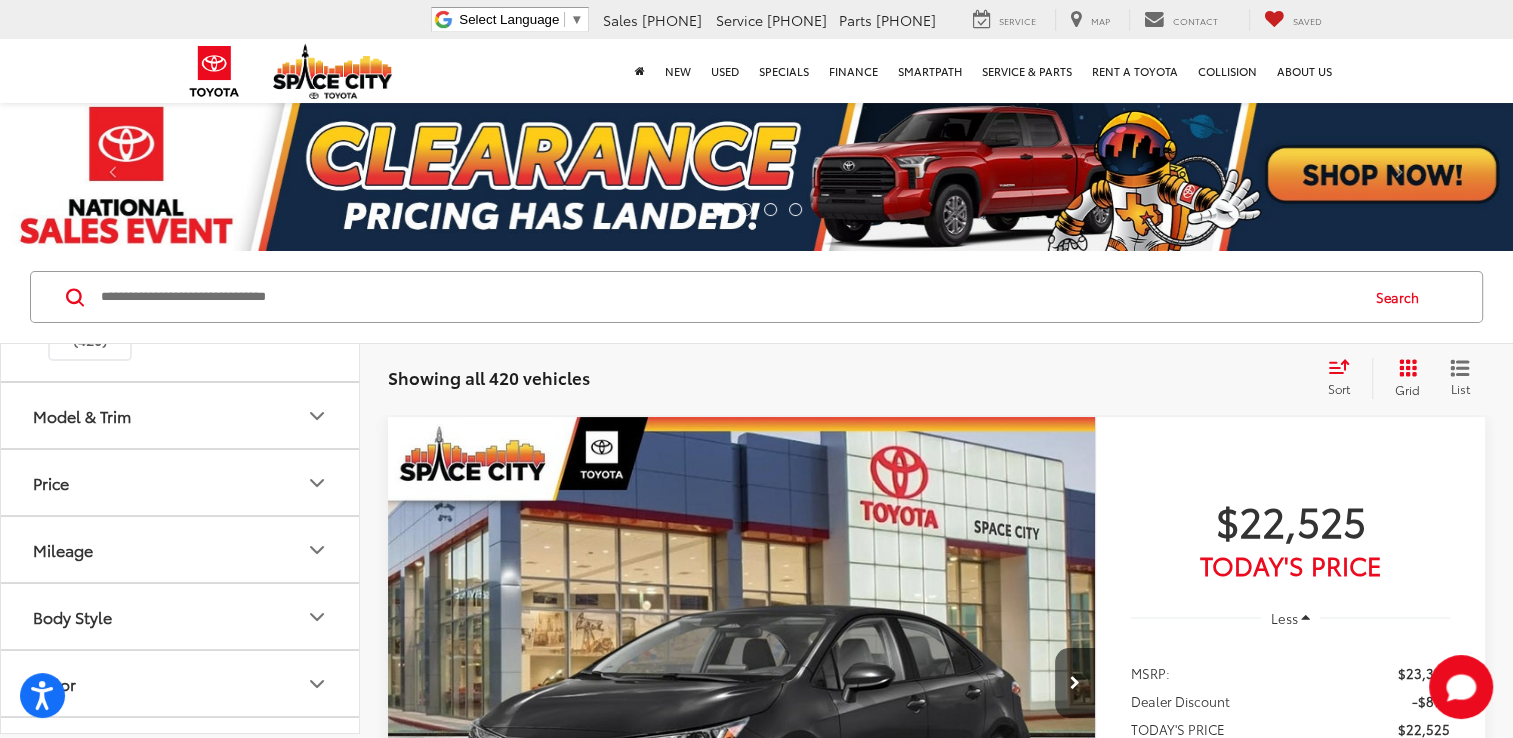 click 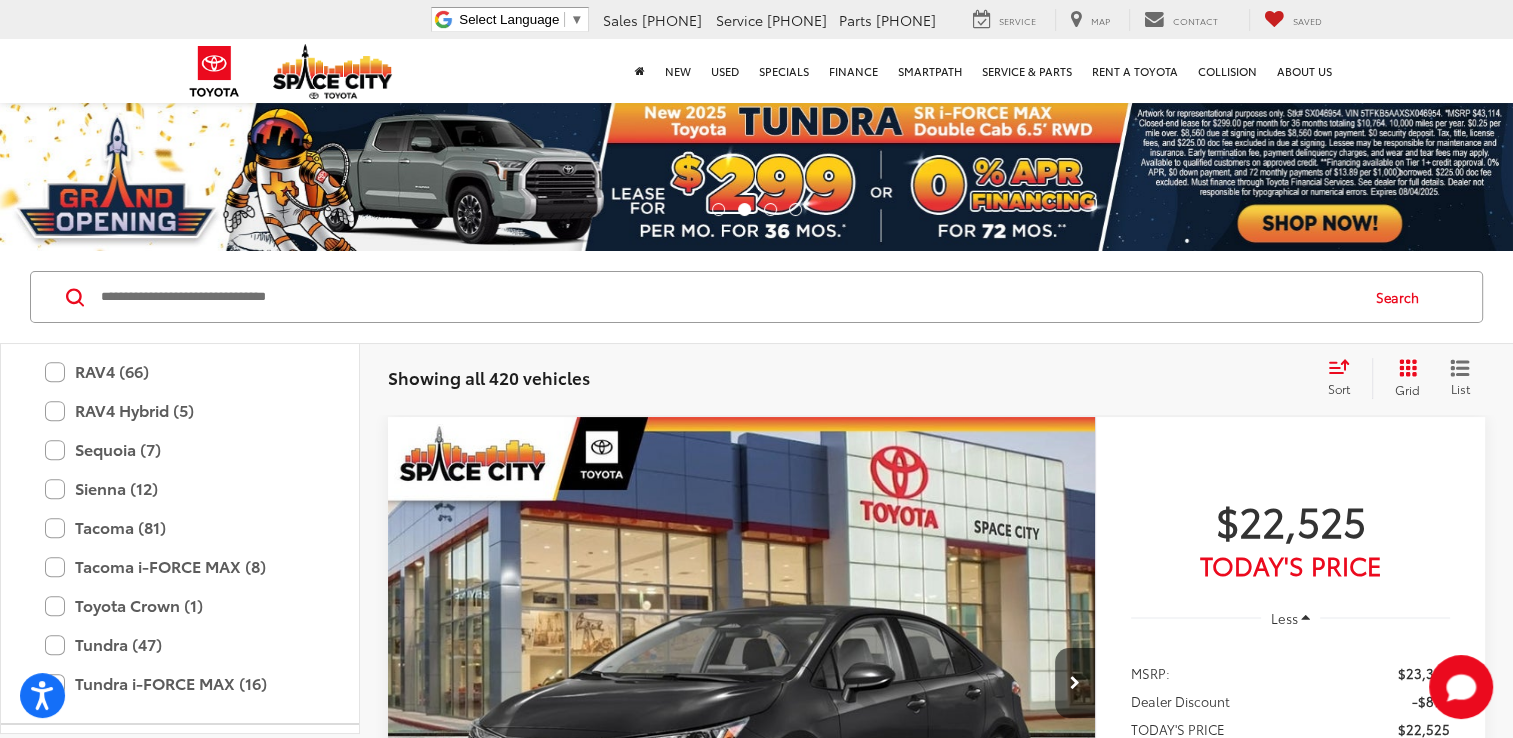 scroll, scrollTop: 1000, scrollLeft: 0, axis: vertical 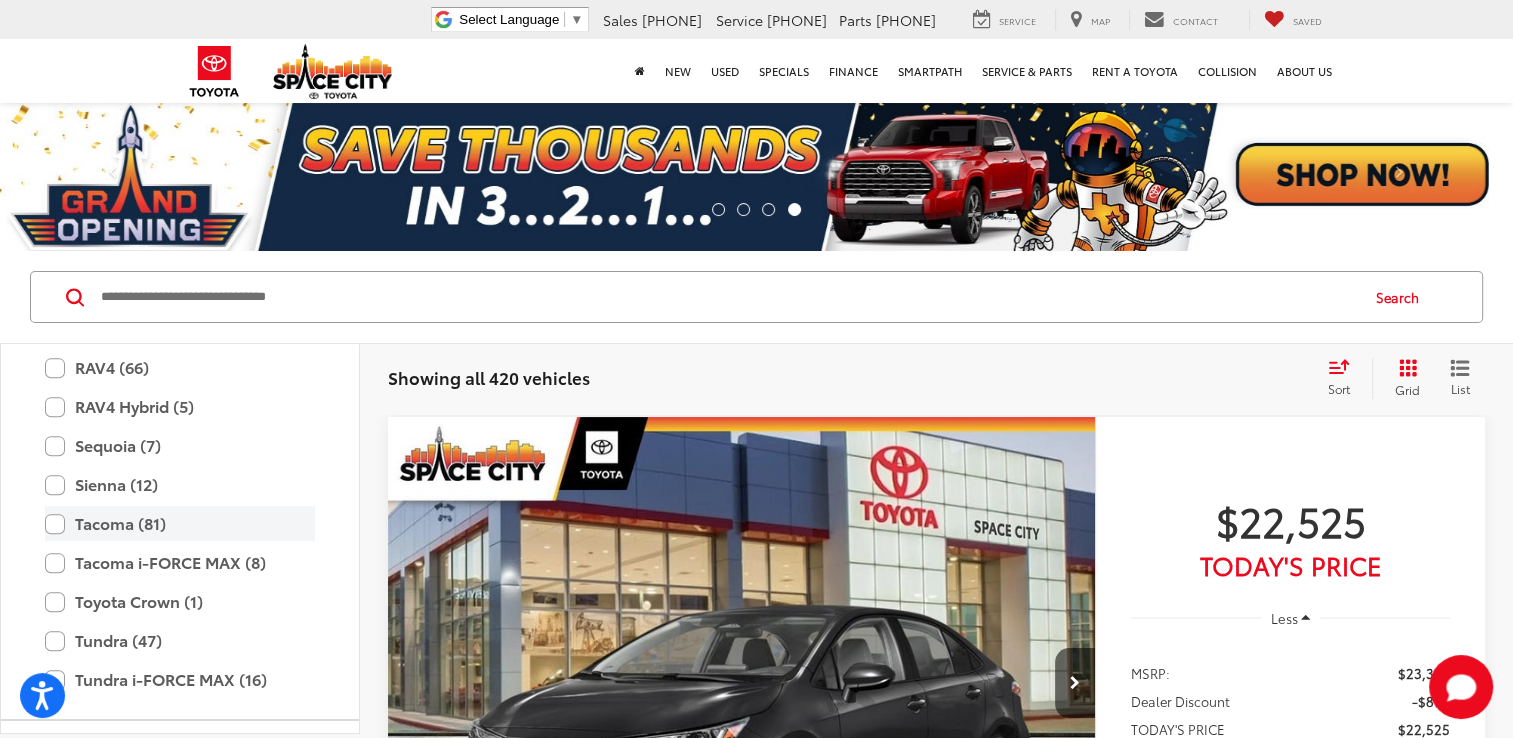 click on "Tacoma (81)" at bounding box center (180, 523) 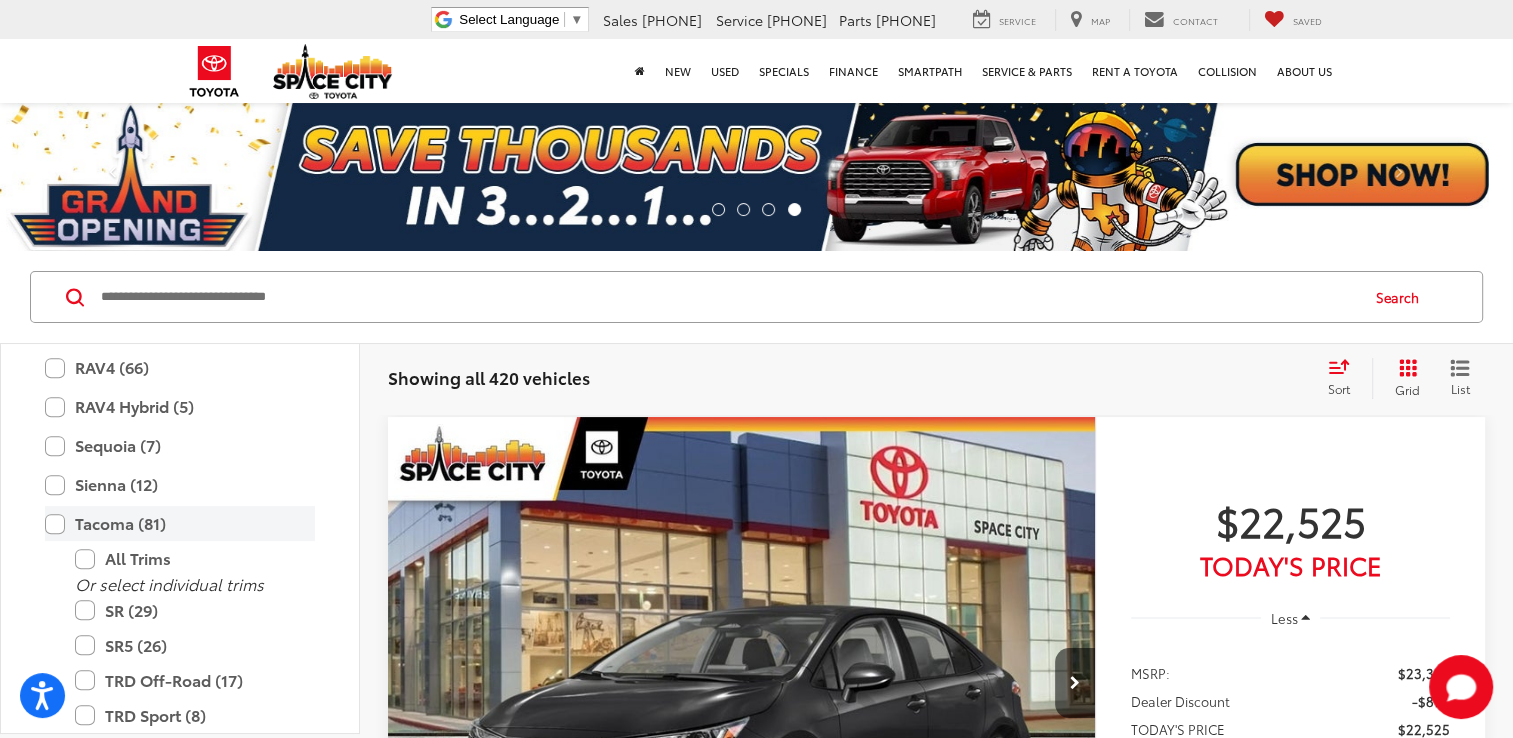 type on "****" 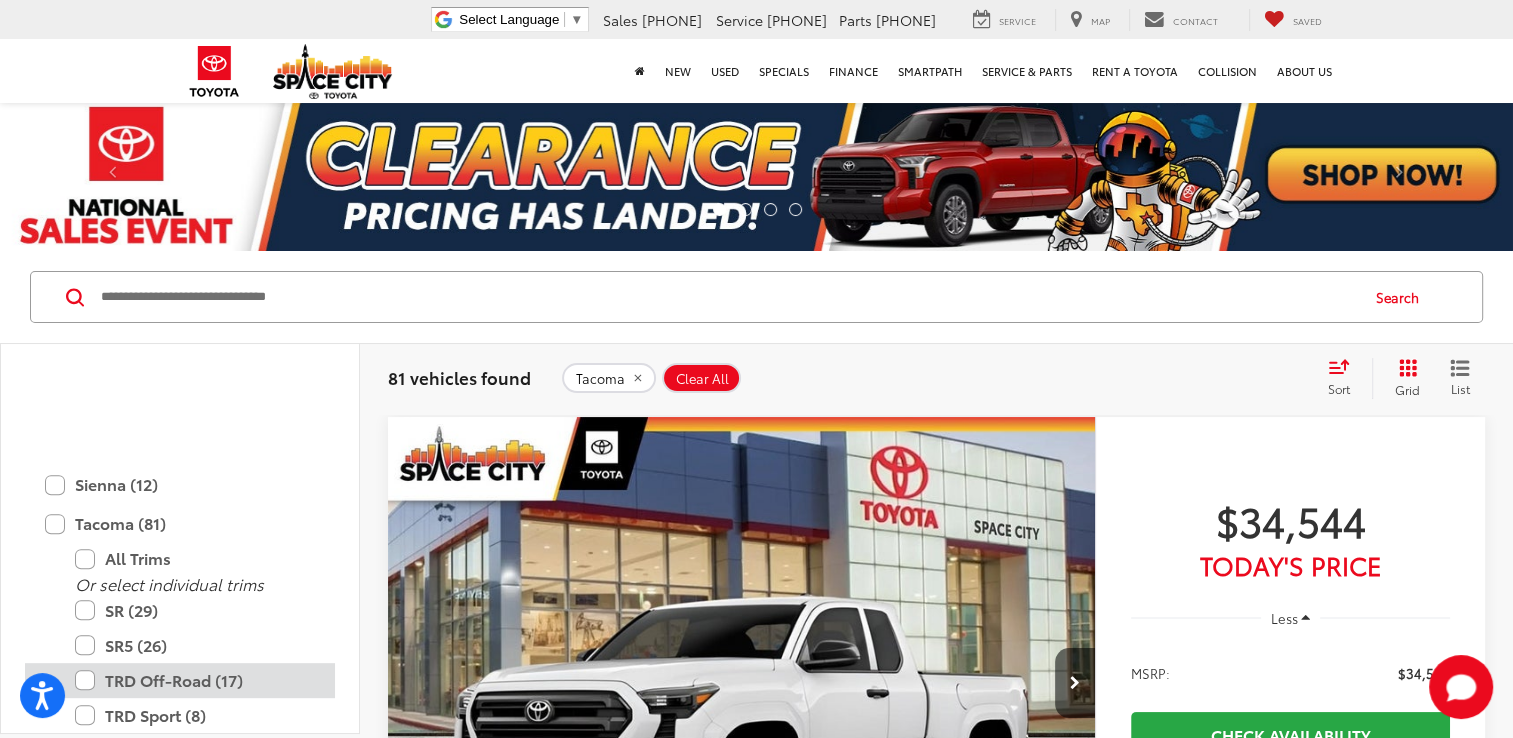 scroll, scrollTop: 1200, scrollLeft: 0, axis: vertical 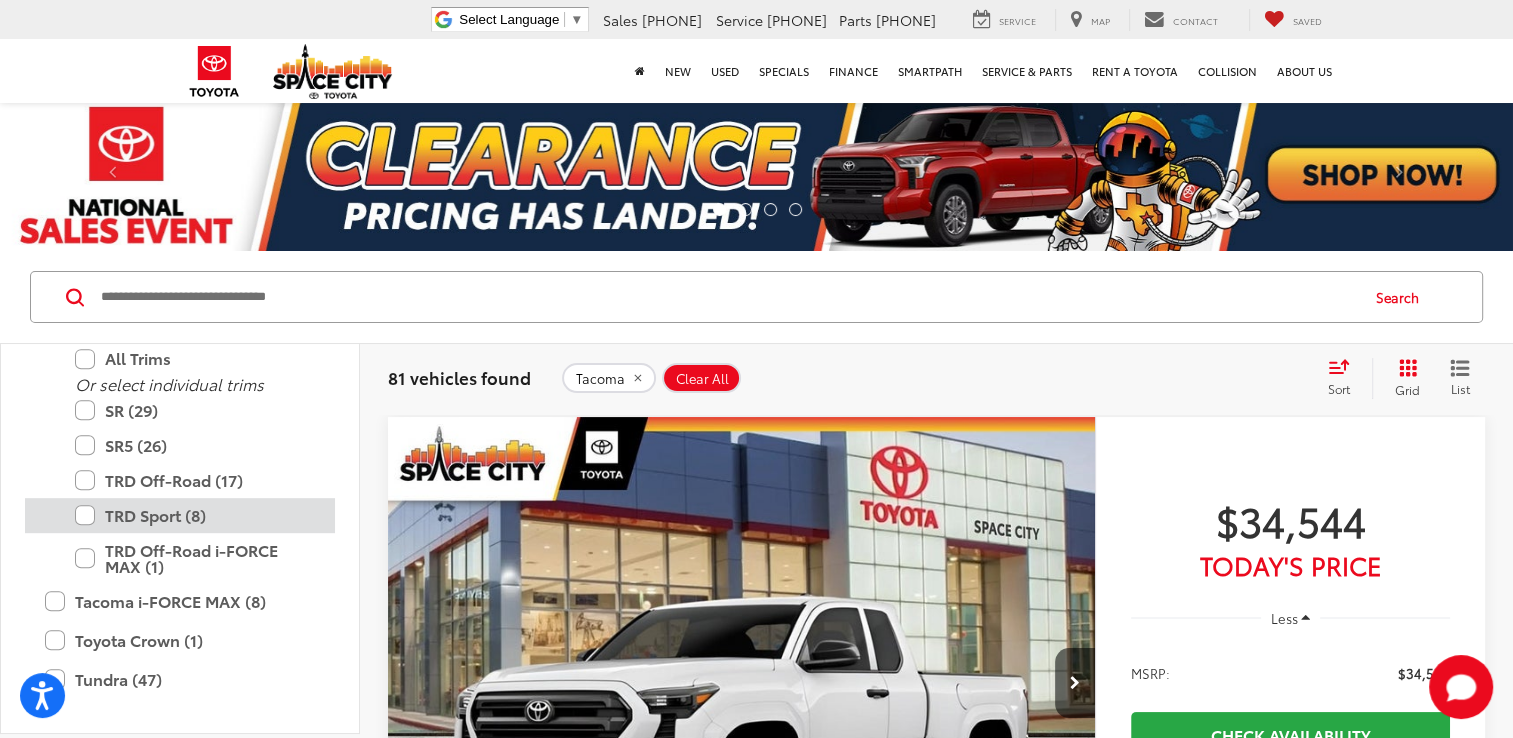 click on "TRD Sport (8)" at bounding box center [195, 515] 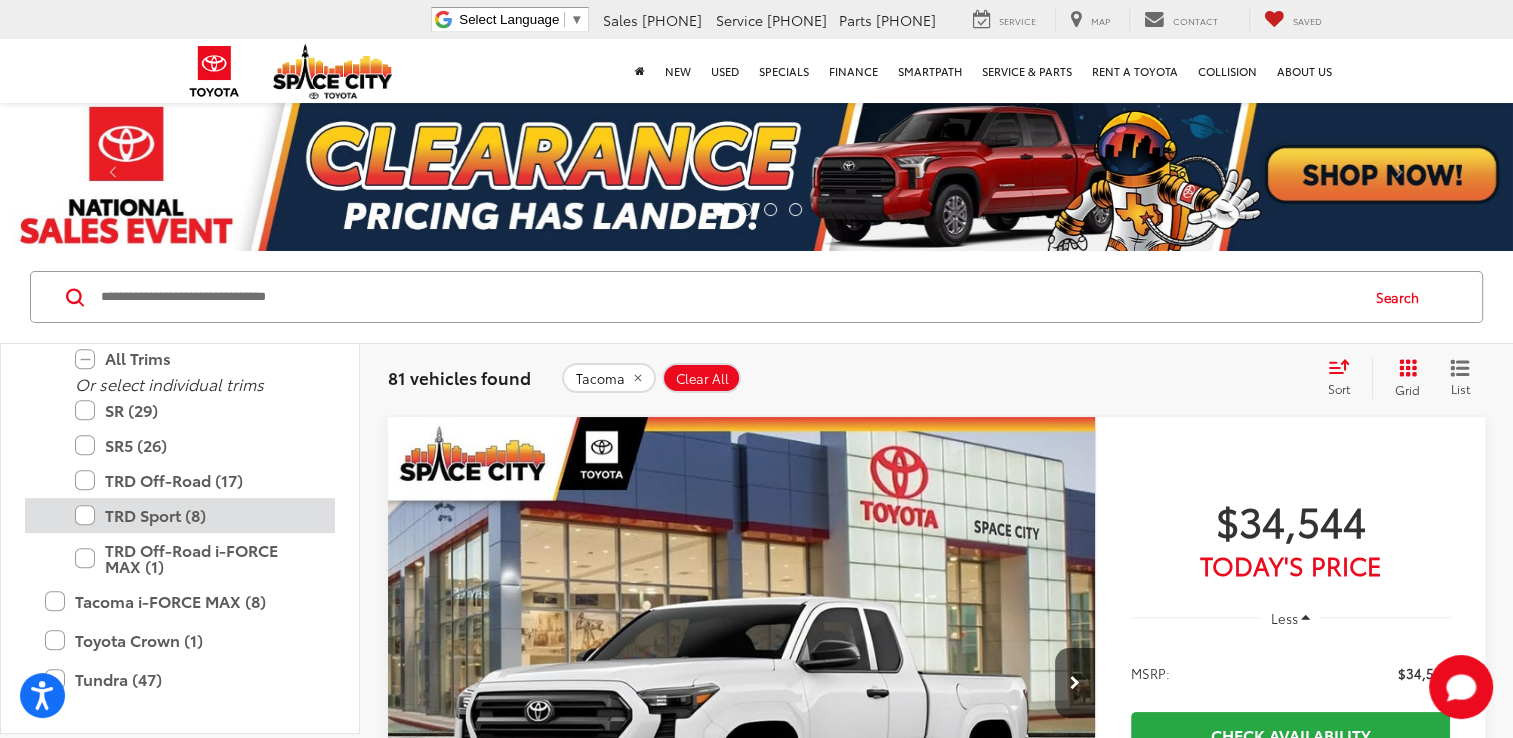 type on "****" 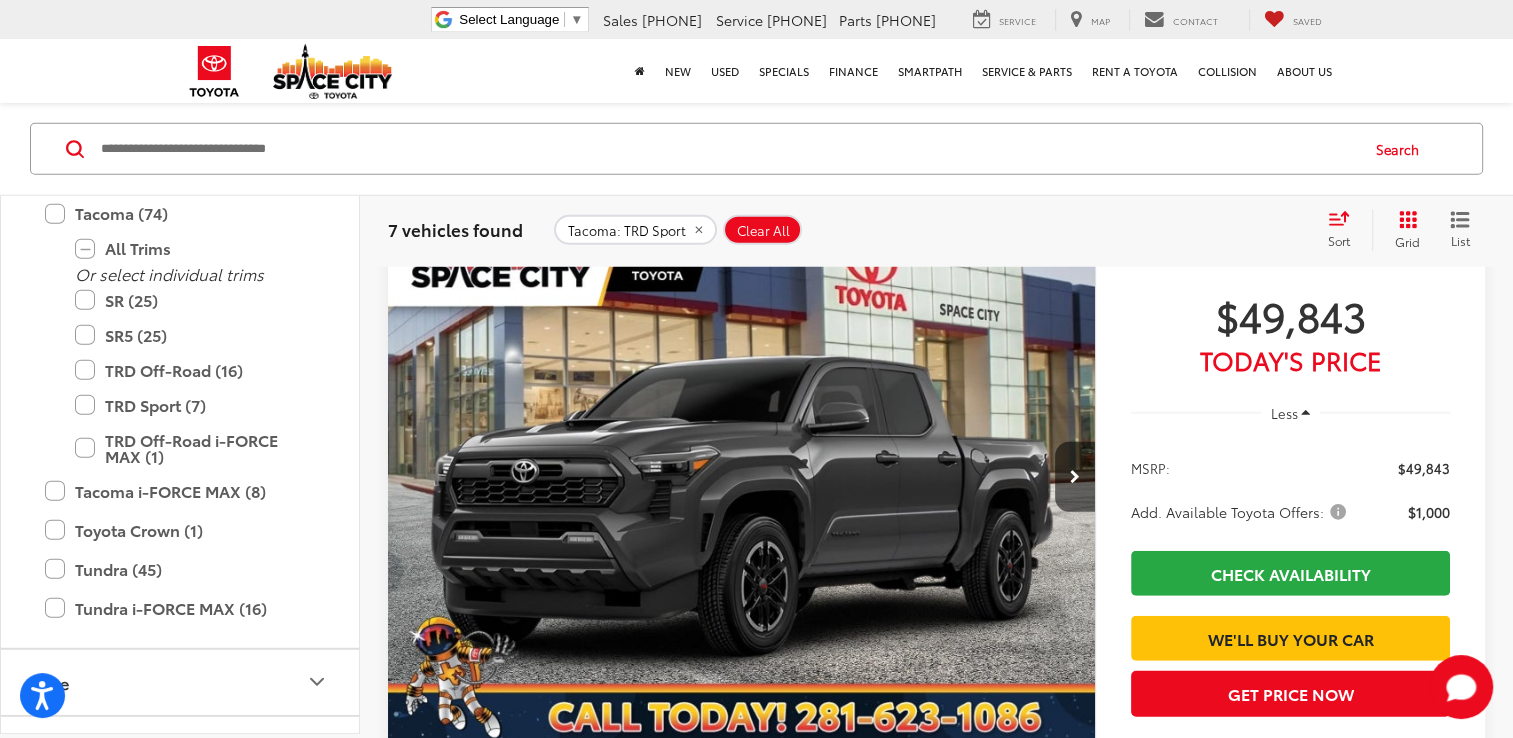 scroll, scrollTop: 5393, scrollLeft: 0, axis: vertical 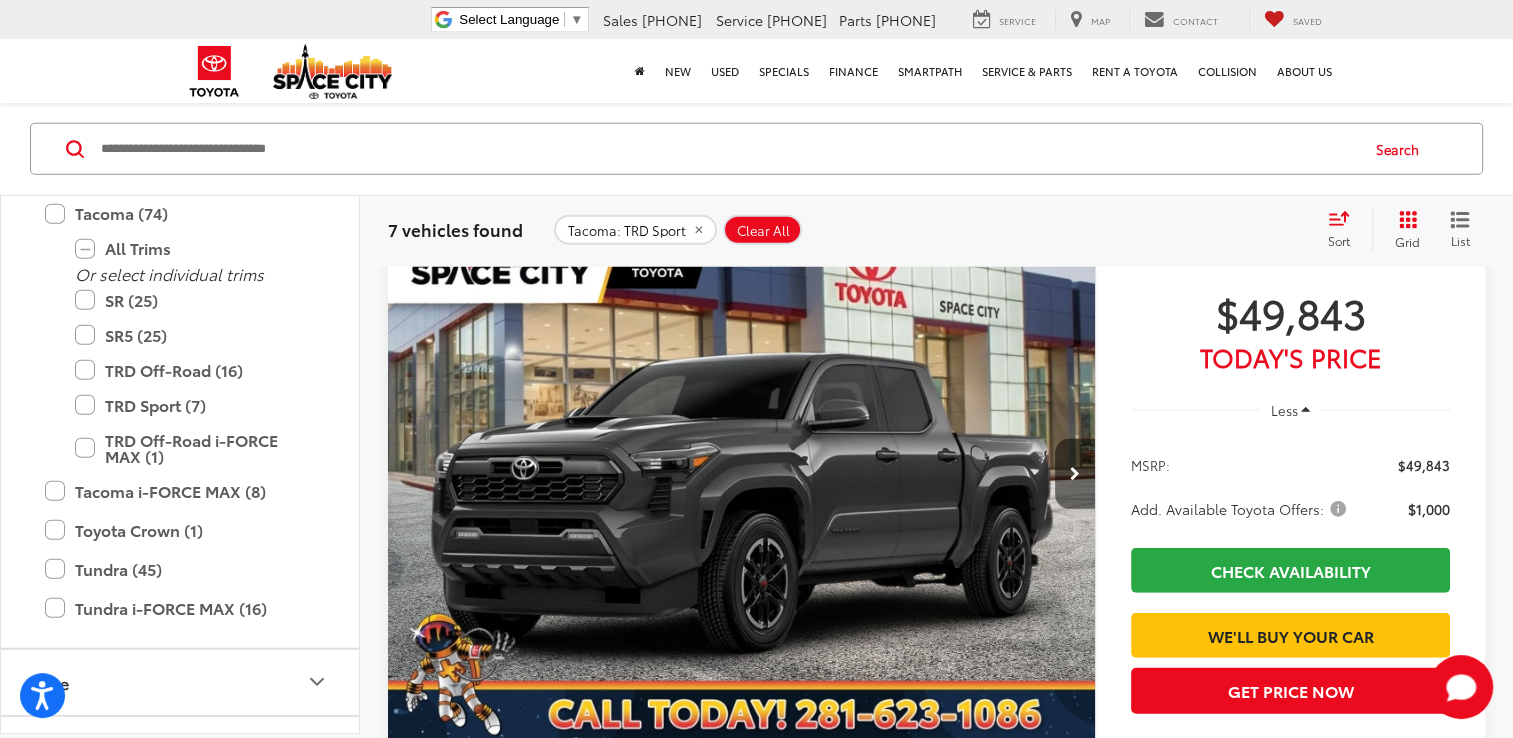 click at bounding box center (1075, 474) 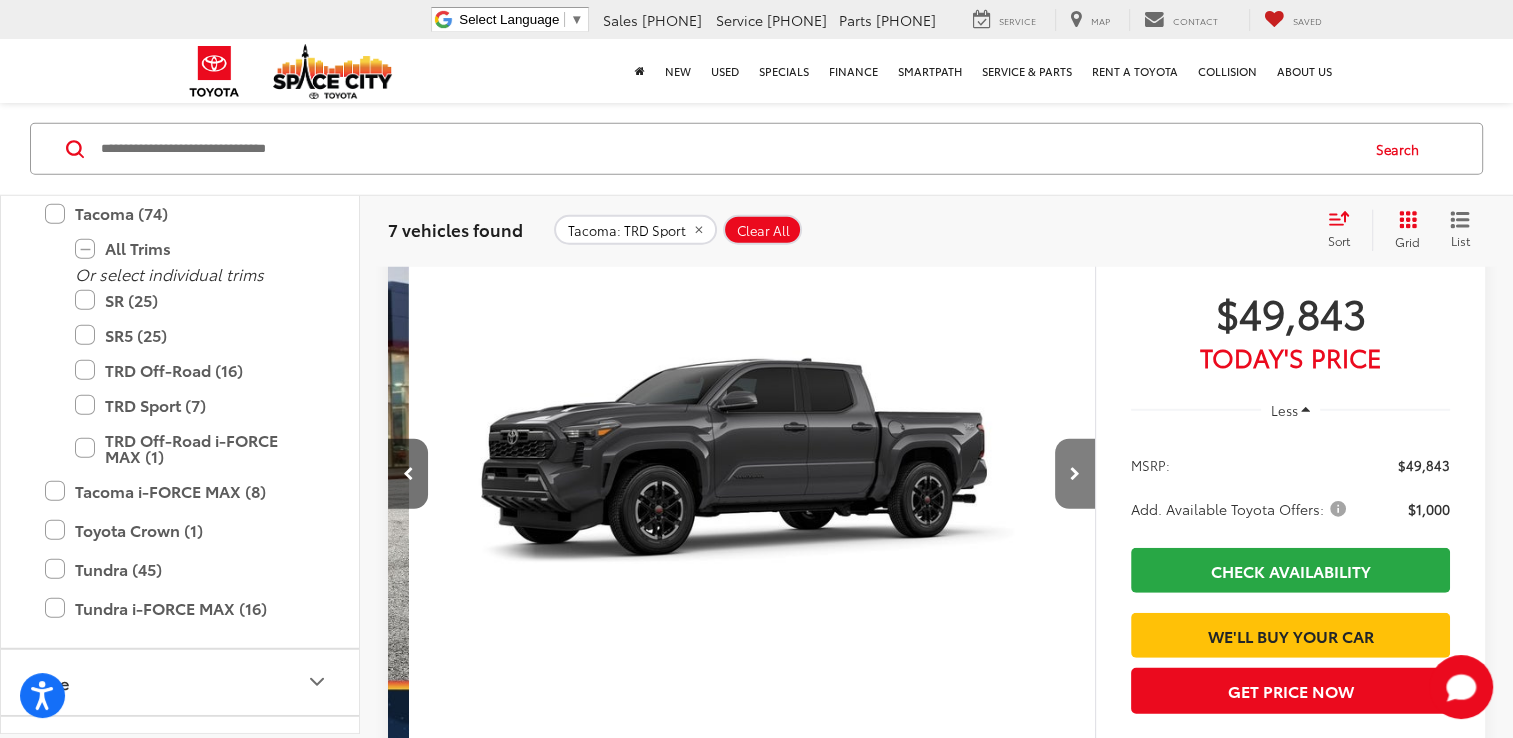 scroll, scrollTop: 0, scrollLeft: 710, axis: horizontal 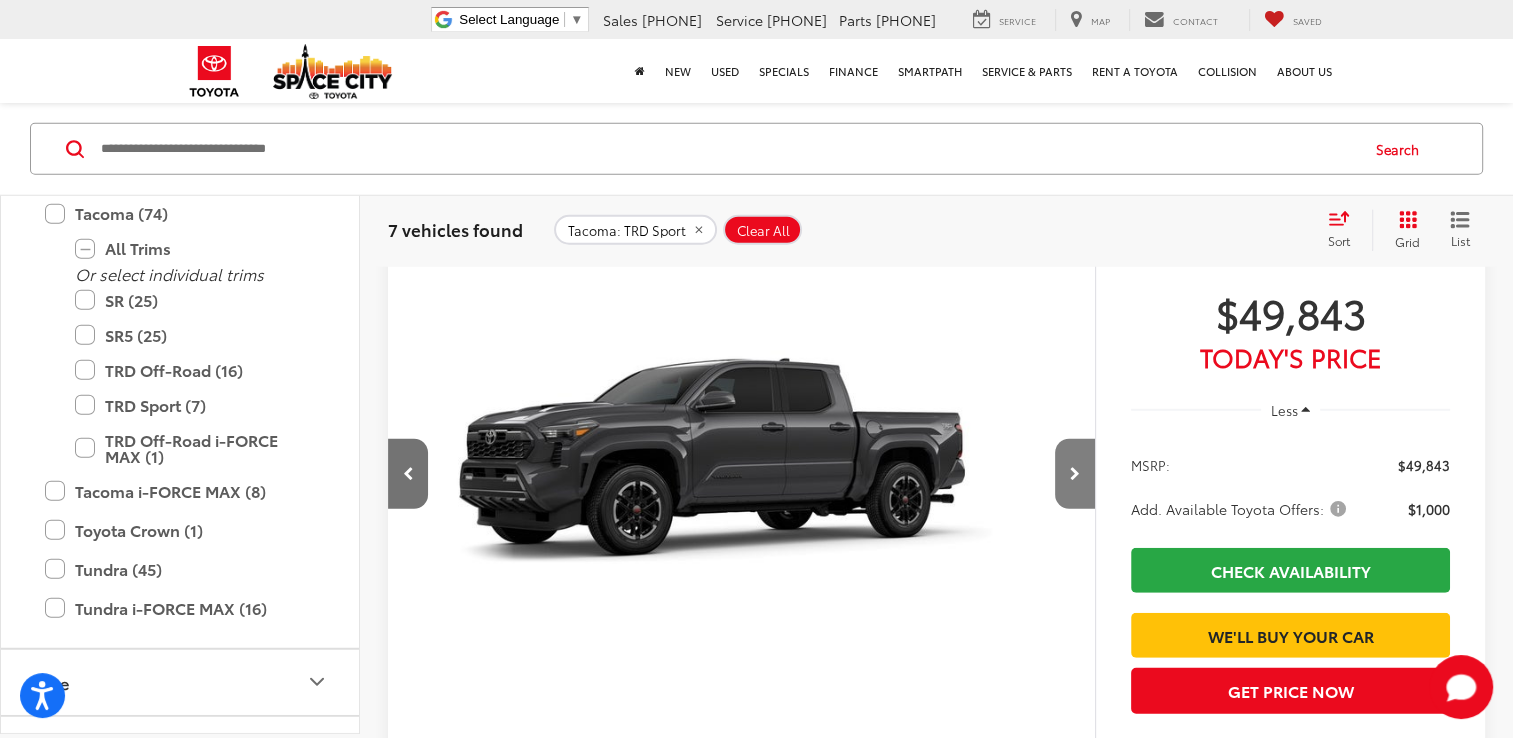 click at bounding box center (1075, 474) 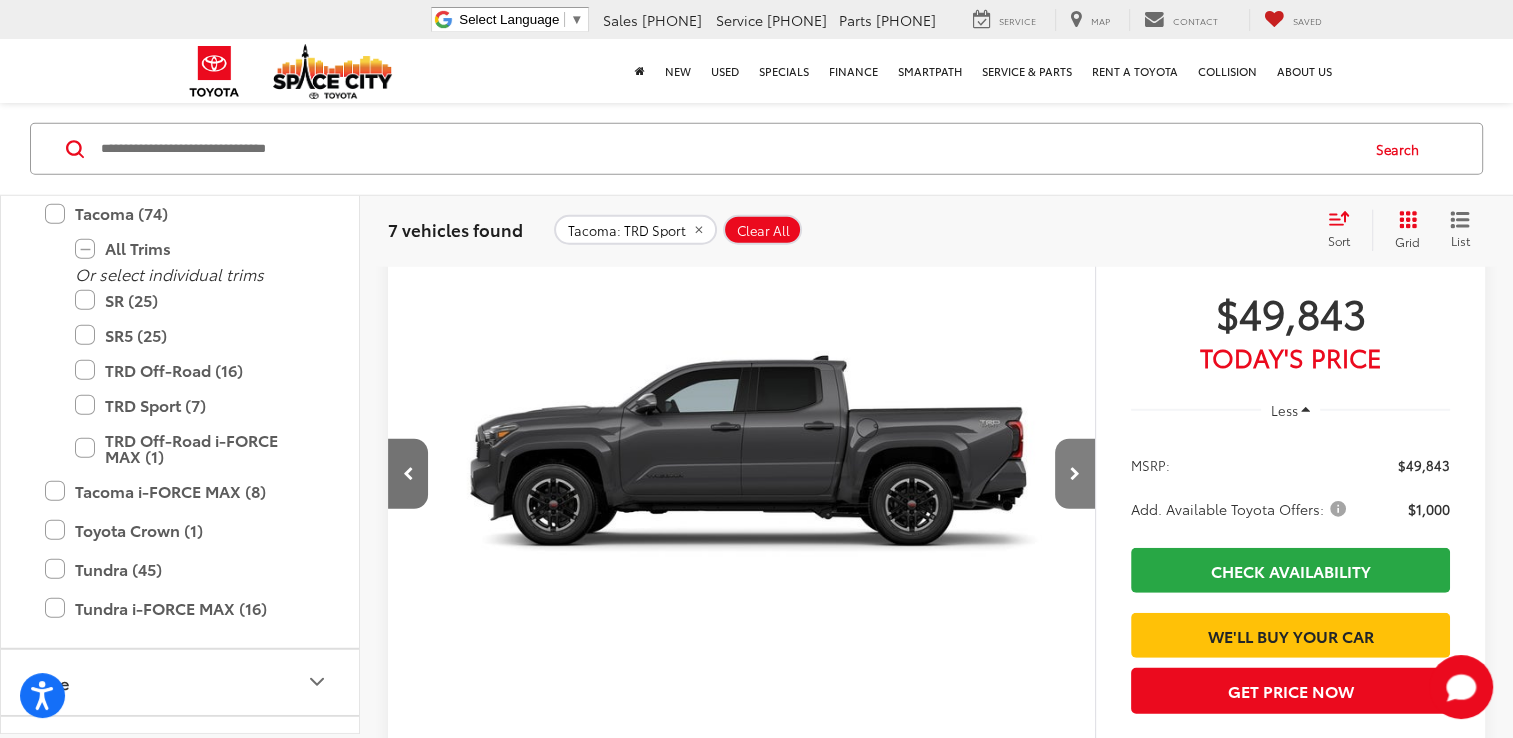 scroll, scrollTop: 0, scrollLeft: 1420, axis: horizontal 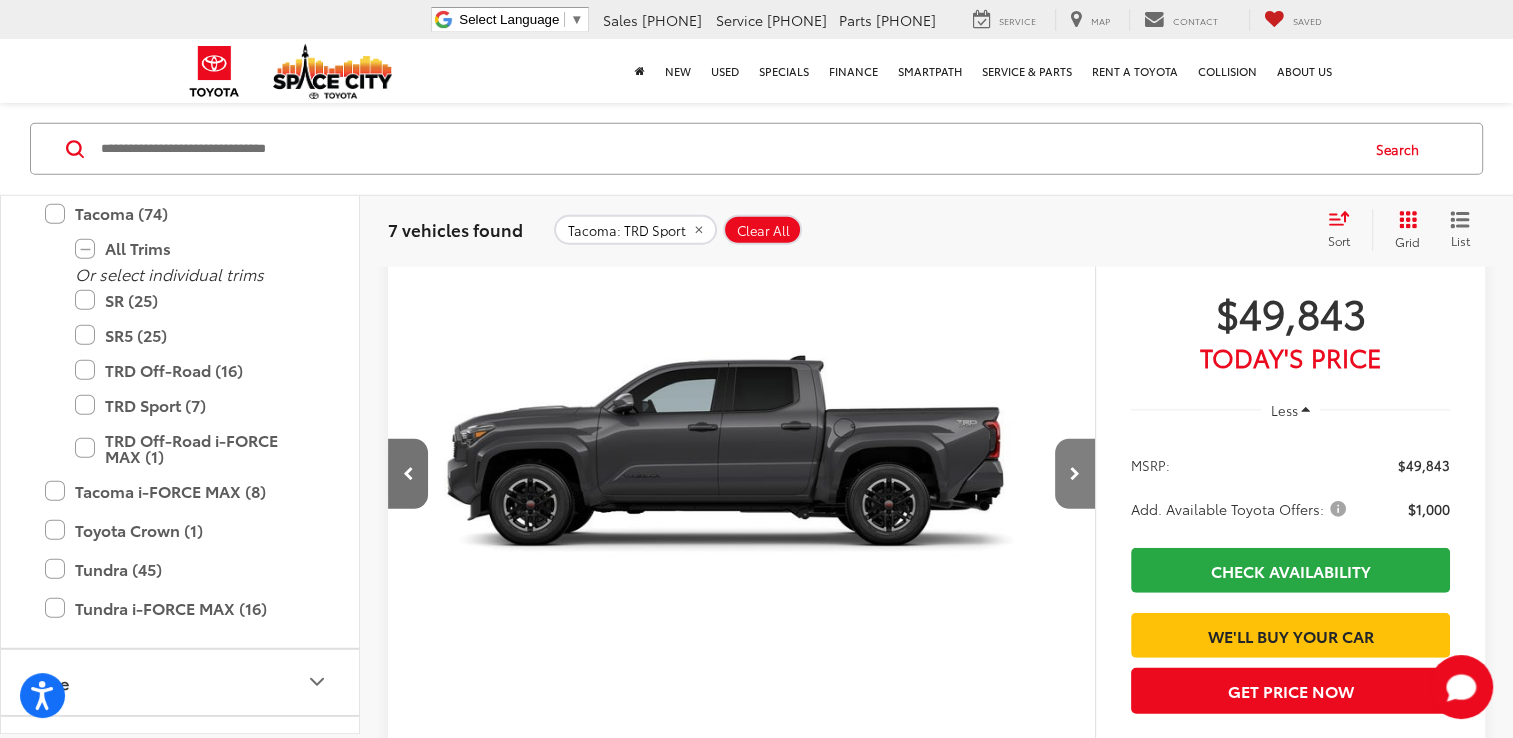 click at bounding box center (1075, 474) 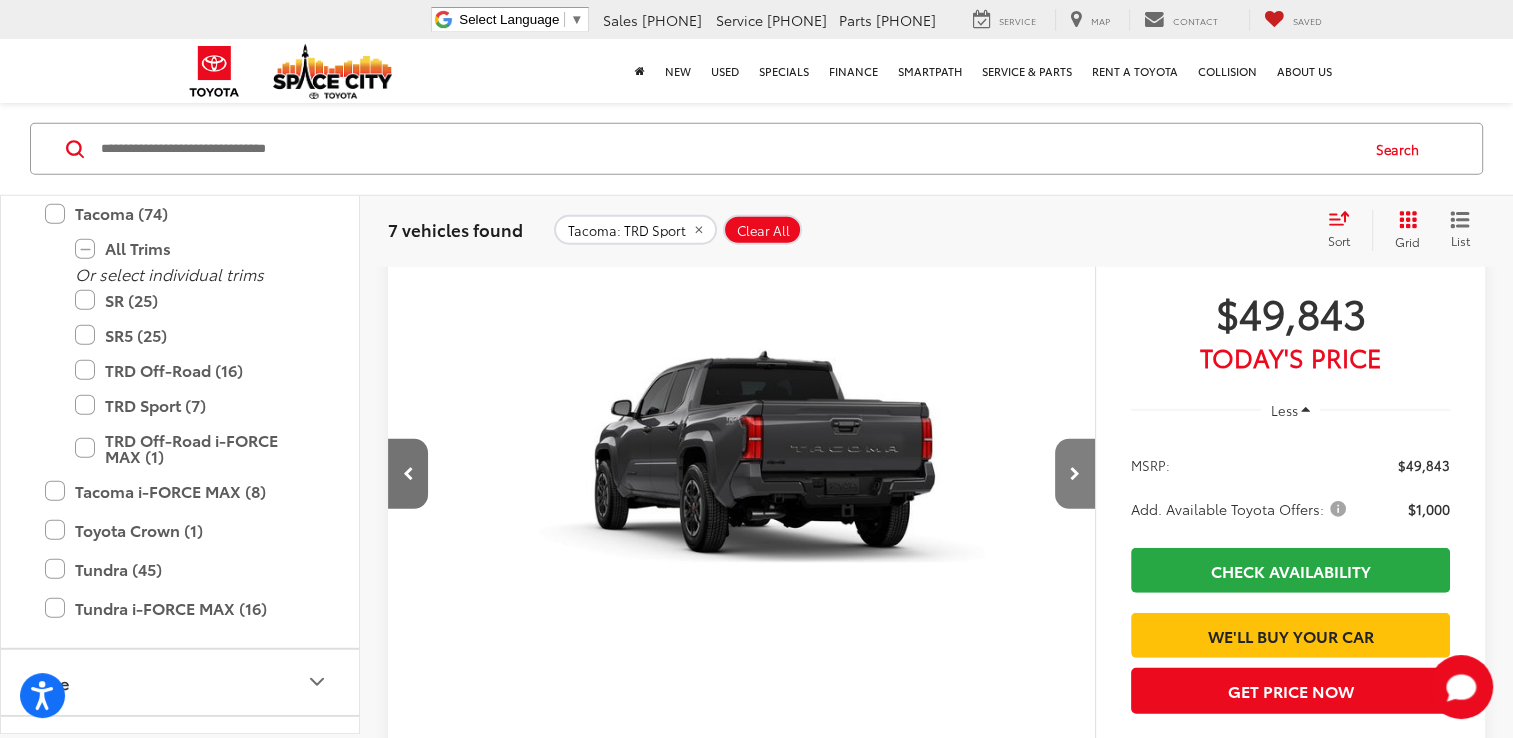 click at bounding box center (1075, 474) 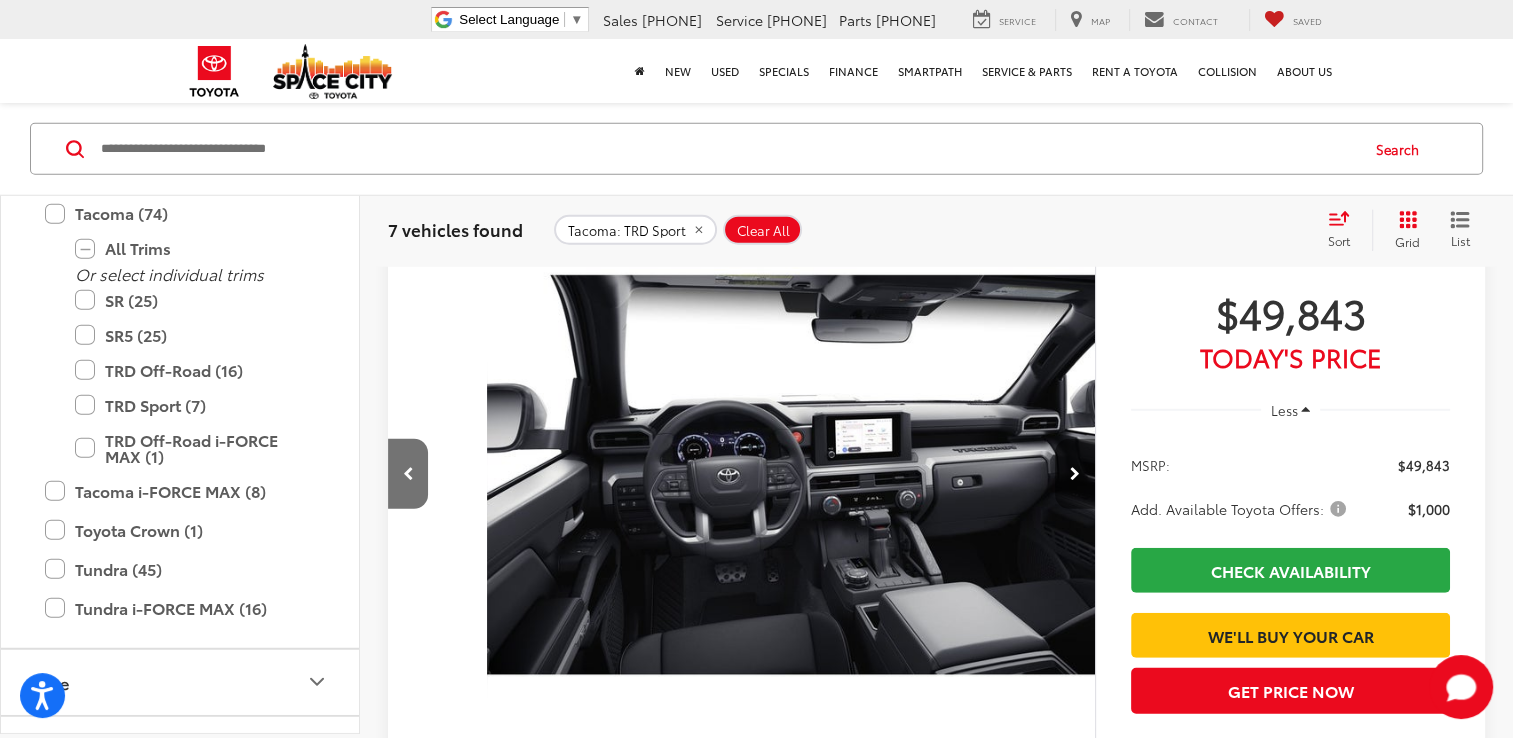 scroll, scrollTop: 0, scrollLeft: 2839, axis: horizontal 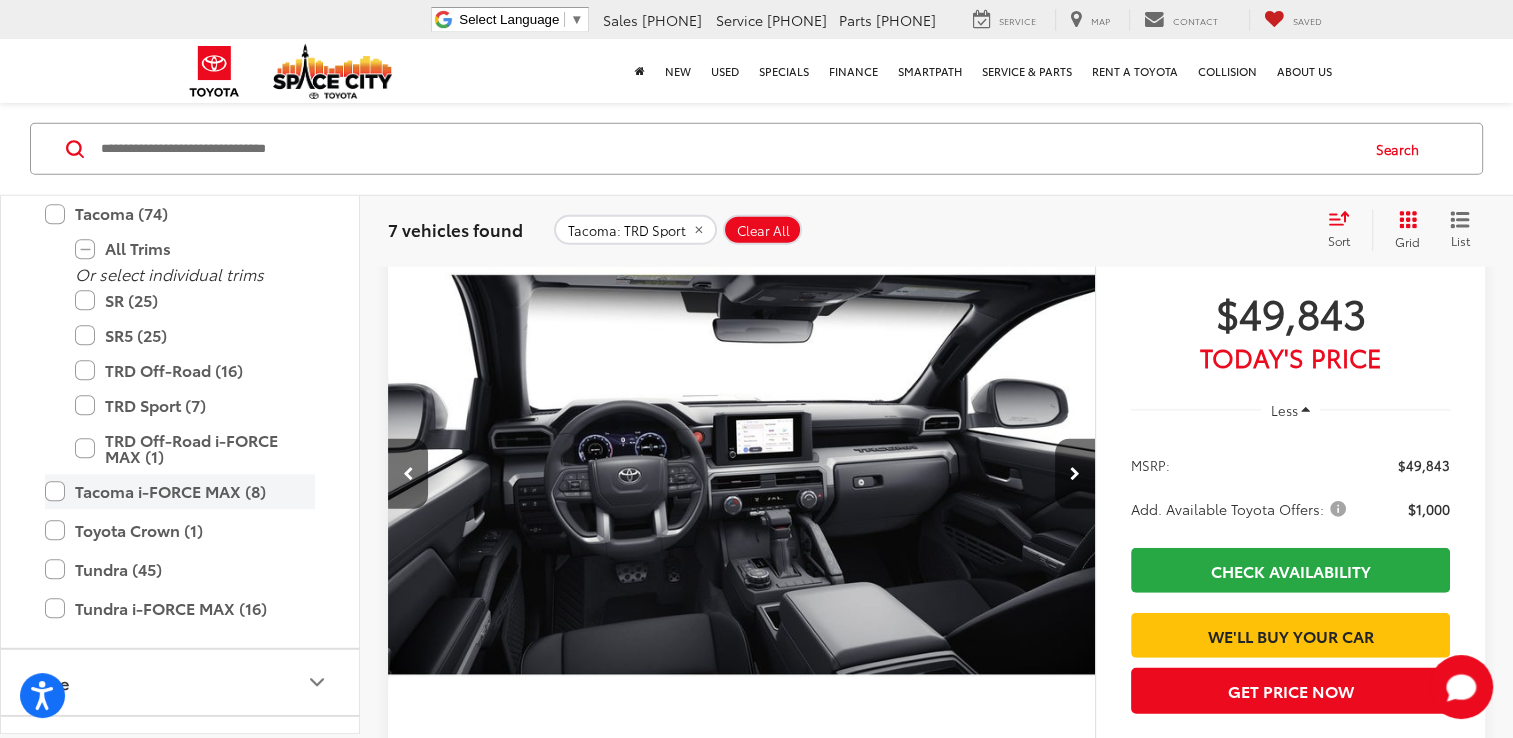 click on "Tacoma i-FORCE MAX (8)" at bounding box center [180, 490] 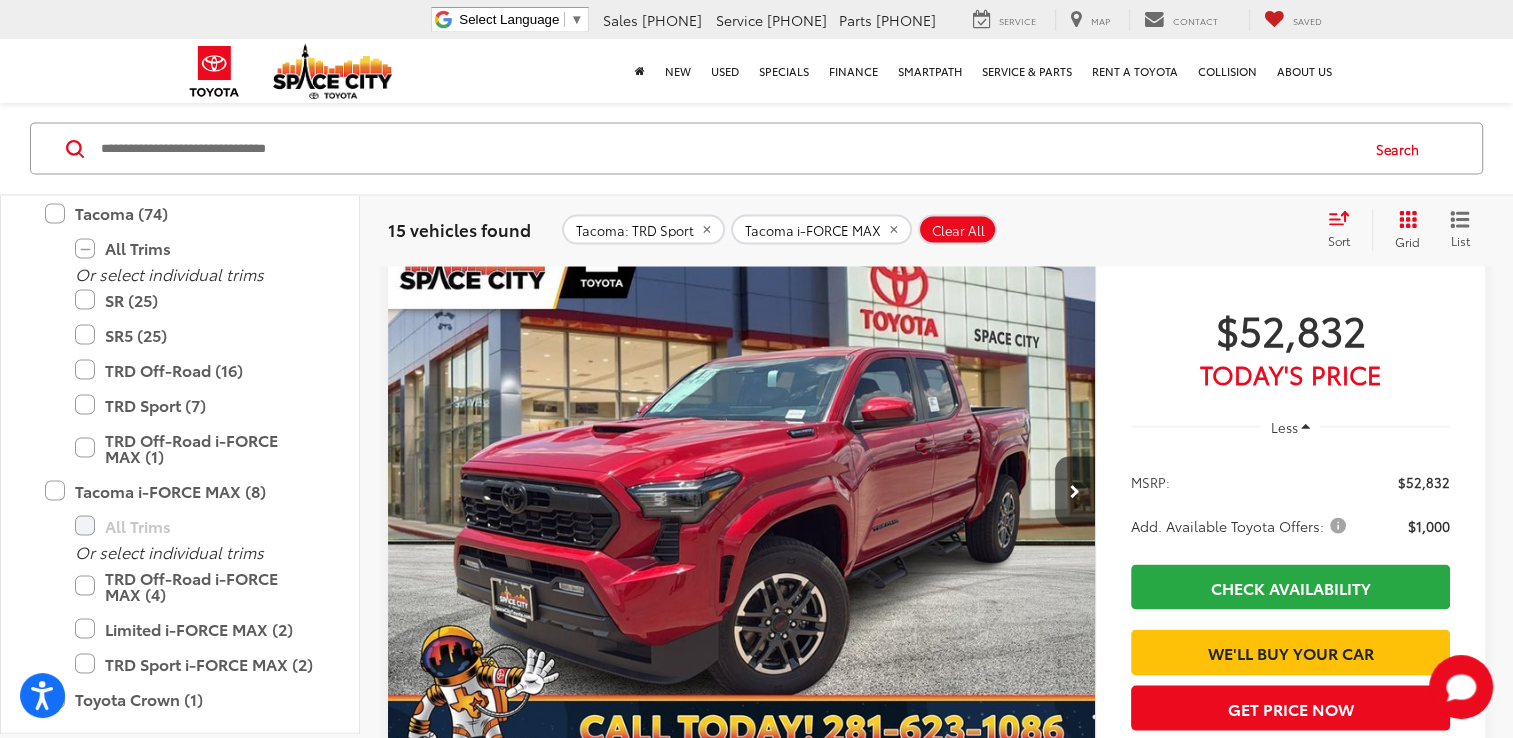 scroll, scrollTop: 3748, scrollLeft: 0, axis: vertical 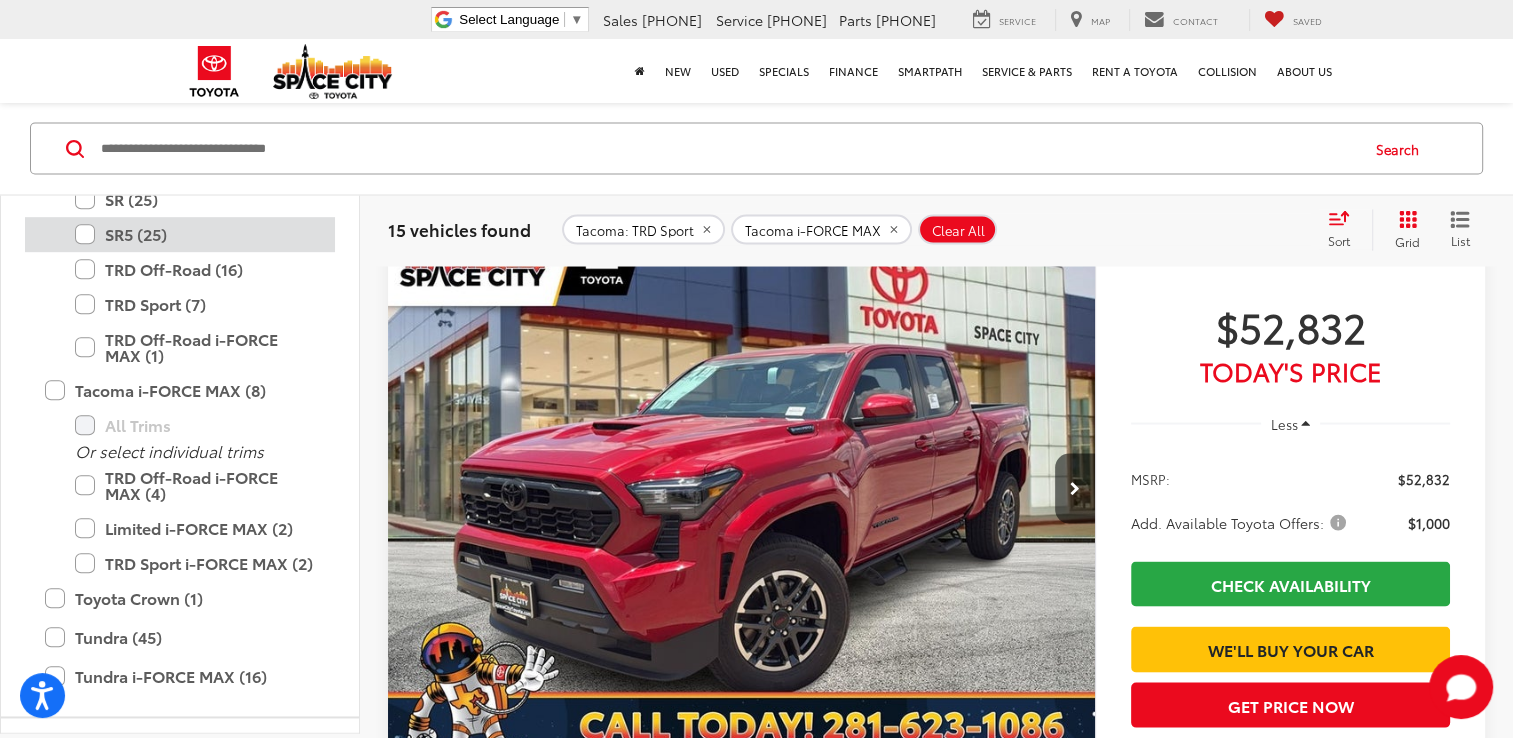 click on "SR5 (25)" at bounding box center [195, 234] 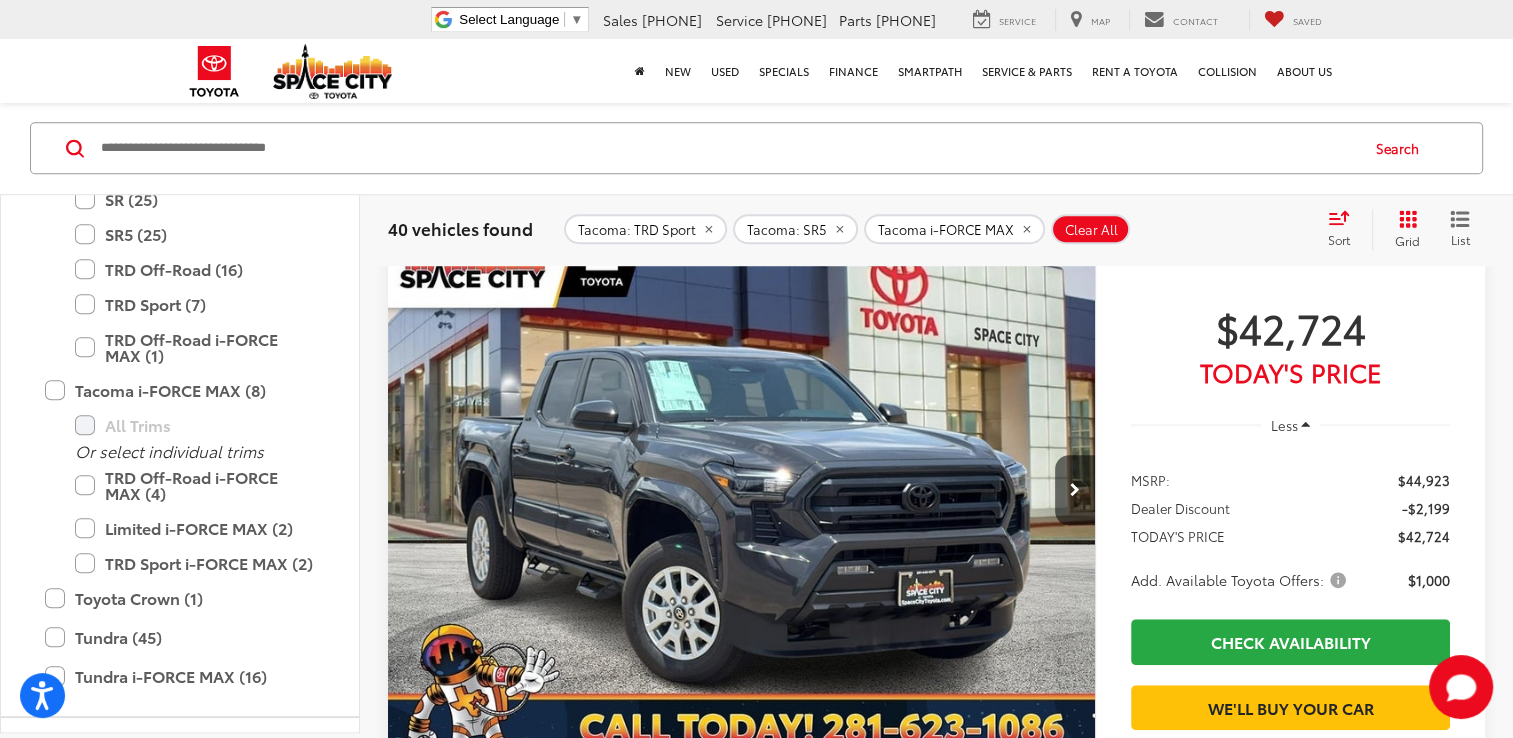 scroll, scrollTop: 9048, scrollLeft: 0, axis: vertical 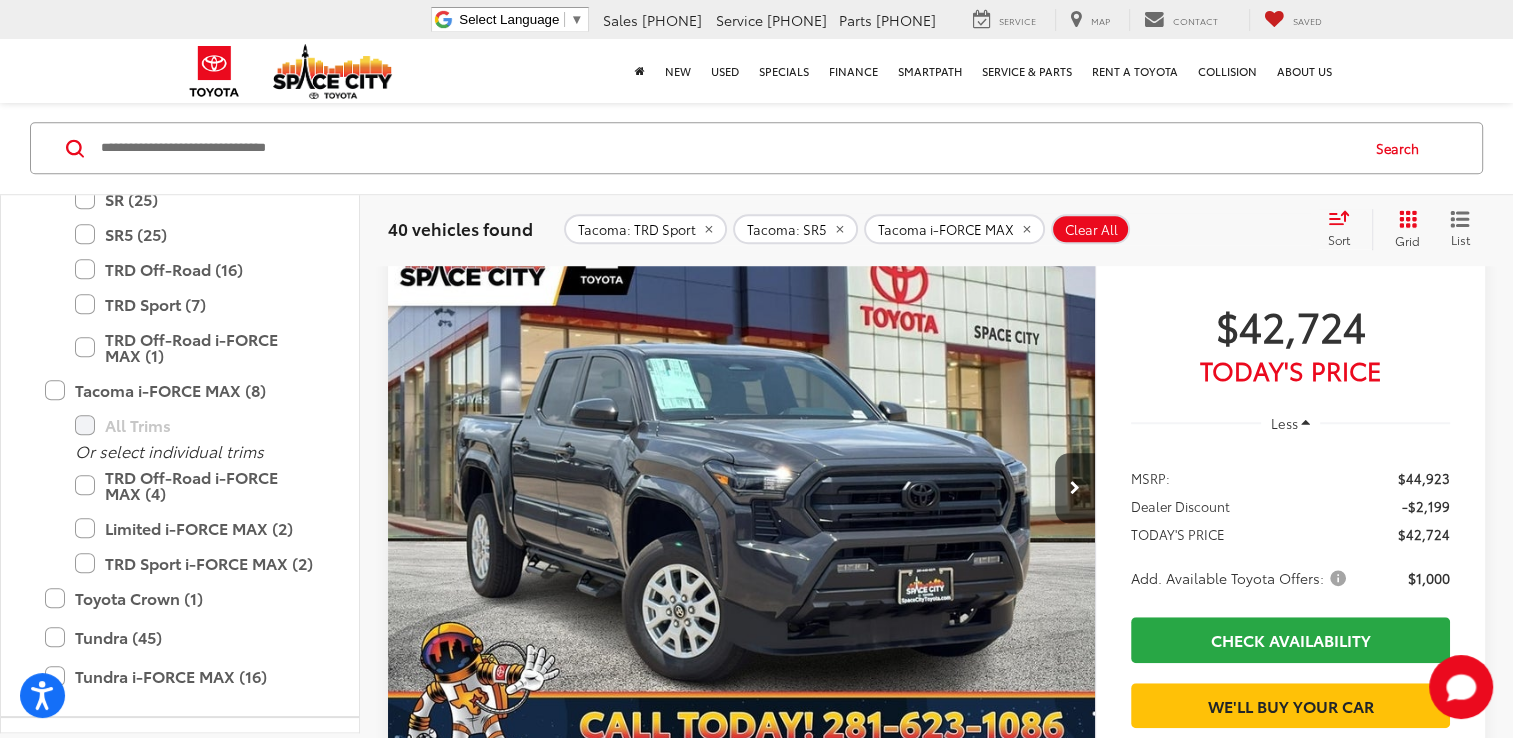 click at bounding box center [742, 488] 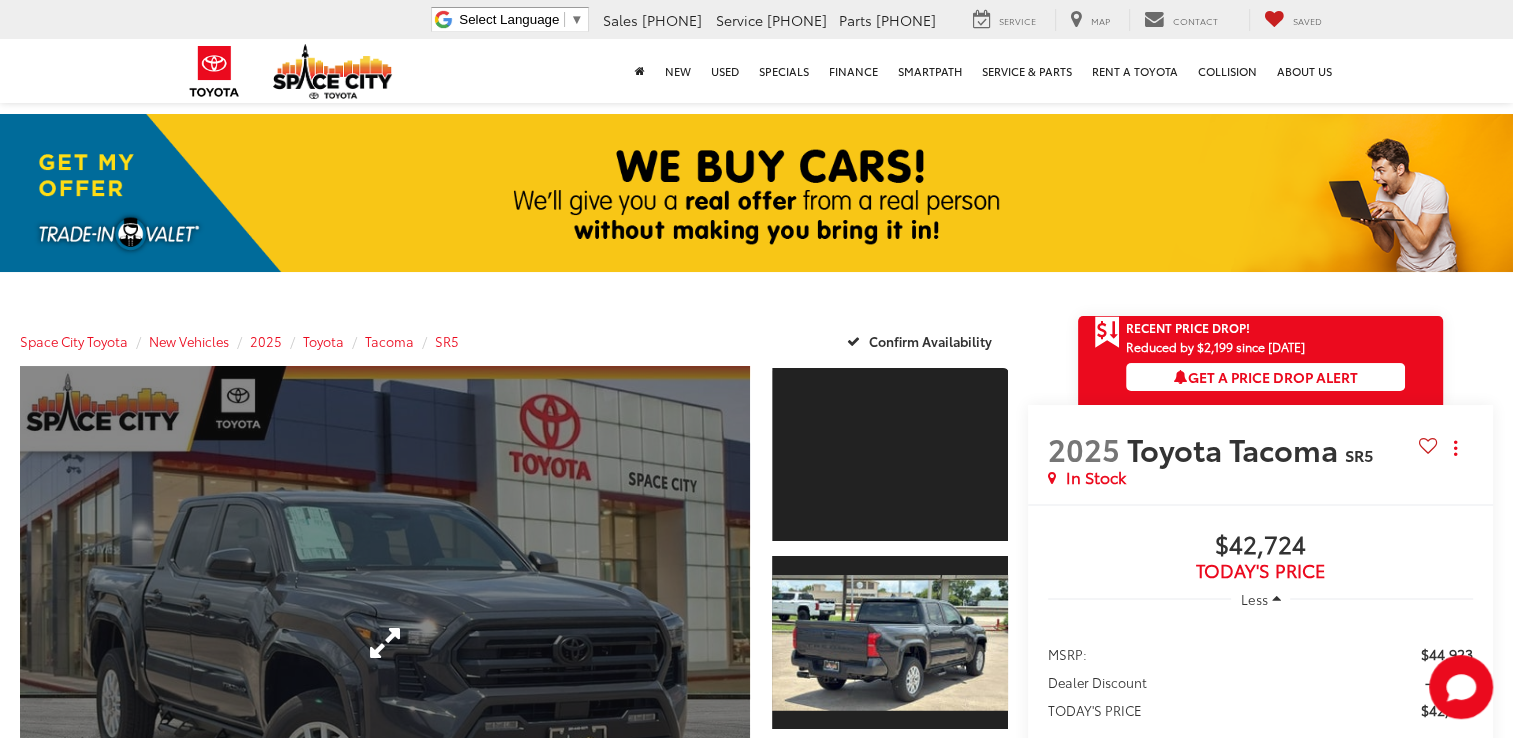 scroll, scrollTop: 100, scrollLeft: 0, axis: vertical 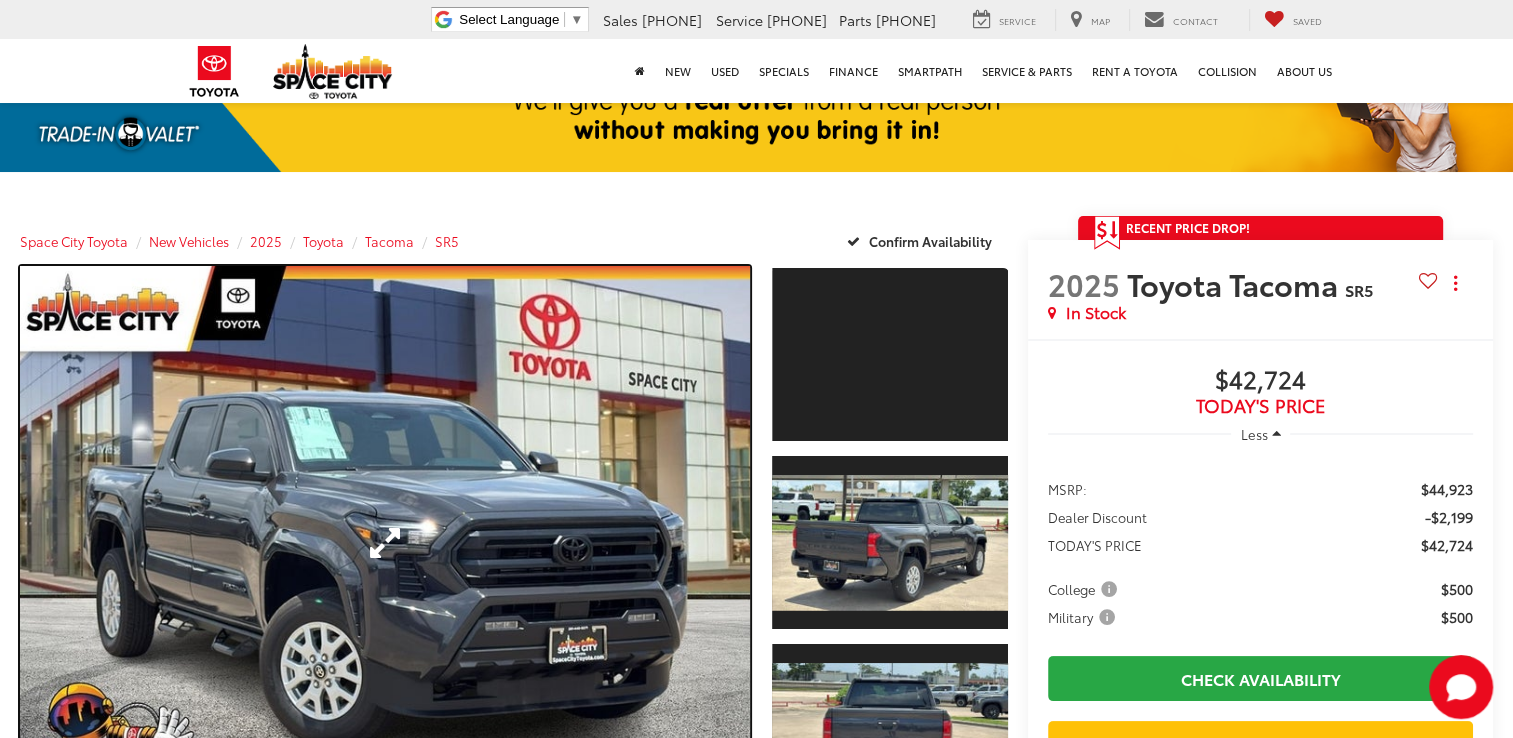 click at bounding box center [385, 543] 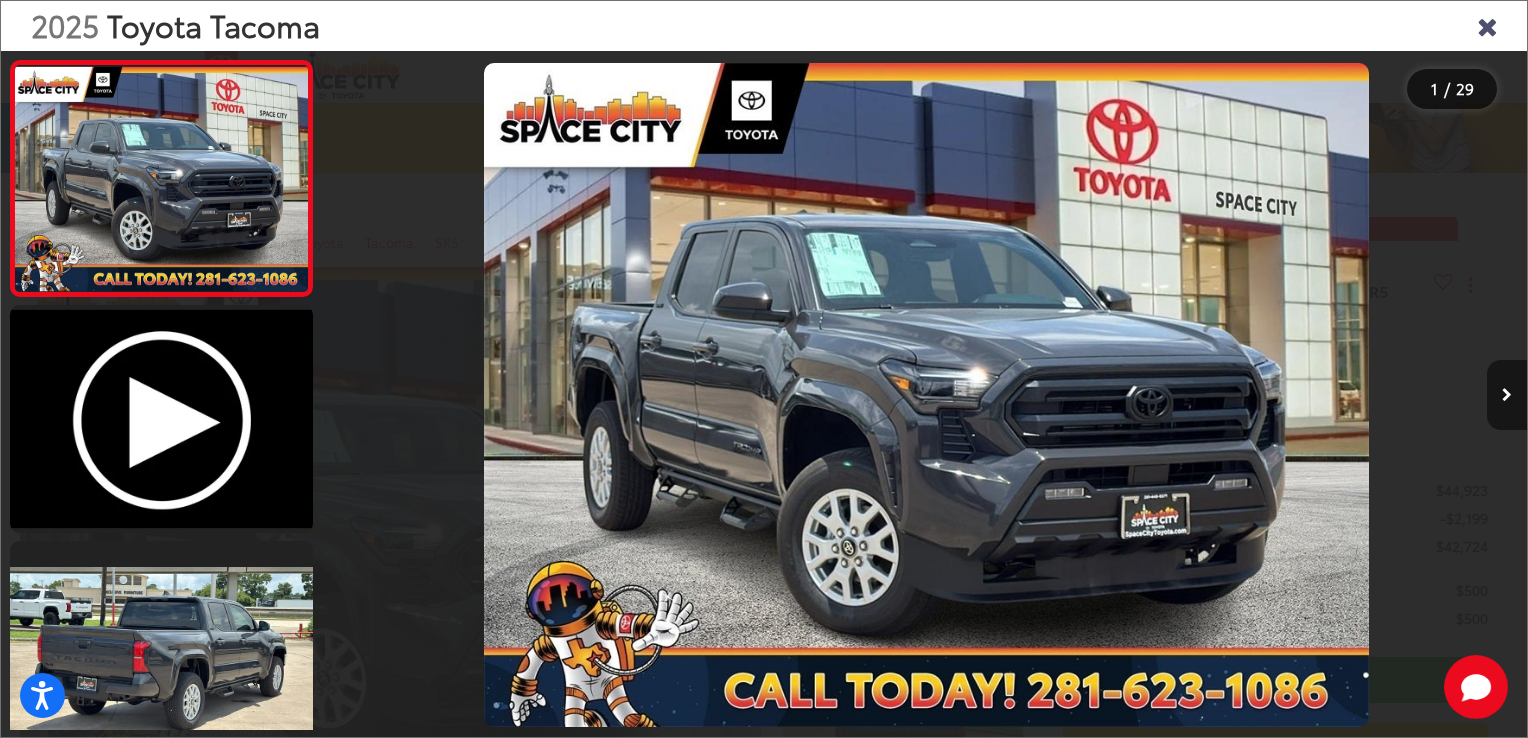 click at bounding box center [1507, 395] 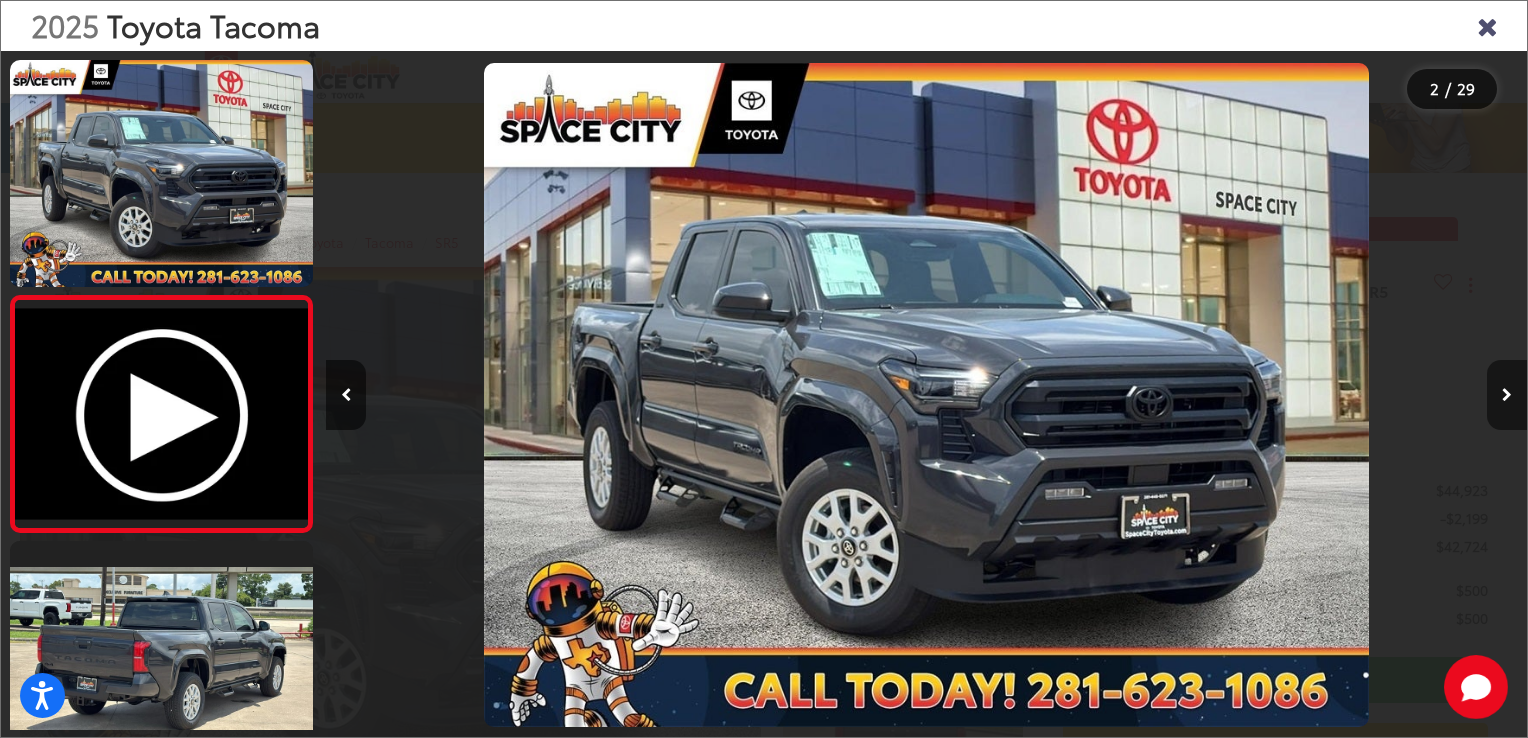 scroll, scrollTop: 0, scrollLeft: 528, axis: horizontal 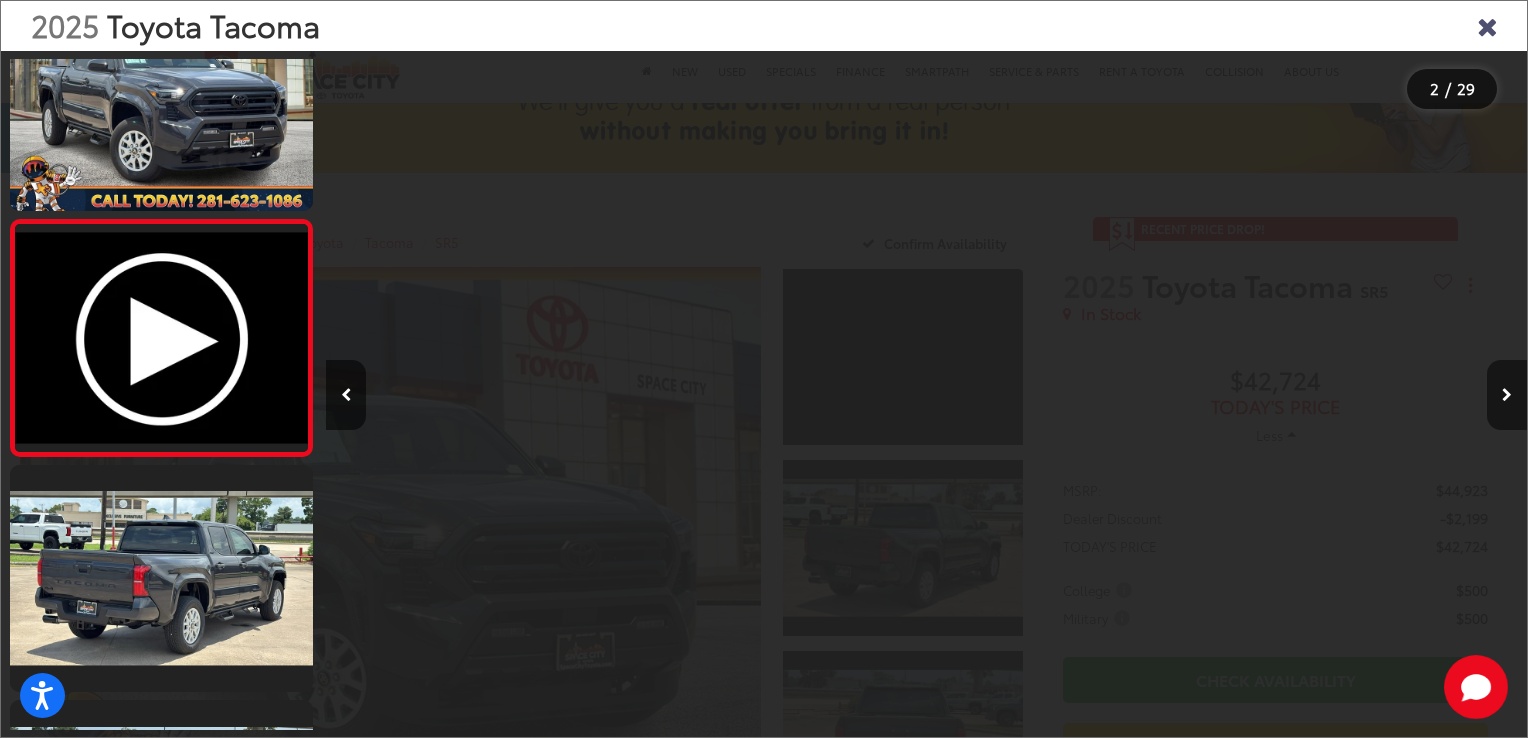 click at bounding box center [1507, 395] 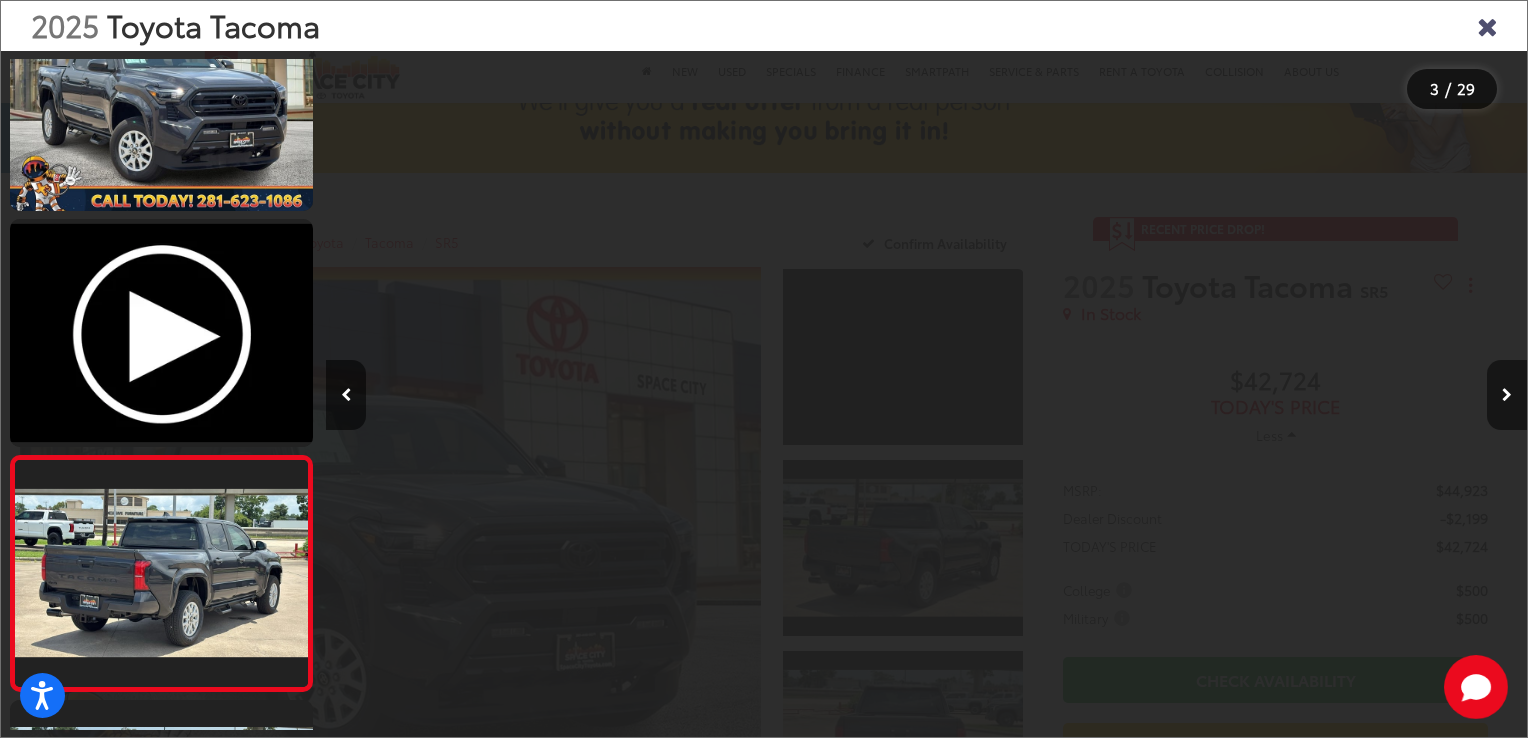 scroll, scrollTop: 0, scrollLeft: 1441, axis: horizontal 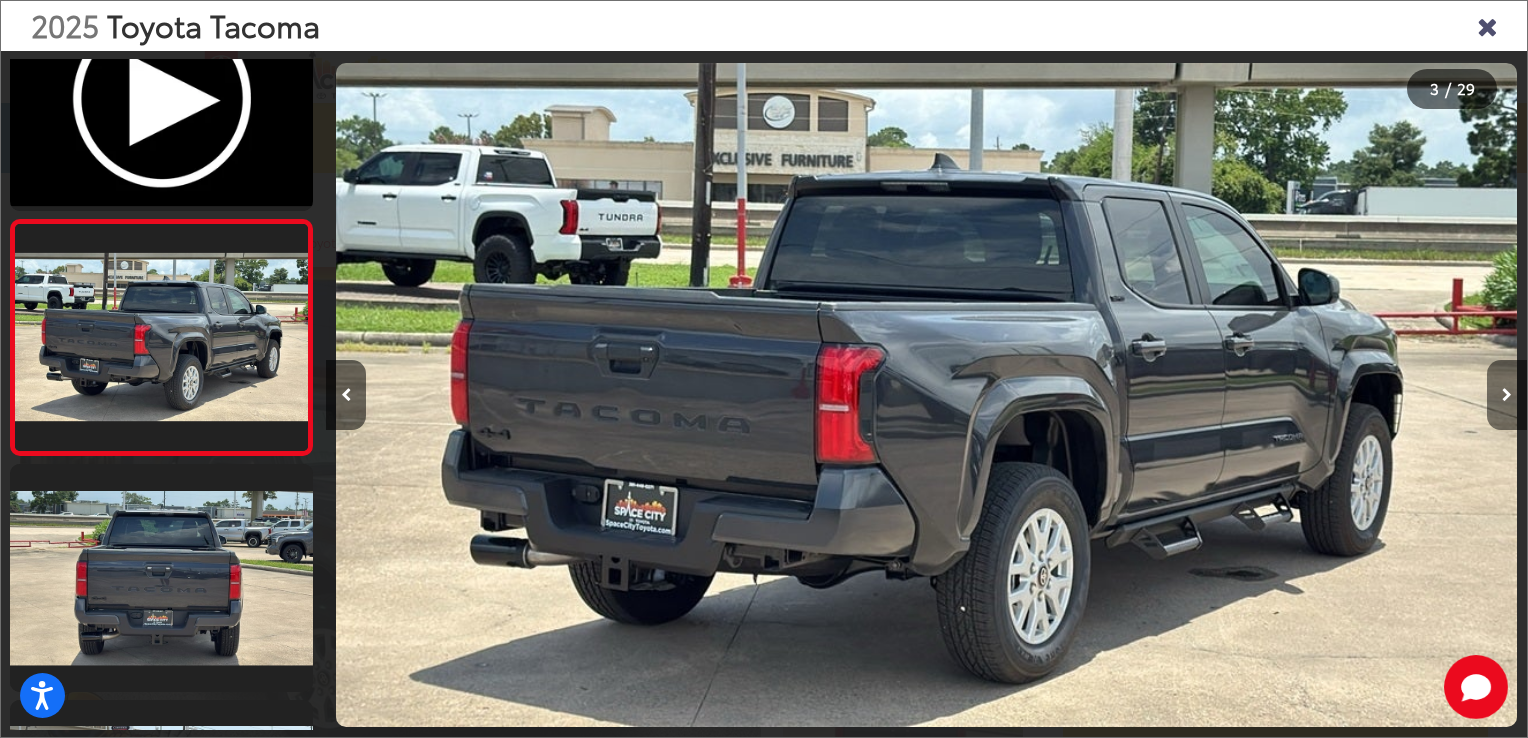 click at bounding box center (1507, 395) 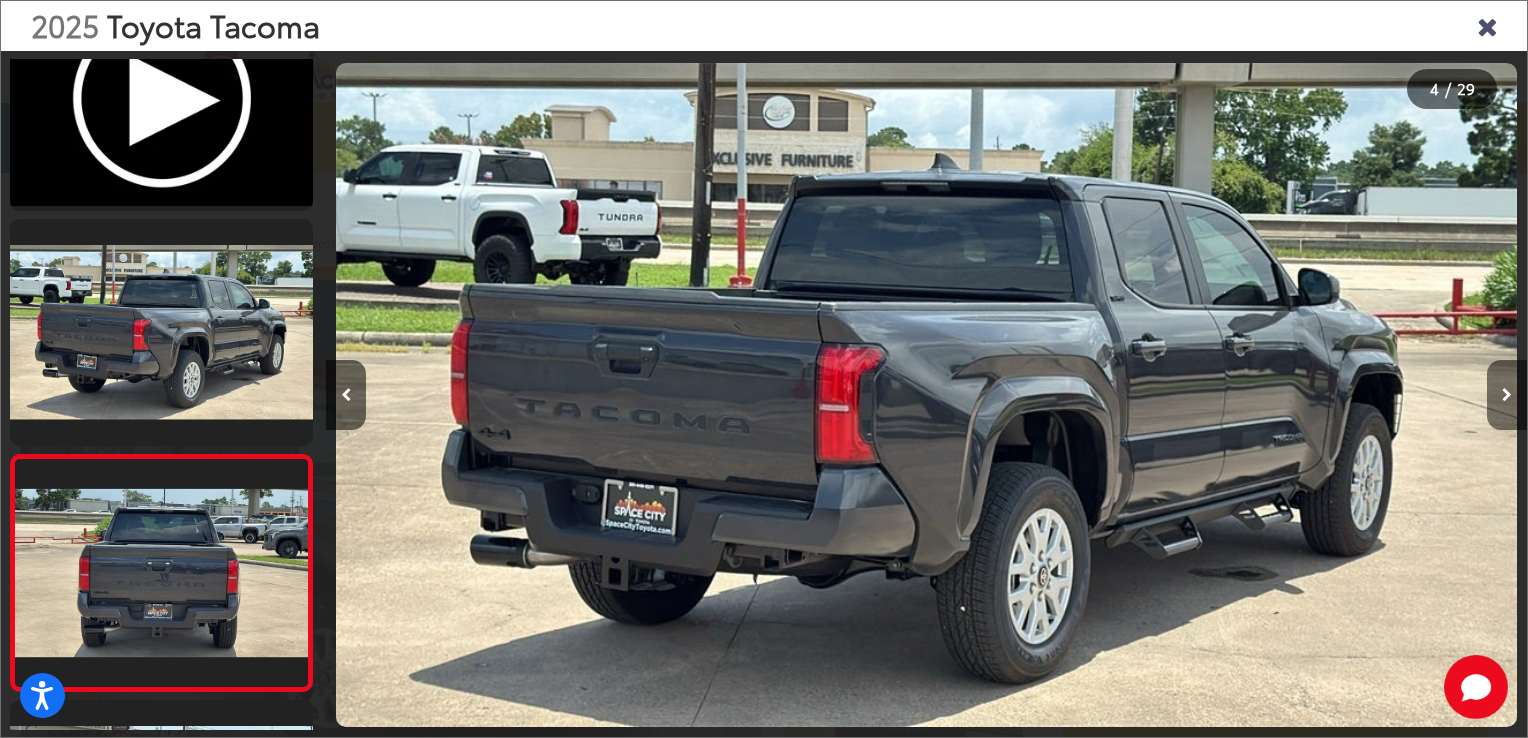 scroll, scrollTop: 0, scrollLeft: 2642, axis: horizontal 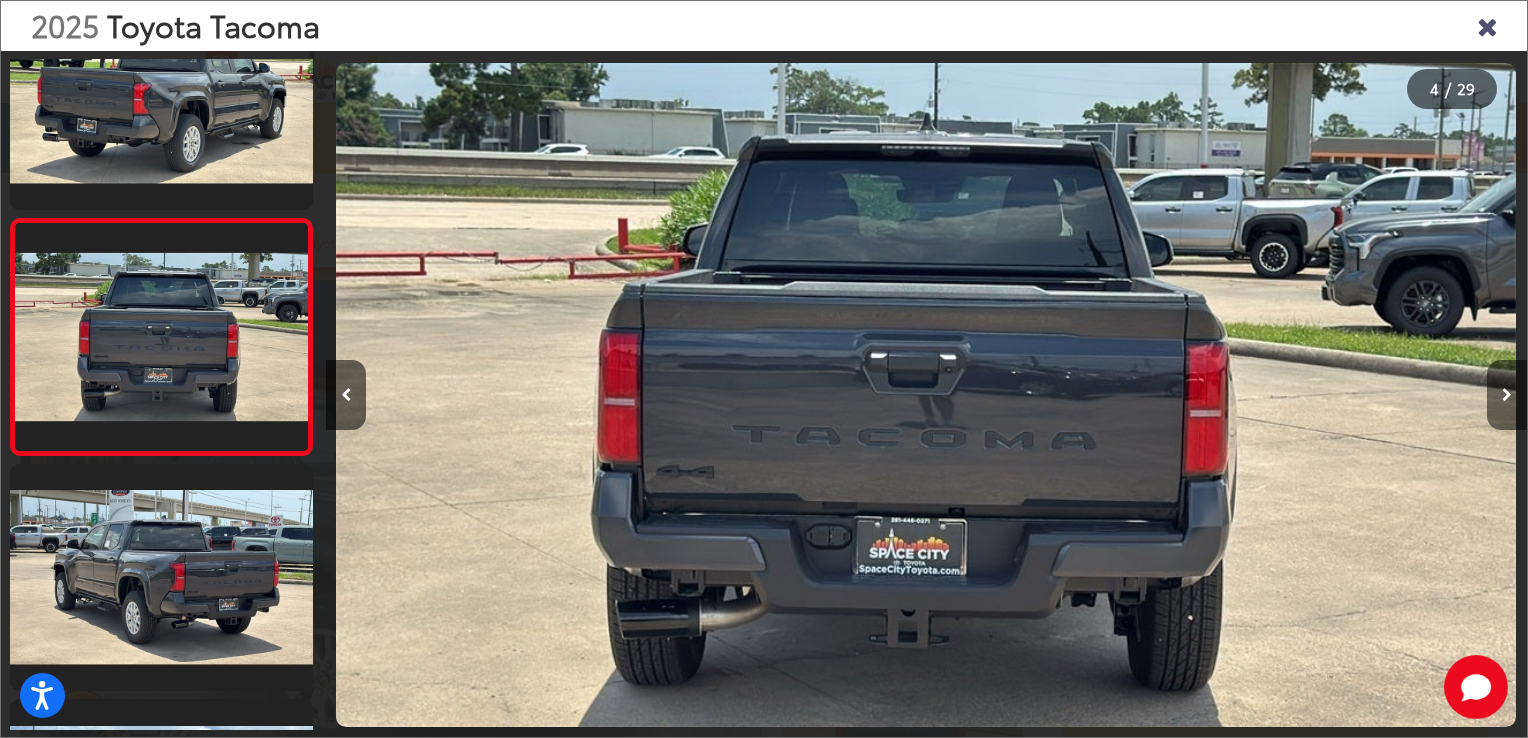 click at bounding box center [1507, 395] 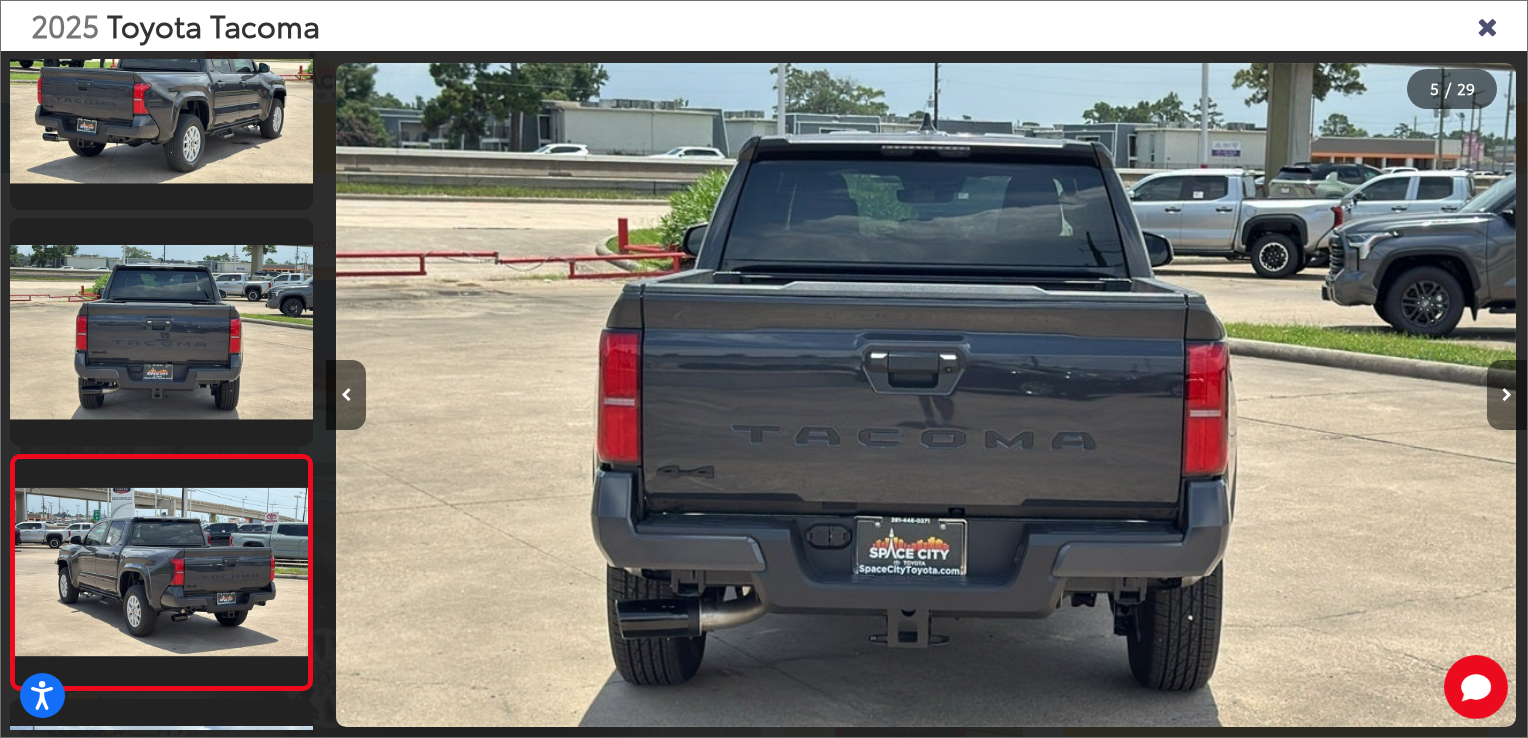 scroll, scrollTop: 0, scrollLeft: 3708, axis: horizontal 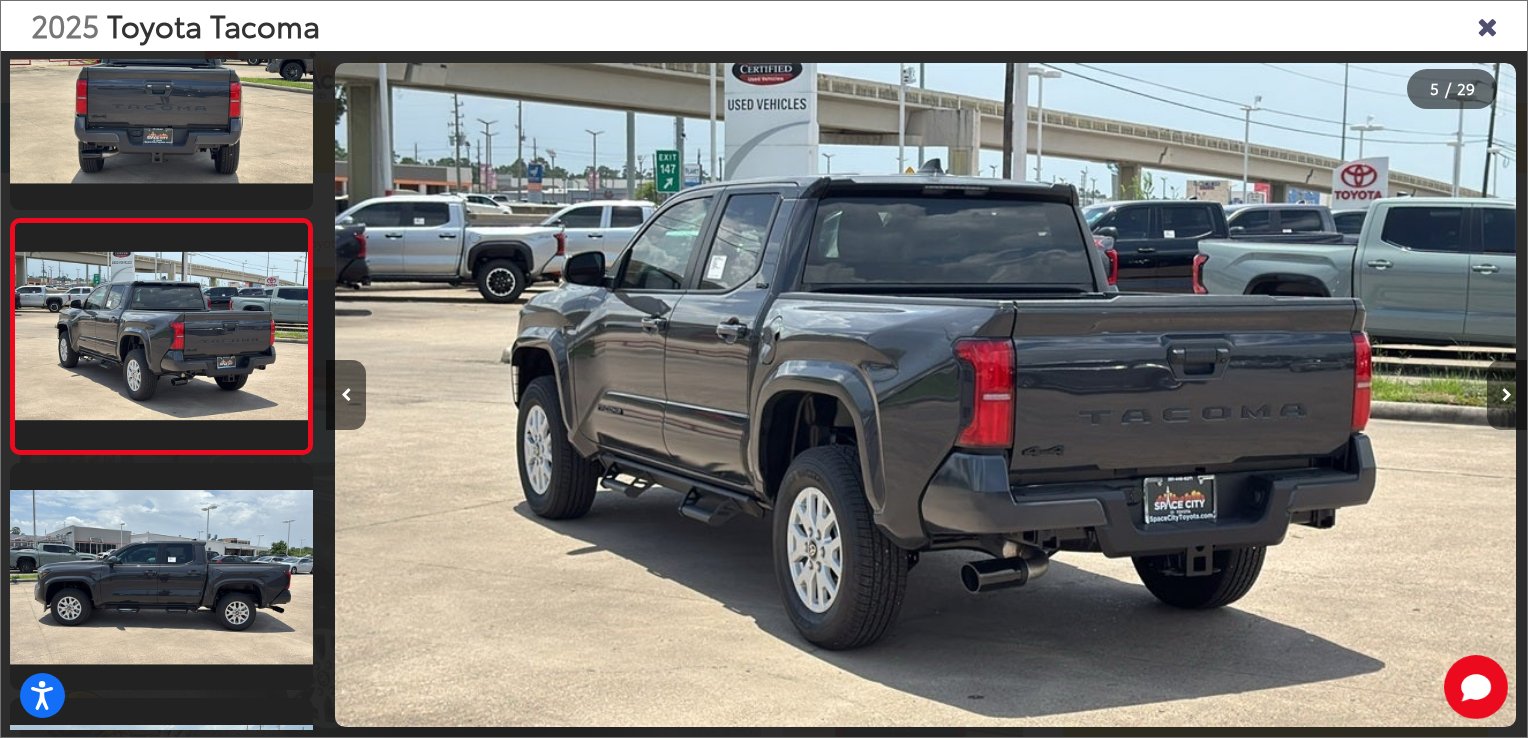 click at bounding box center (1507, 395) 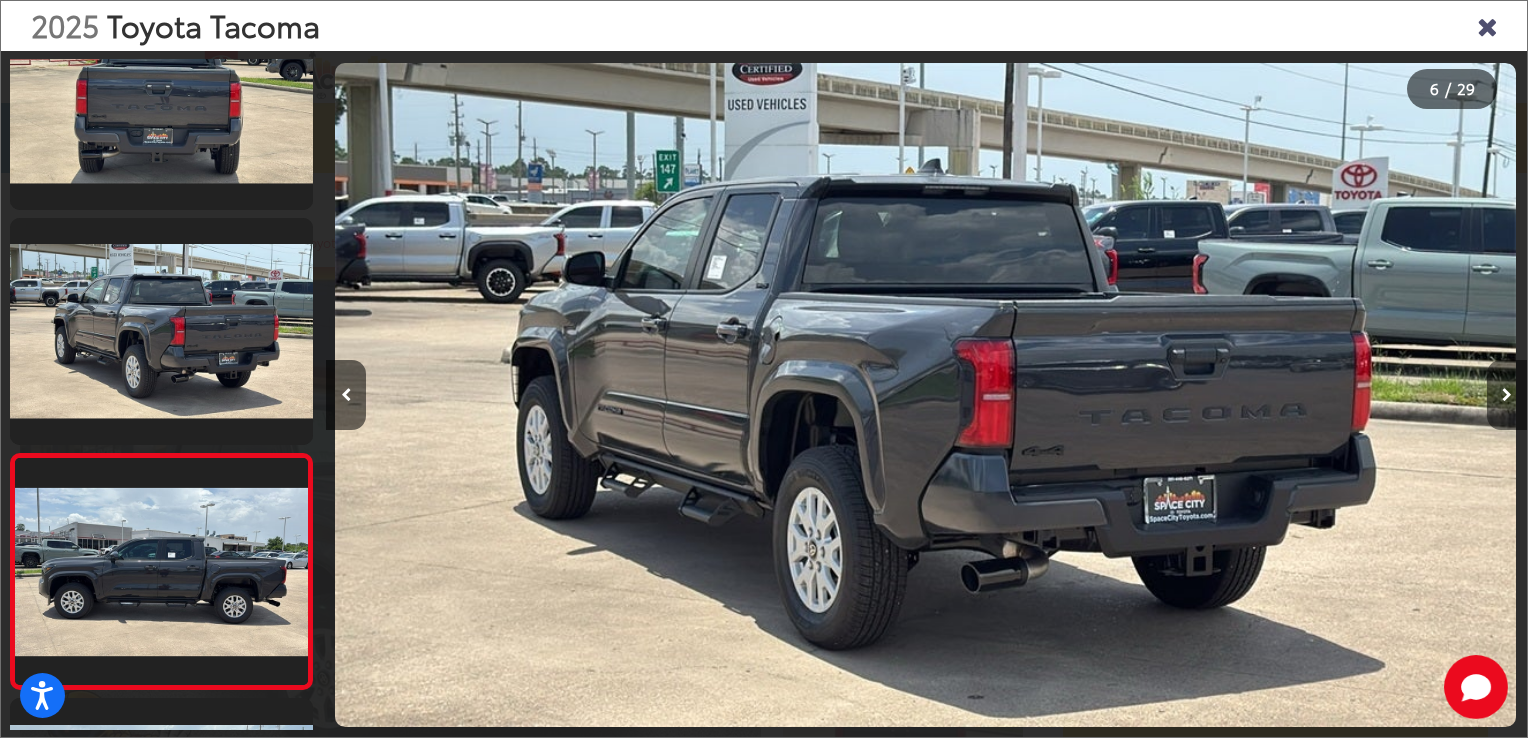scroll, scrollTop: 0, scrollLeft: 5044, axis: horizontal 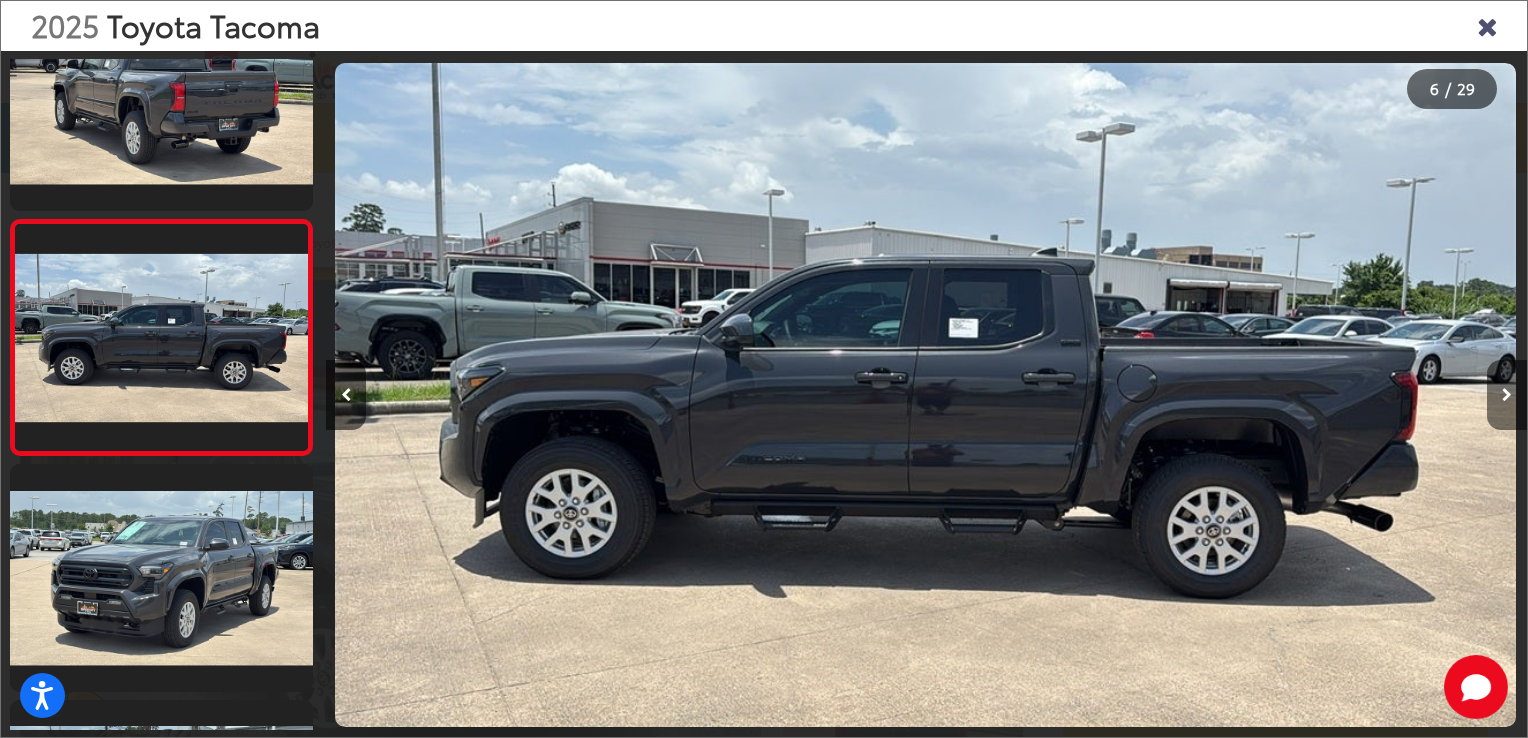 click at bounding box center (1507, 395) 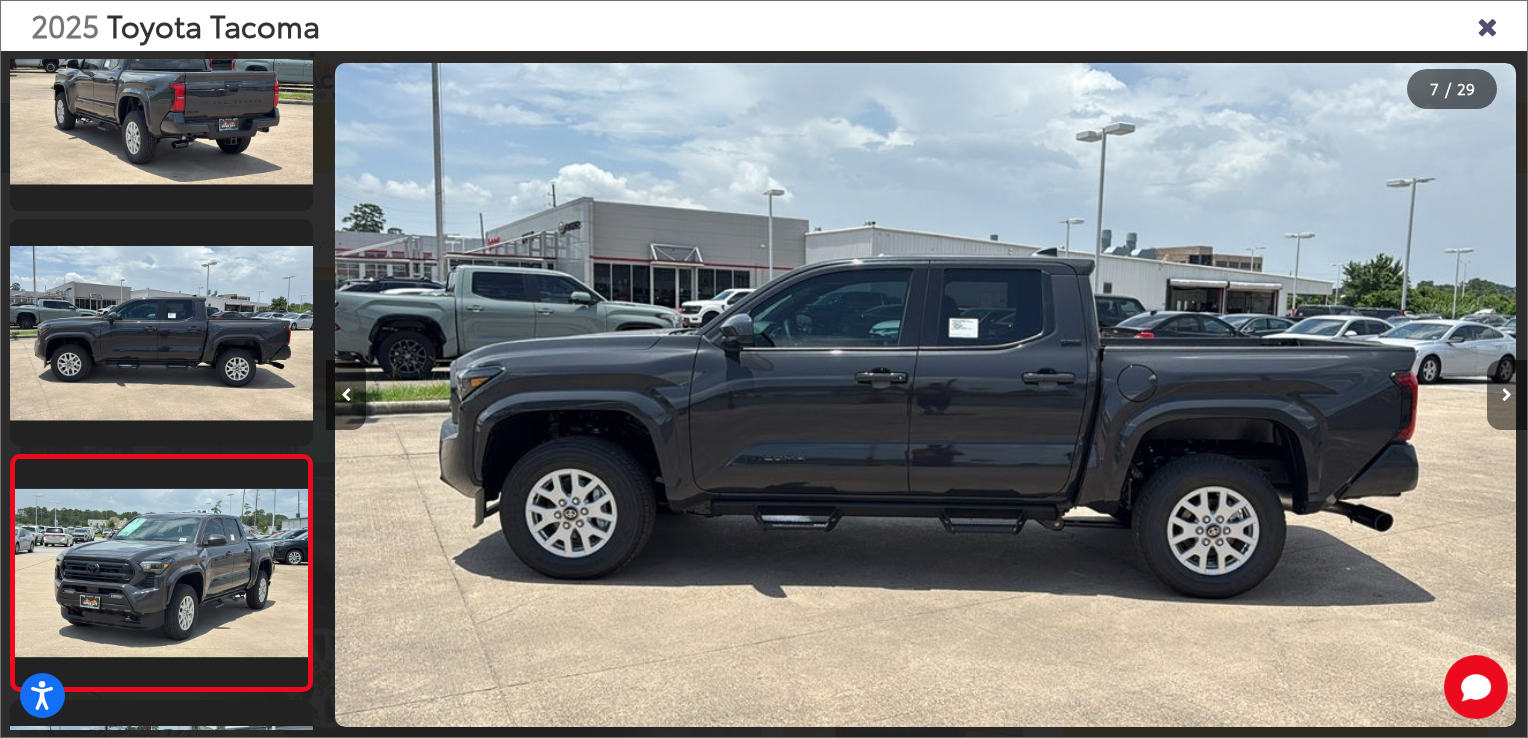 scroll, scrollTop: 0, scrollLeft: 6245, axis: horizontal 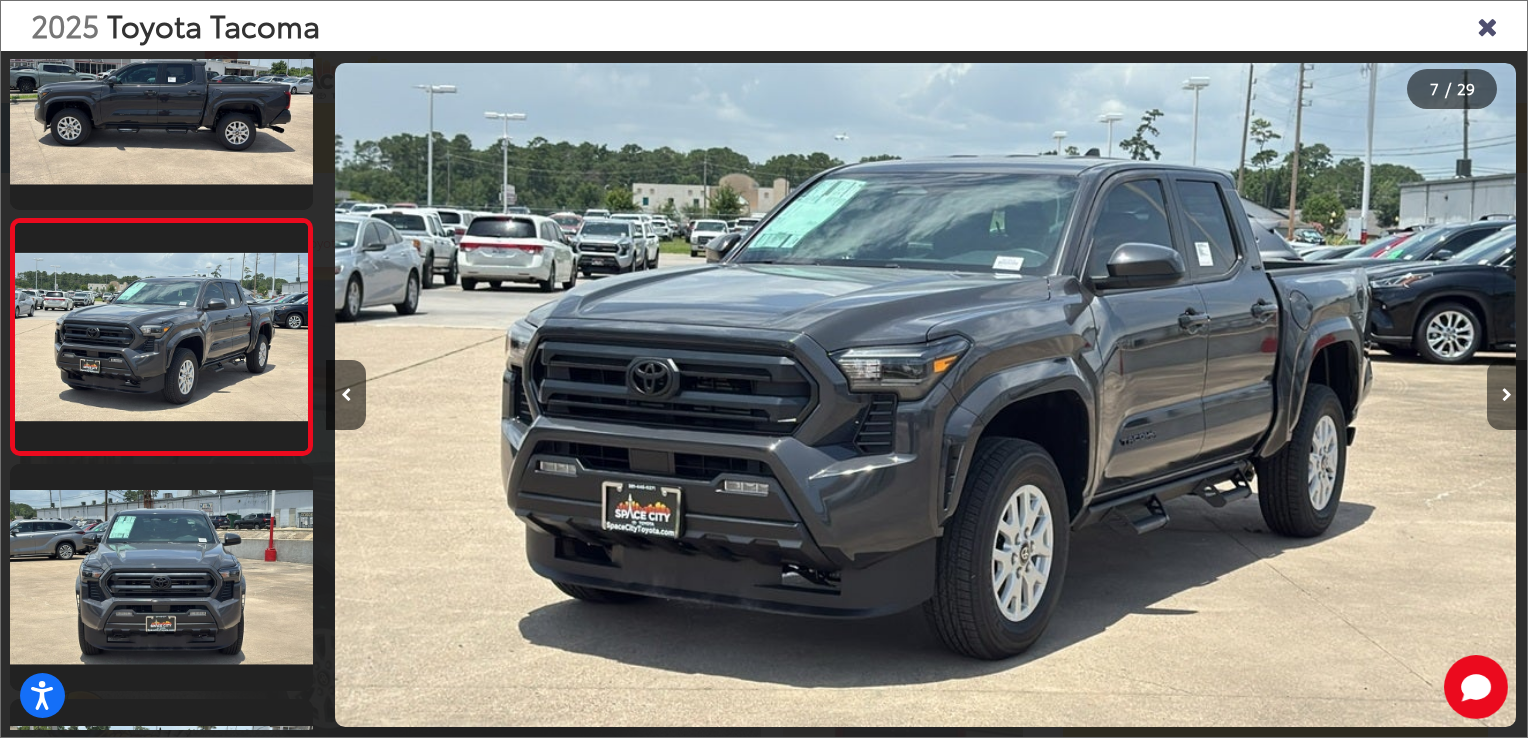 click at bounding box center [1507, 395] 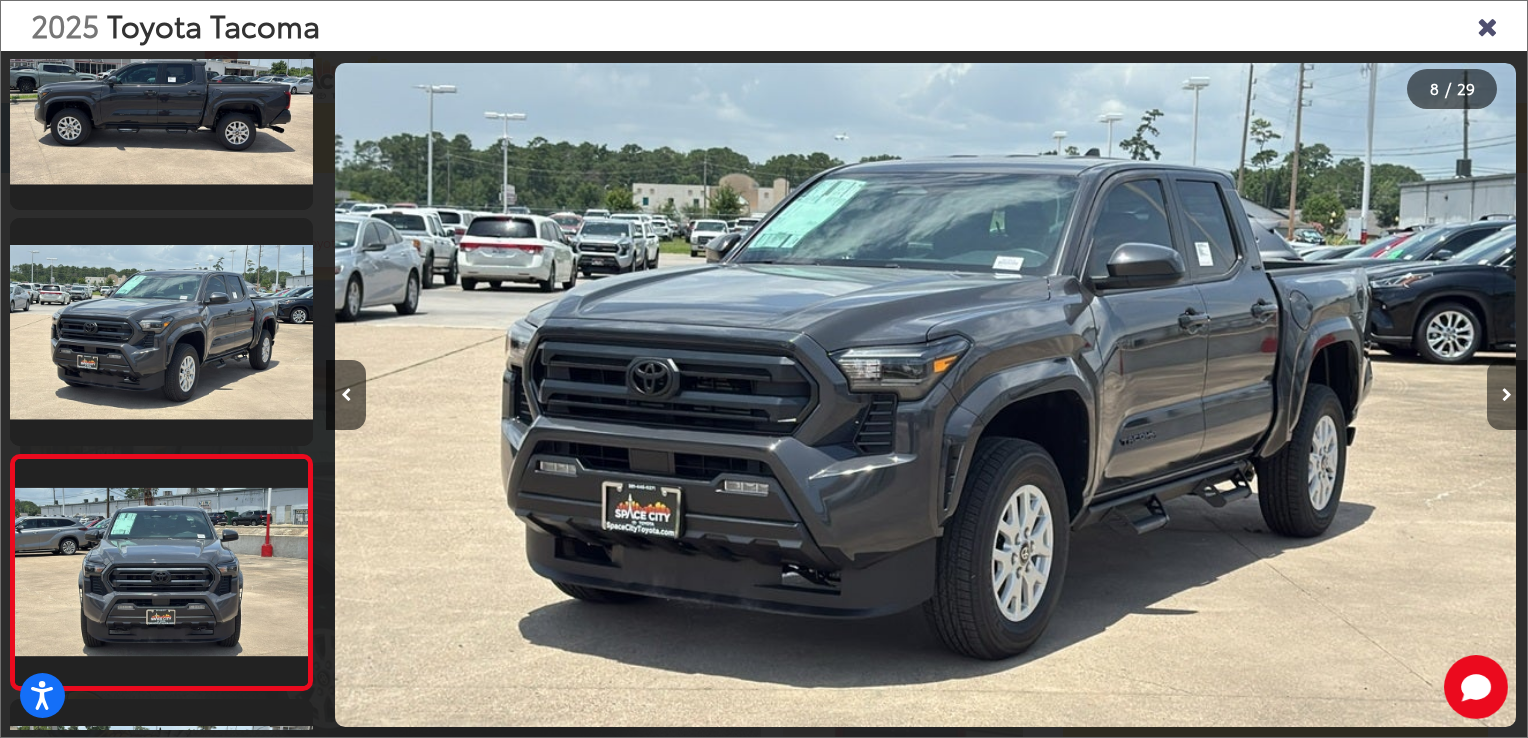 scroll, scrollTop: 0, scrollLeft: 7447, axis: horizontal 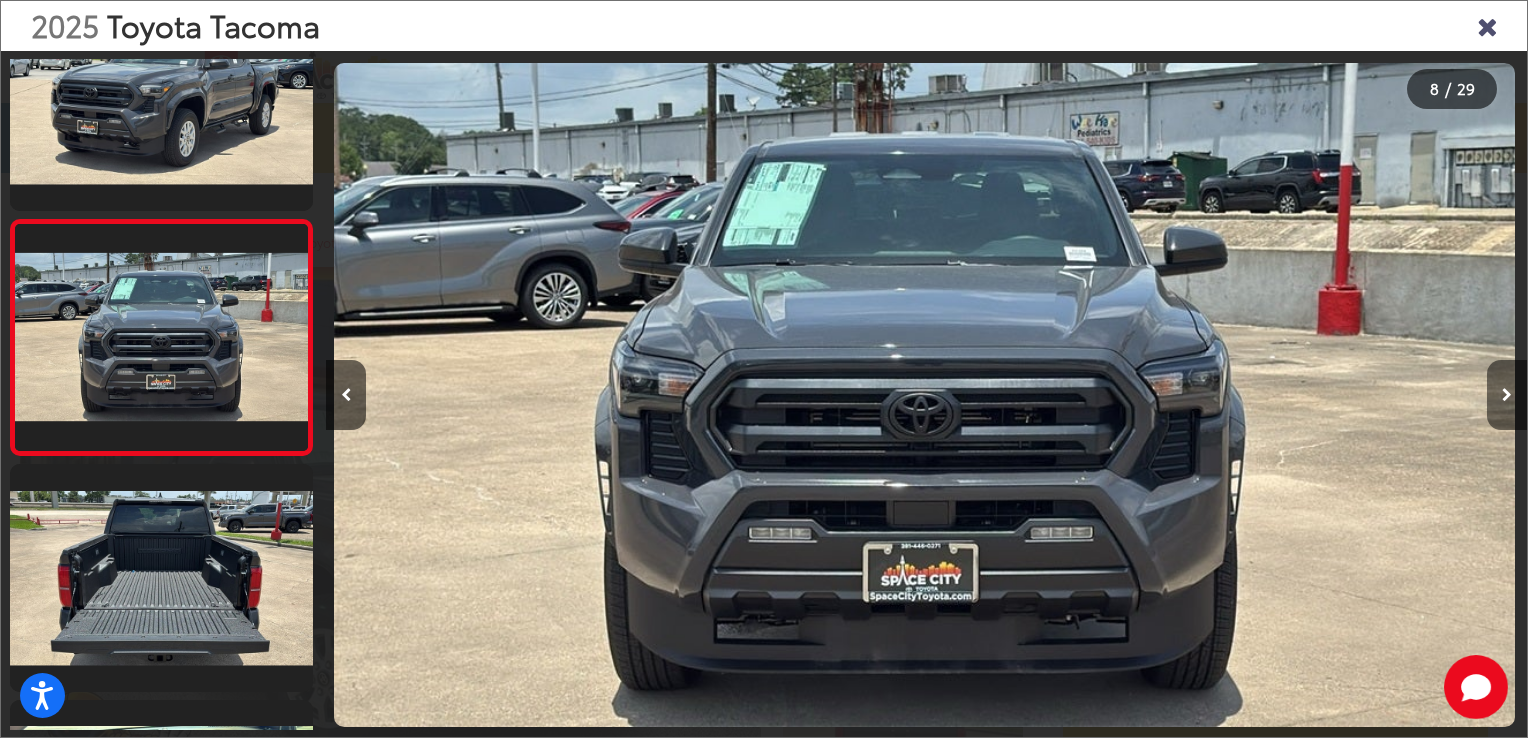 click at bounding box center [1507, 395] 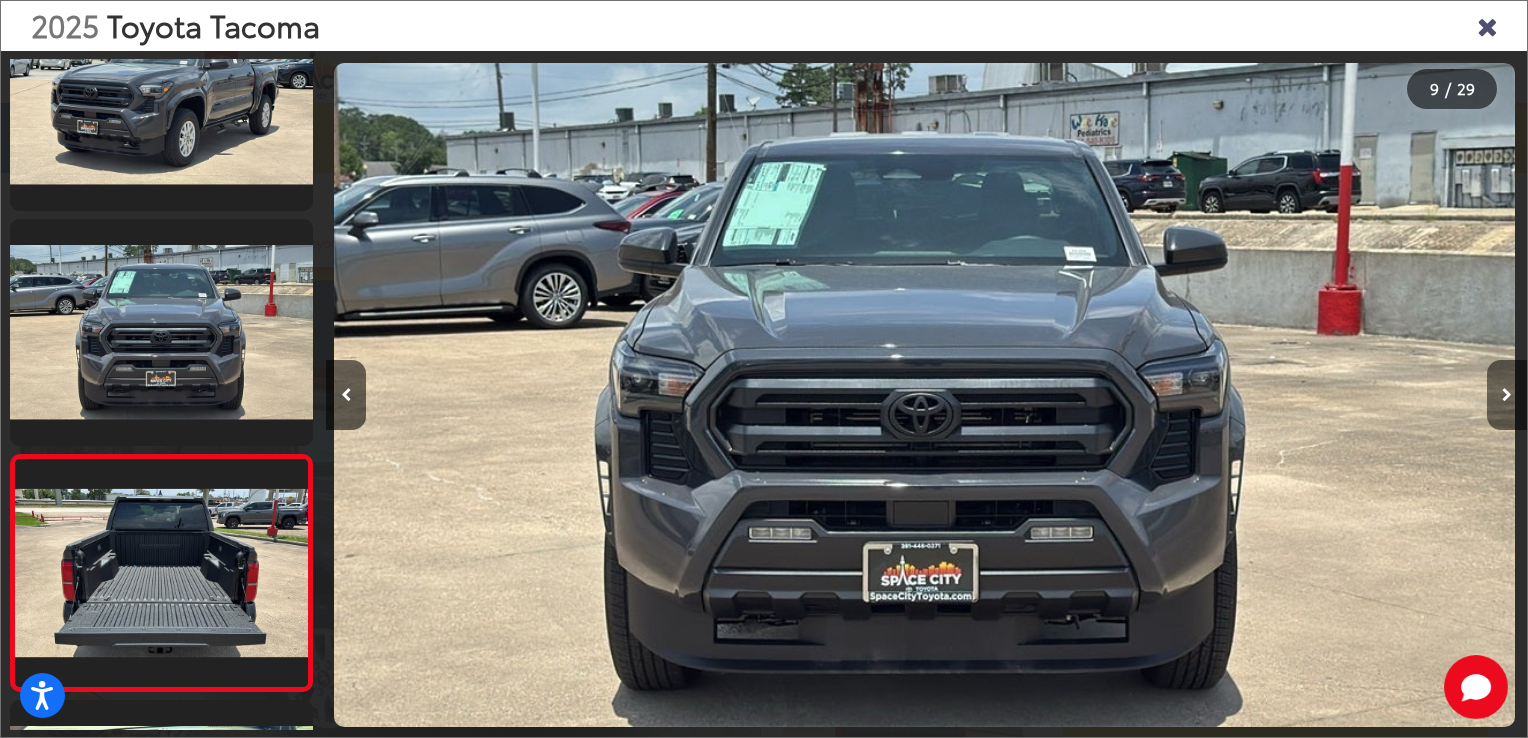 scroll, scrollTop: 0, scrollLeft: 8735, axis: horizontal 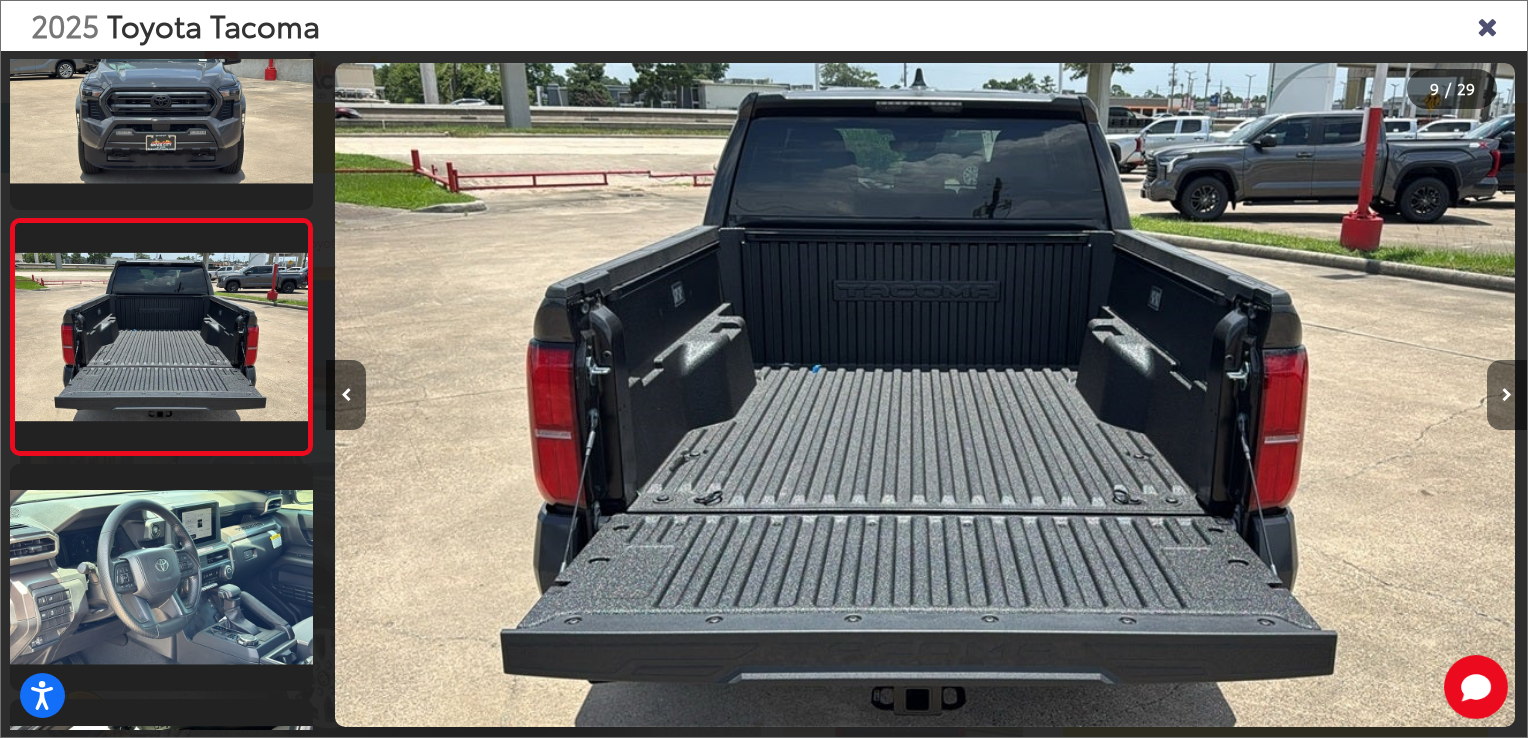 click at bounding box center (1507, 395) 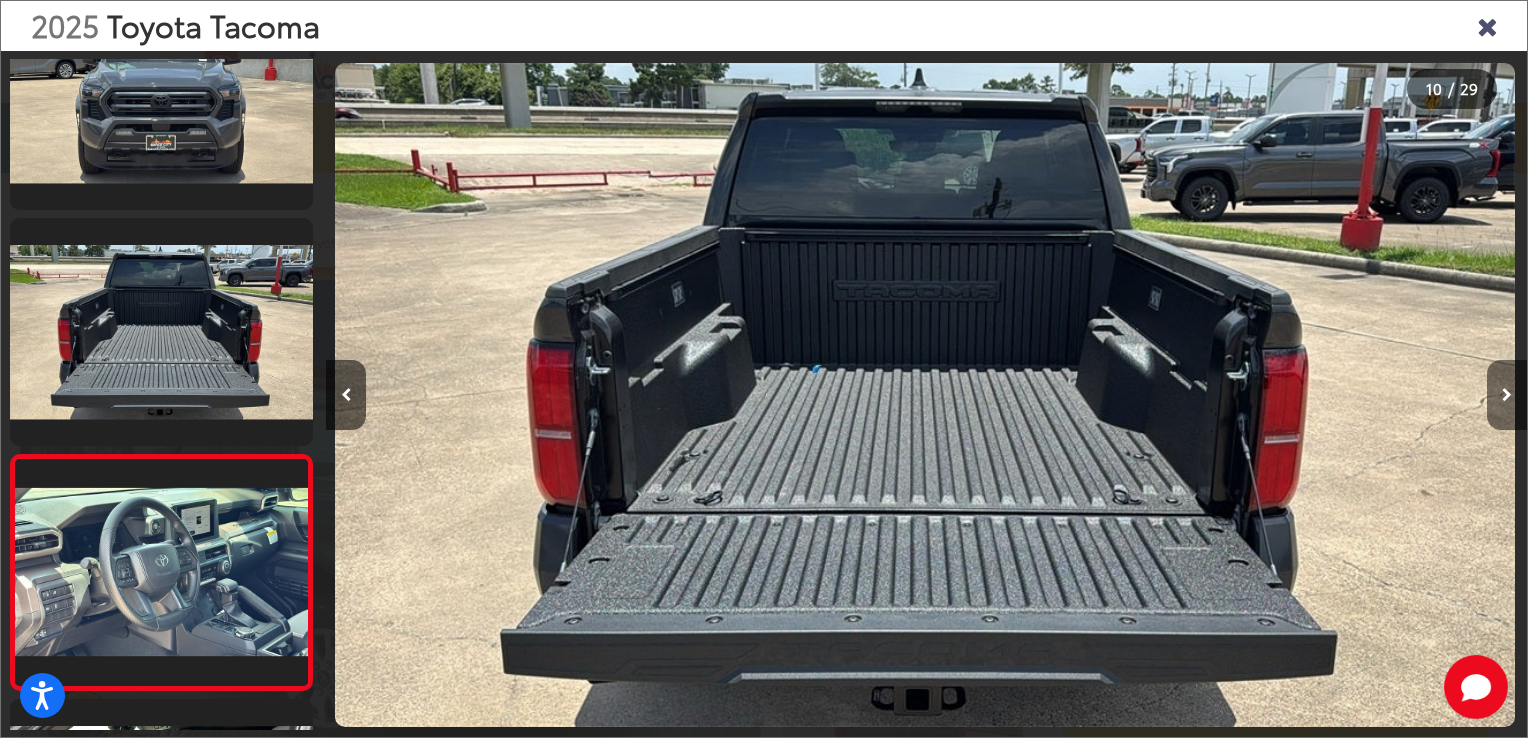 scroll, scrollTop: 0, scrollLeft: 9850, axis: horizontal 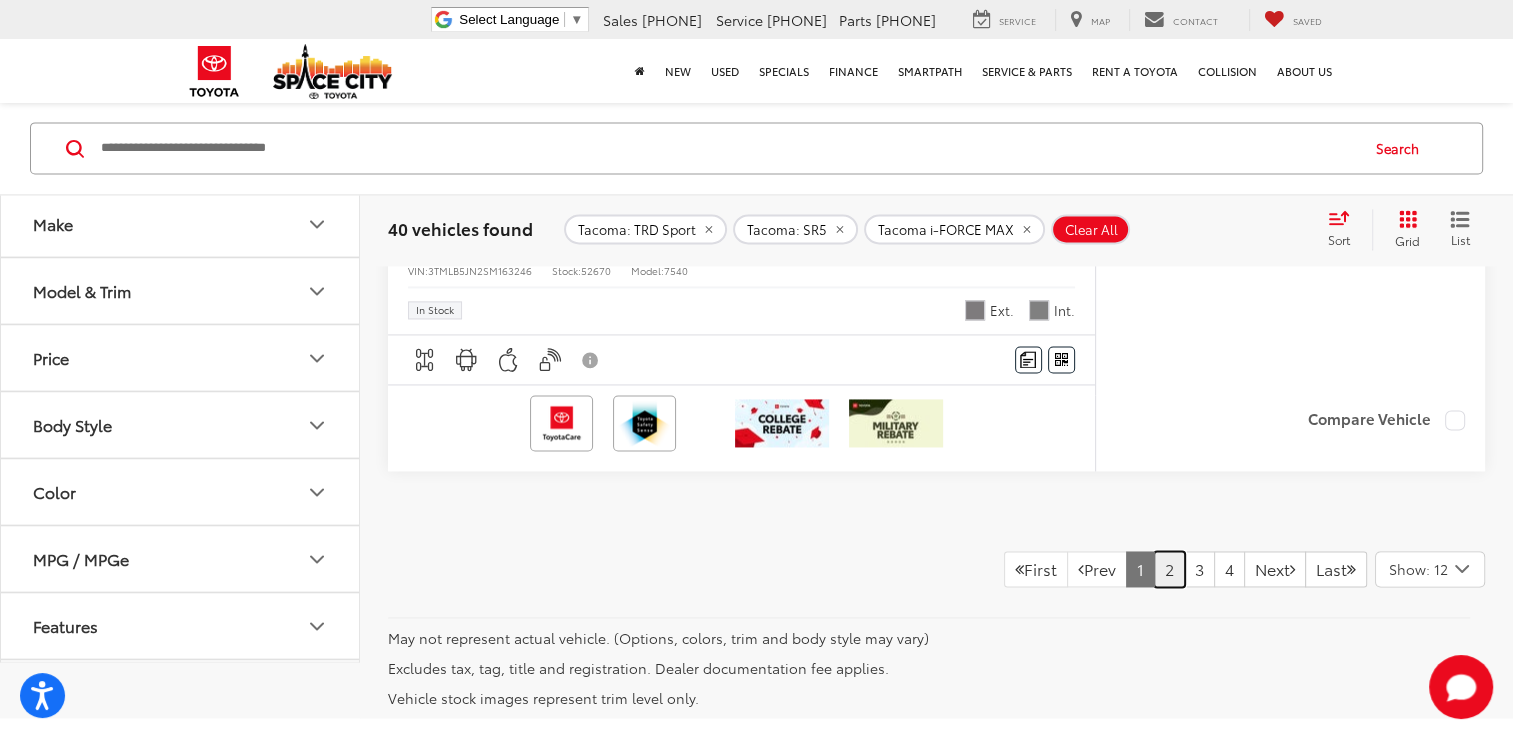 click on "2" at bounding box center (1169, 569) 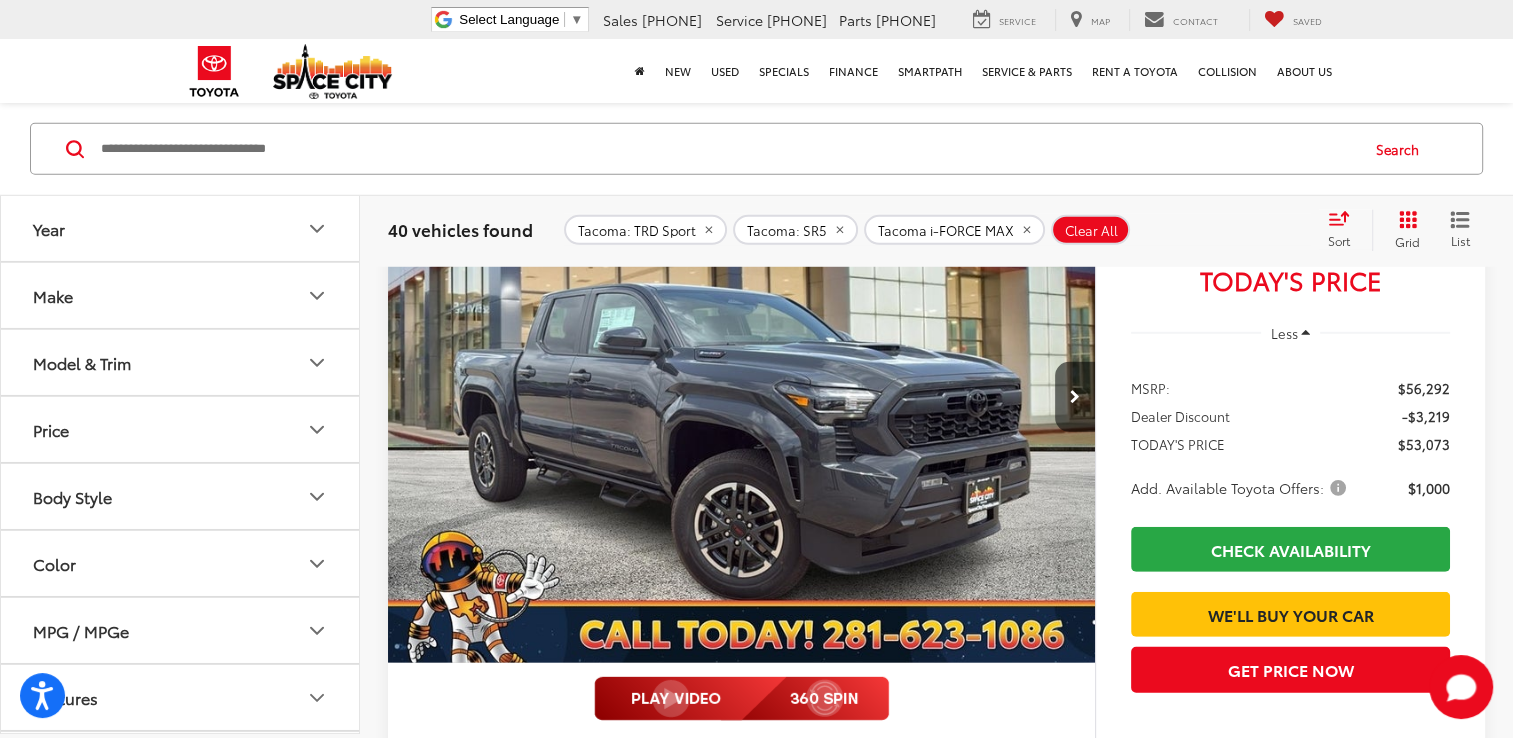 scroll, scrollTop: 5648, scrollLeft: 0, axis: vertical 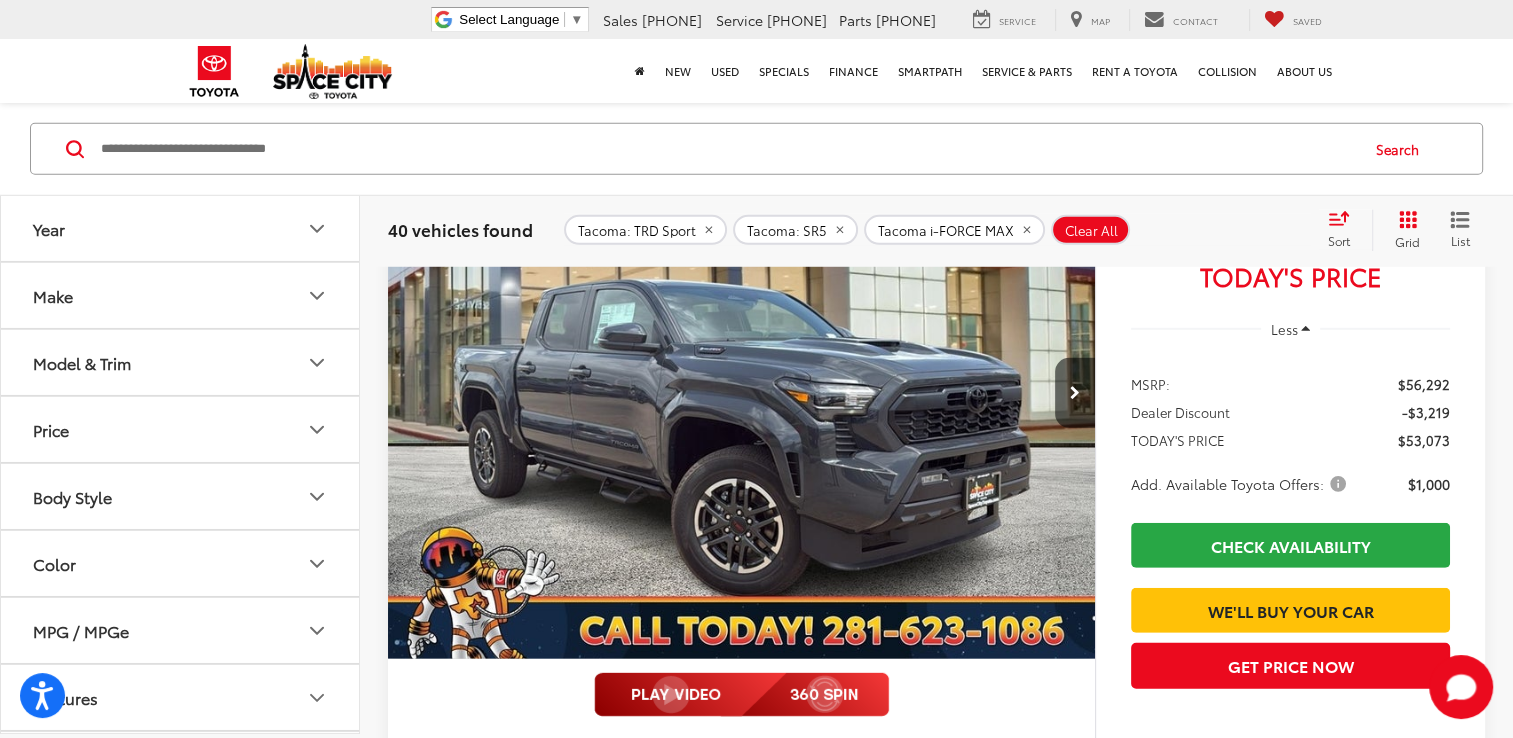 click at bounding box center [742, 394] 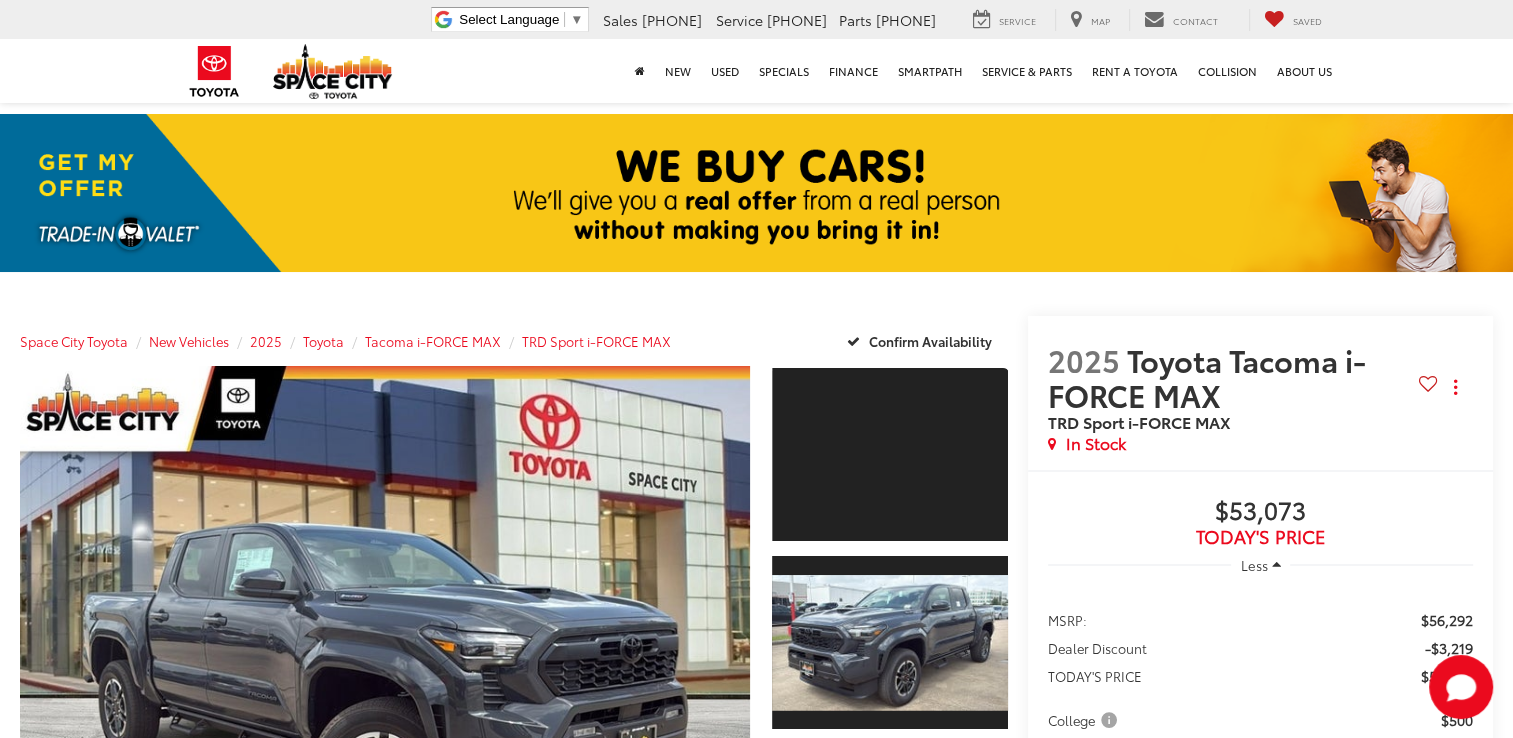 scroll, scrollTop: 200, scrollLeft: 0, axis: vertical 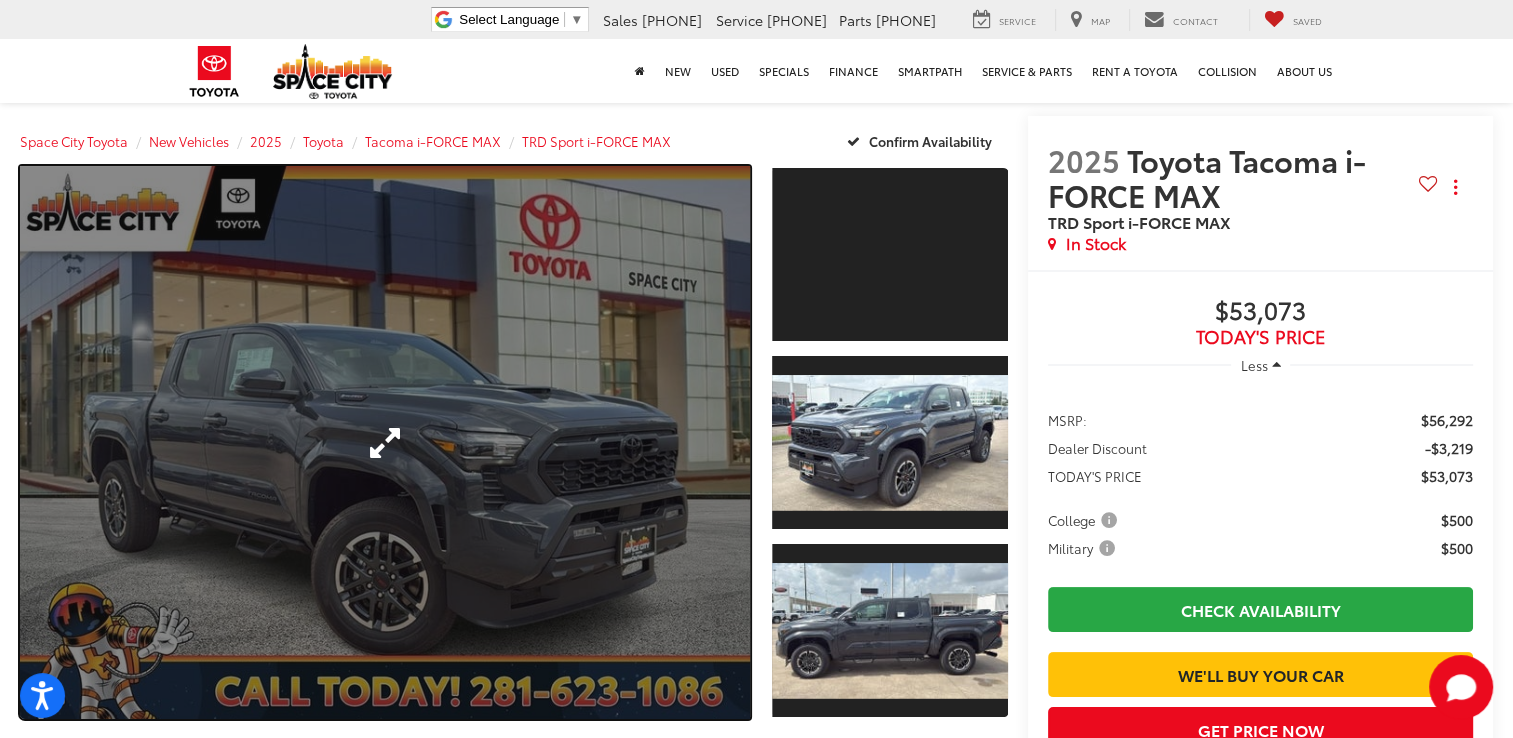 click at bounding box center [385, 443] 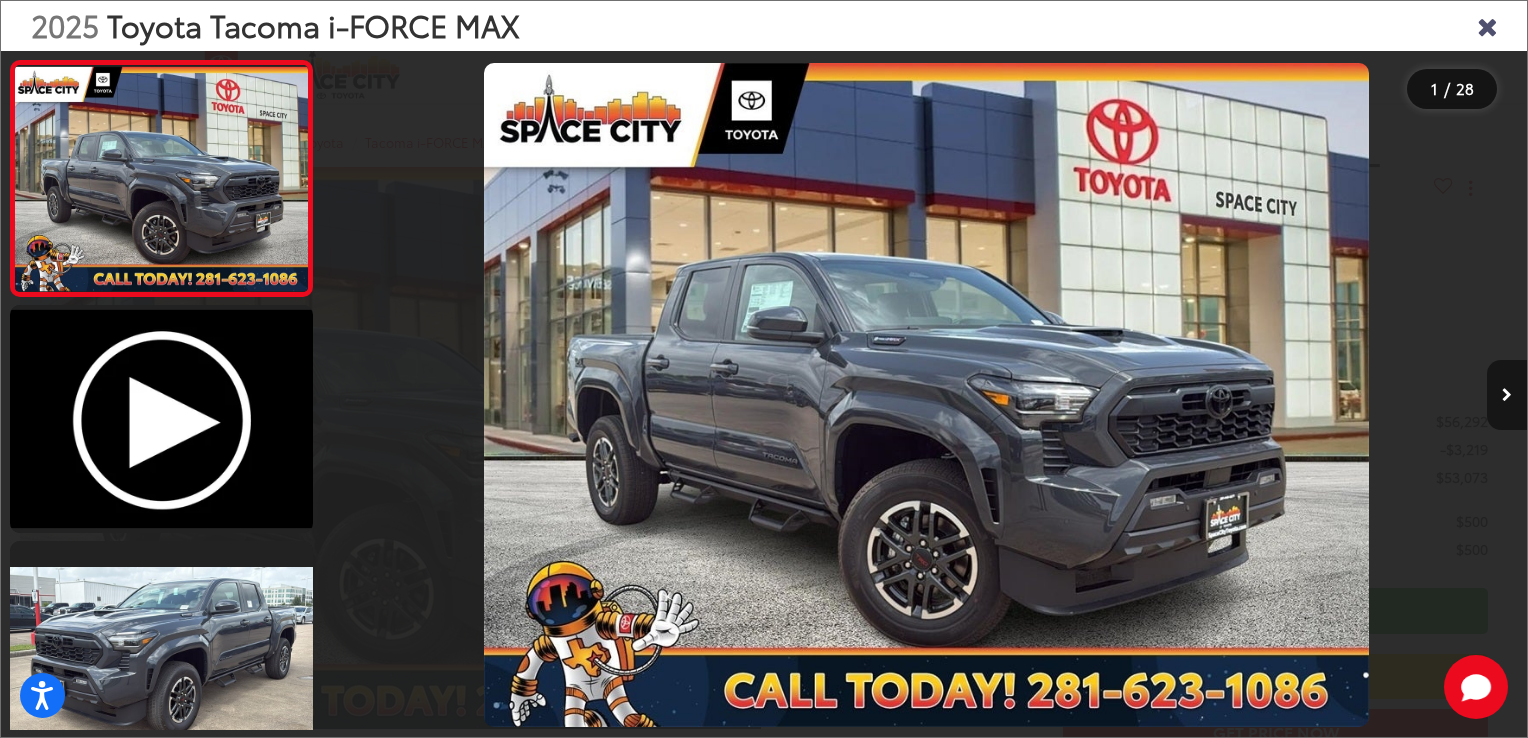 click at bounding box center [1507, 395] 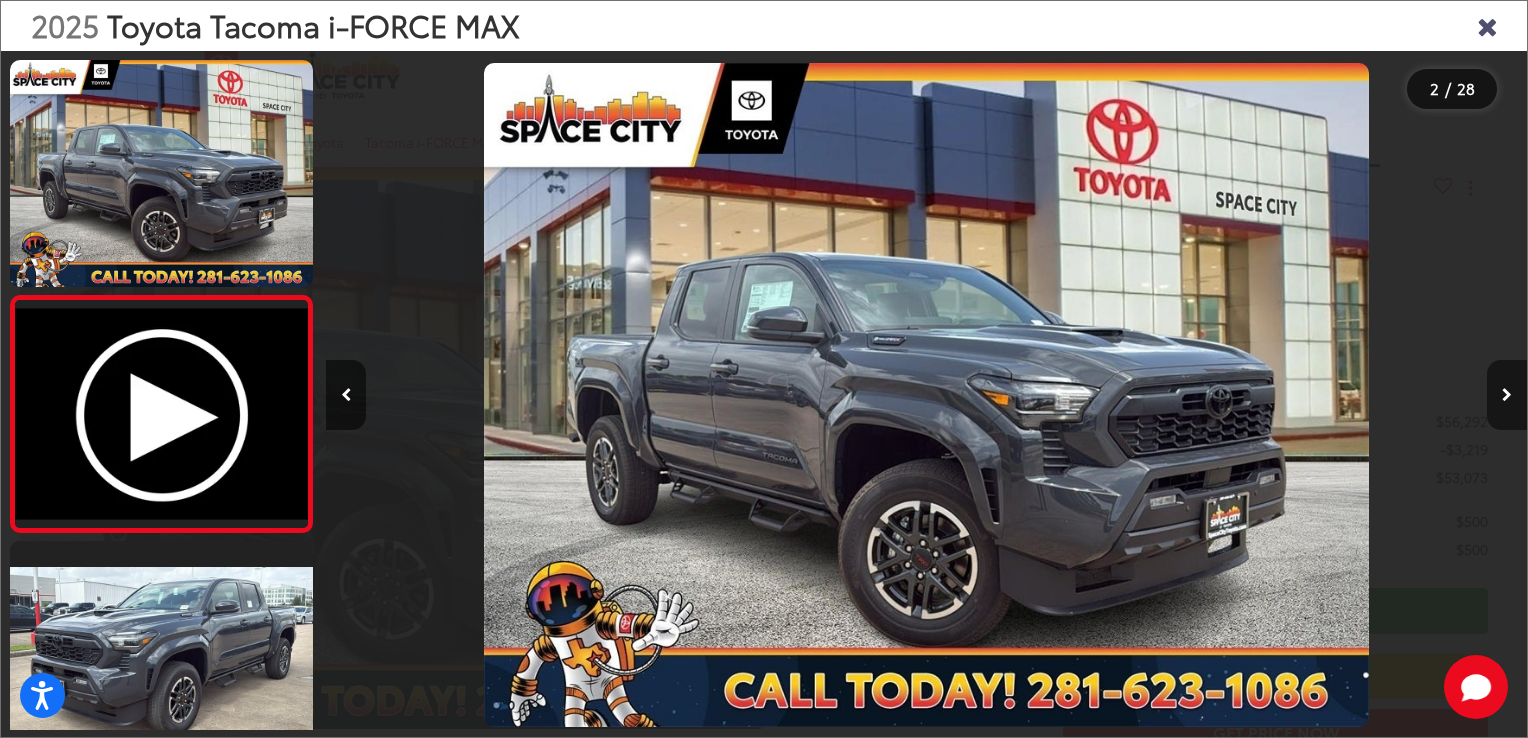 scroll, scrollTop: 0, scrollLeft: 240, axis: horizontal 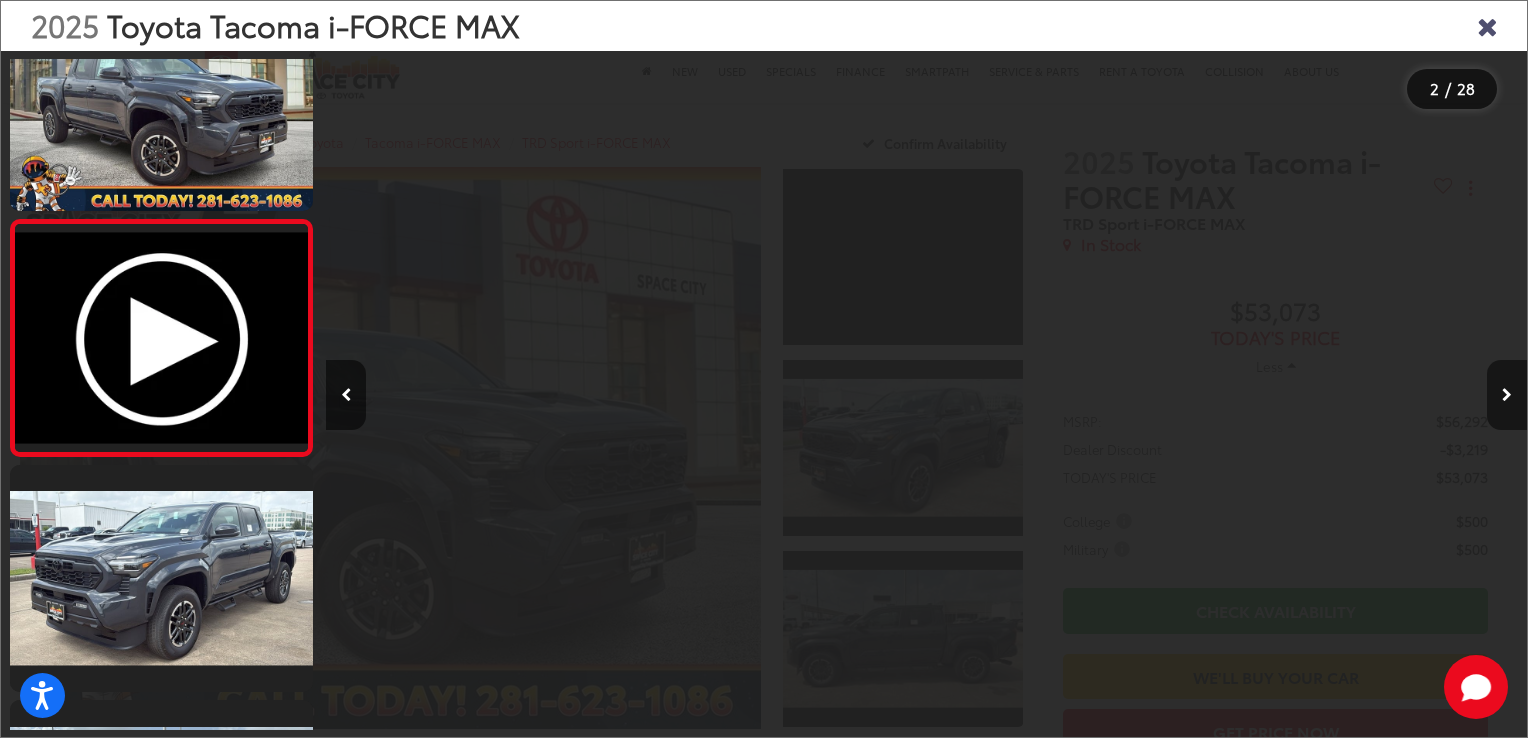 click at bounding box center [1507, 395] 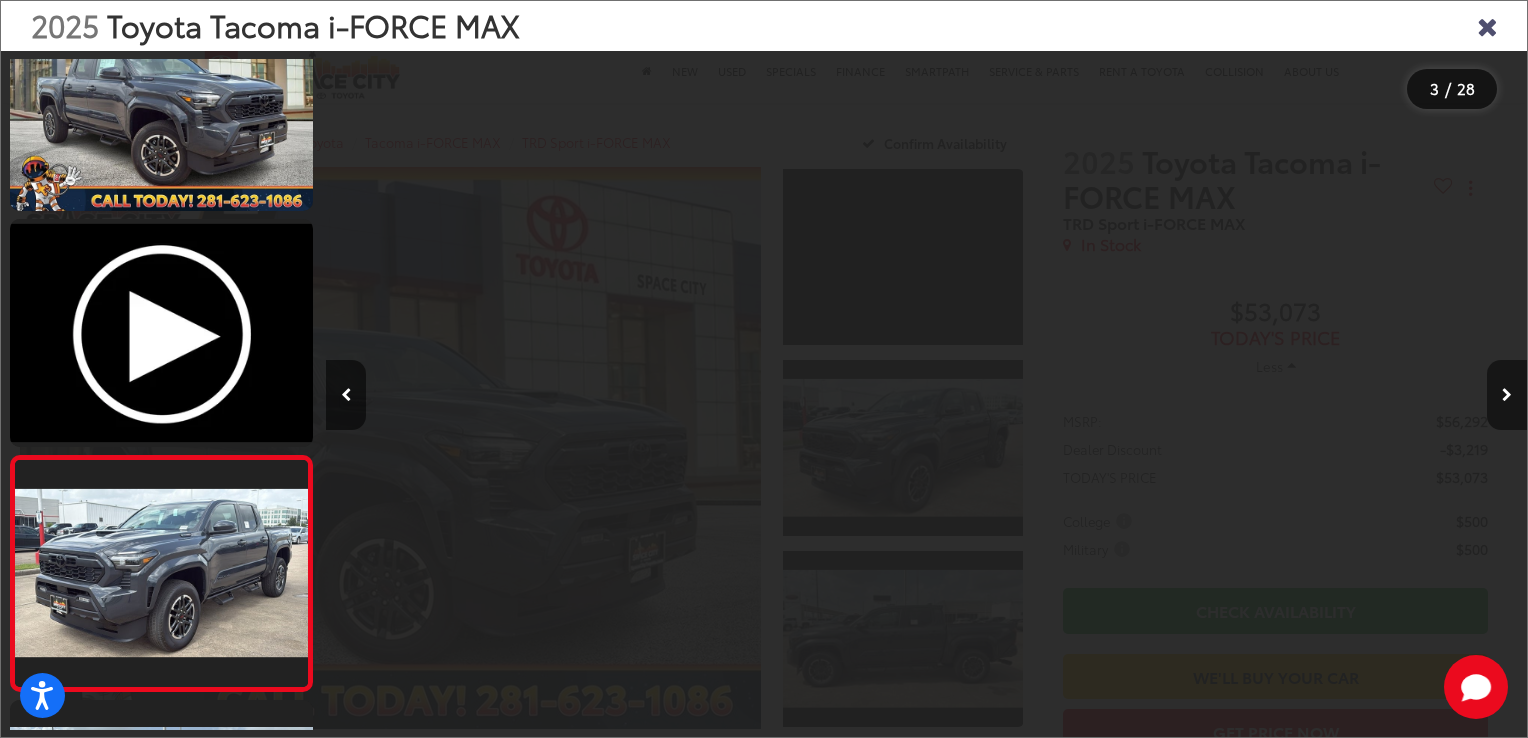scroll, scrollTop: 0, scrollLeft: 1366, axis: horizontal 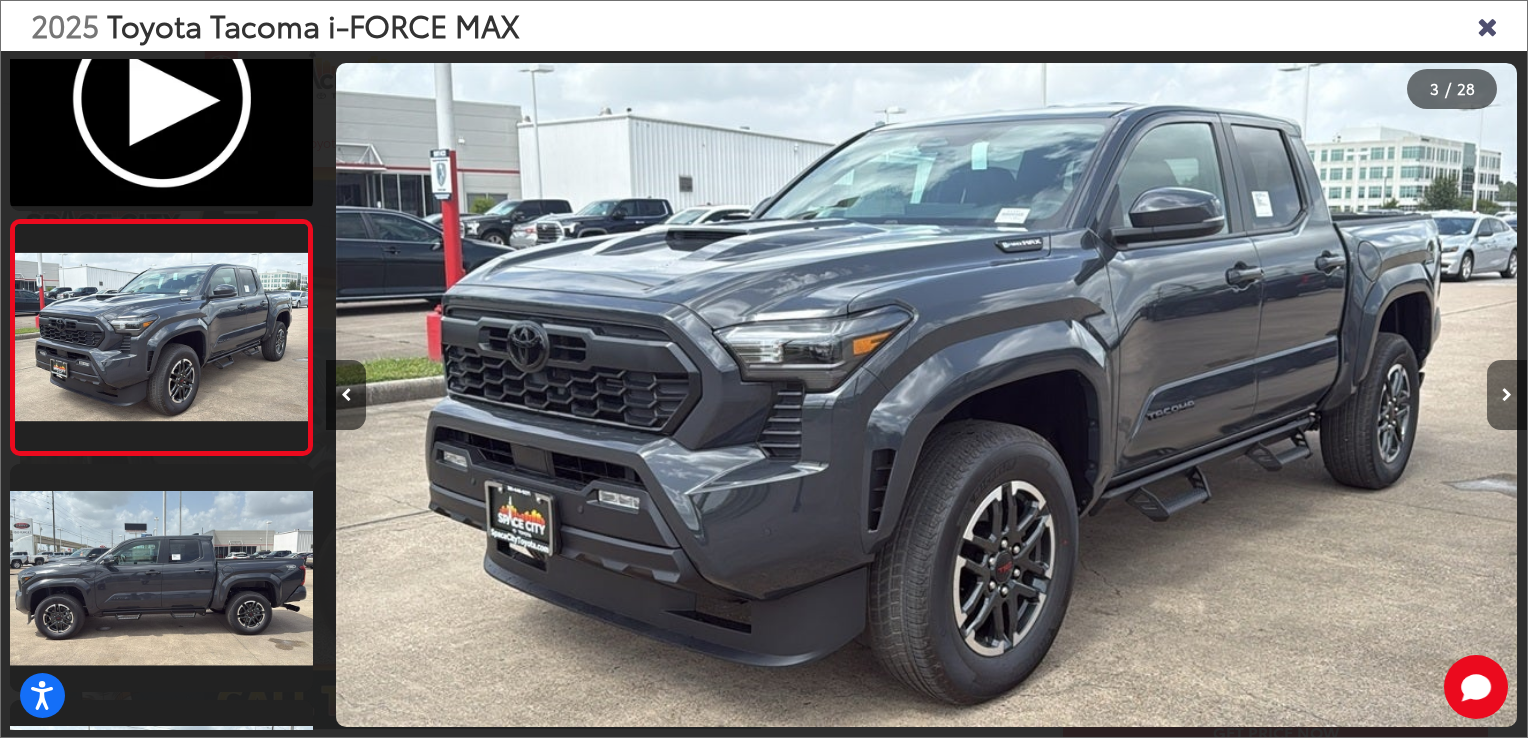 click at bounding box center [1507, 395] 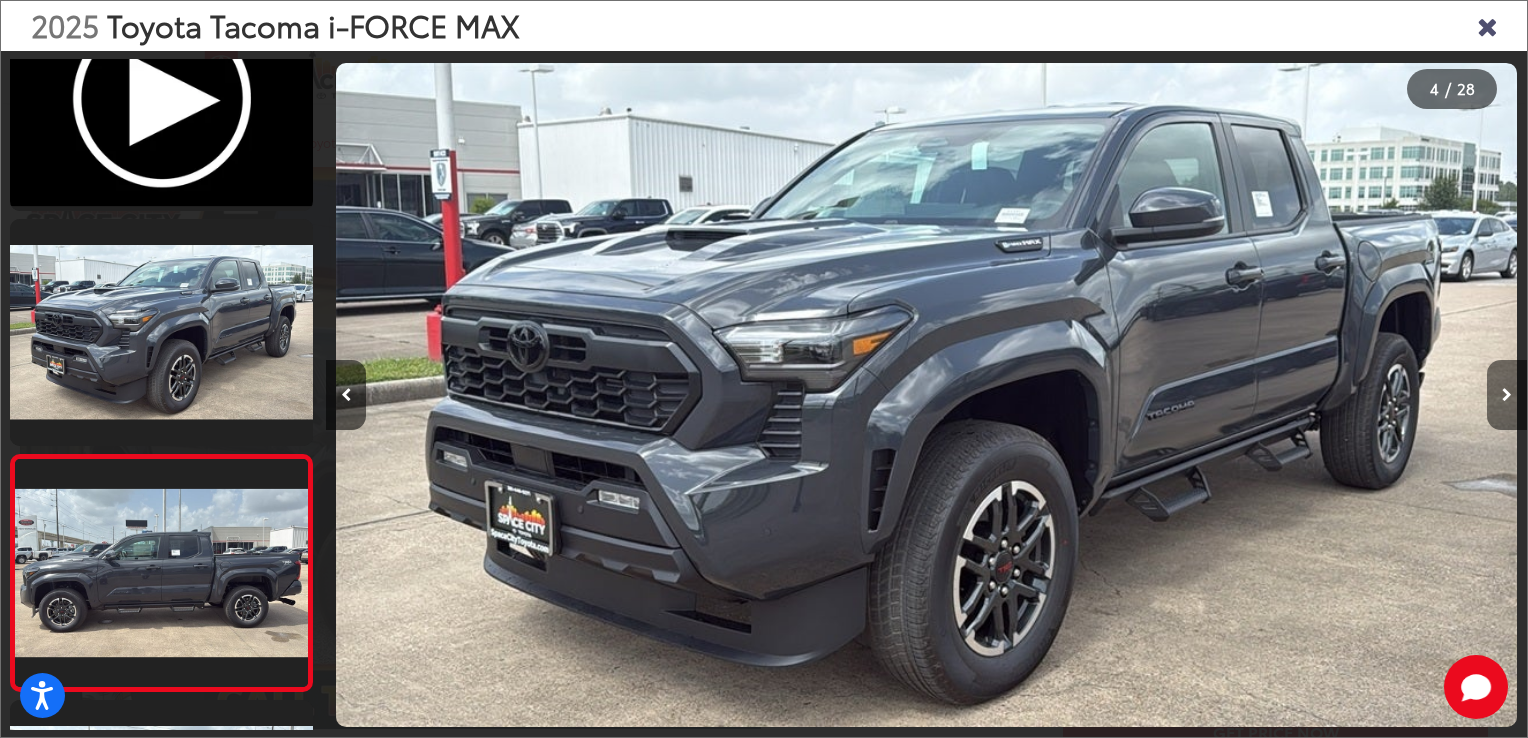 scroll, scrollTop: 0, scrollLeft: 2568, axis: horizontal 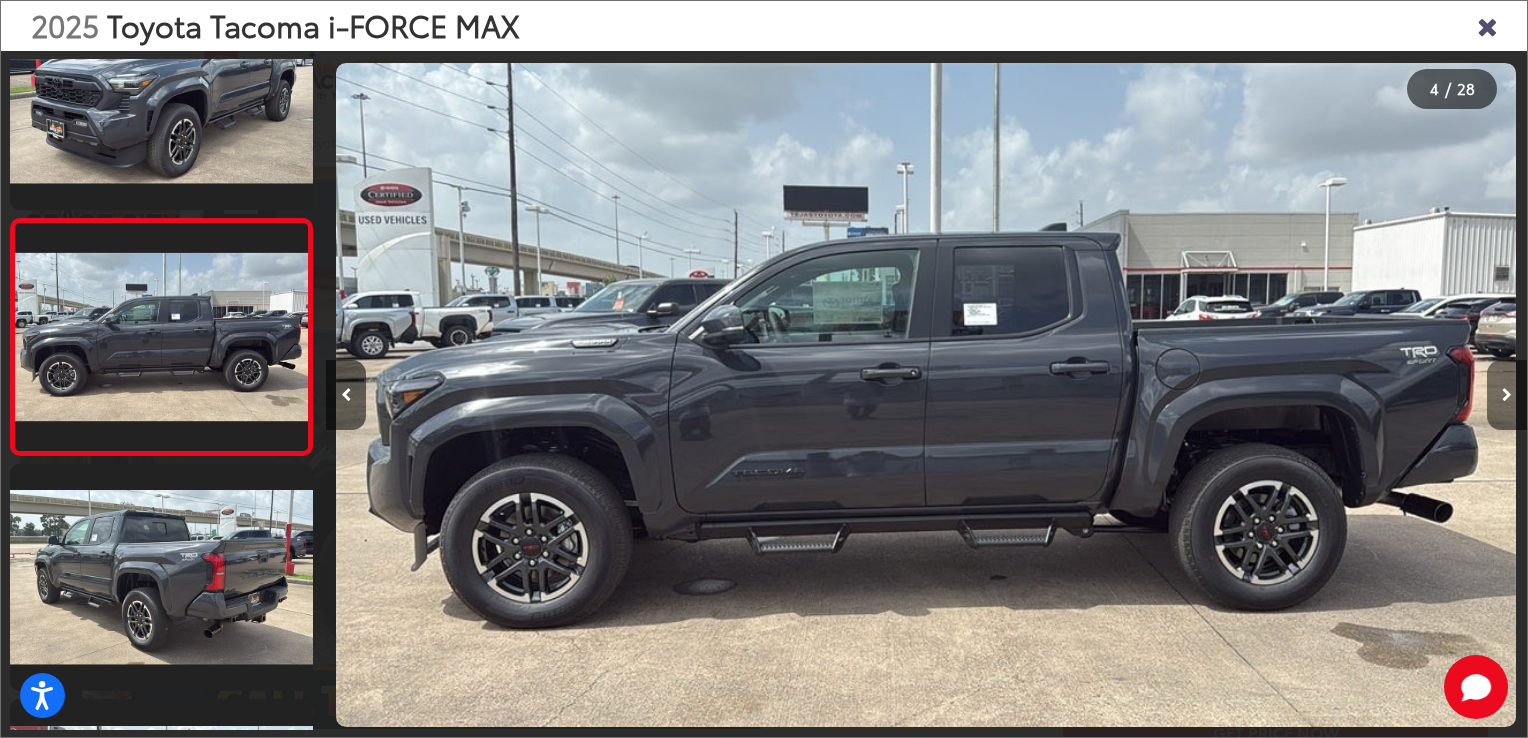 click at bounding box center (1507, 395) 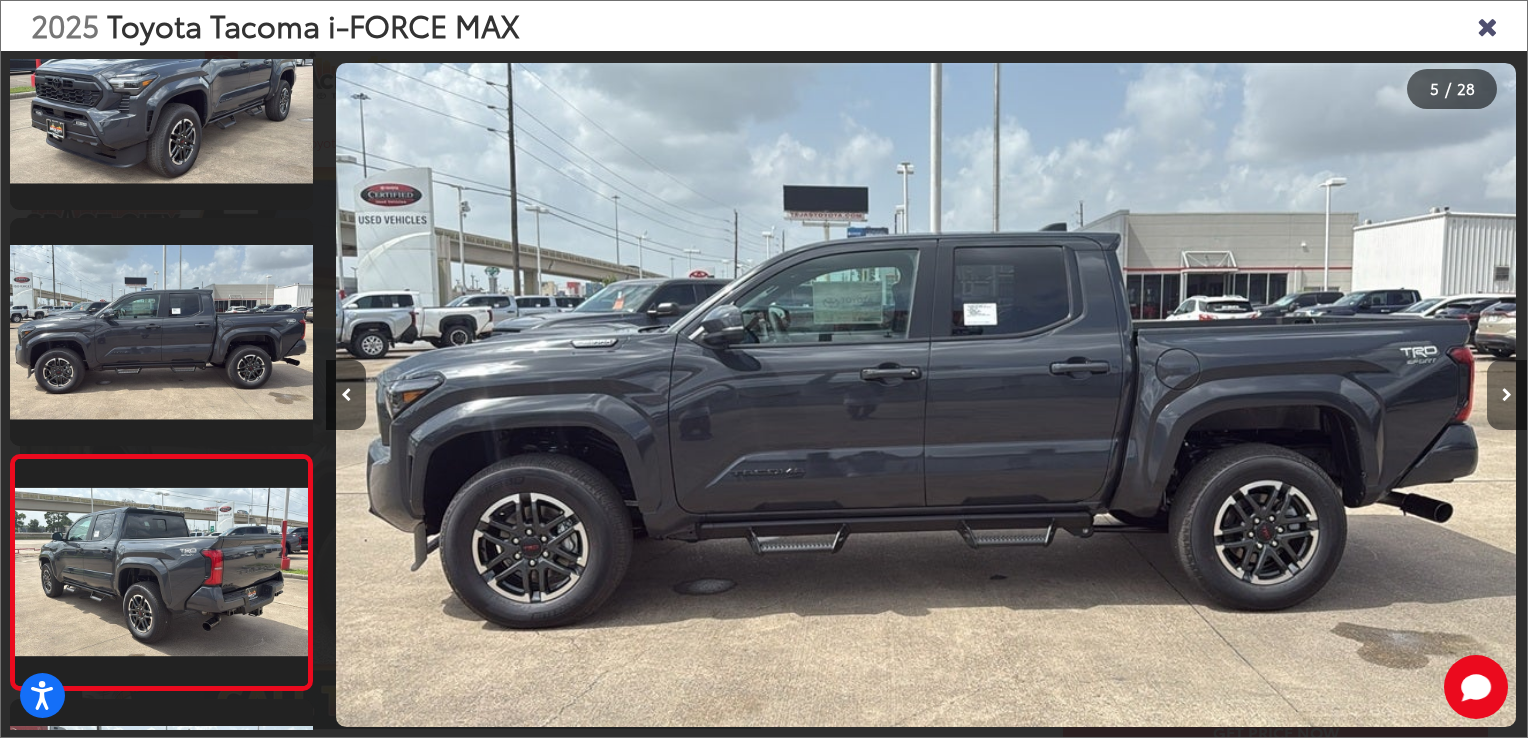 scroll, scrollTop: 0, scrollLeft: 3768, axis: horizontal 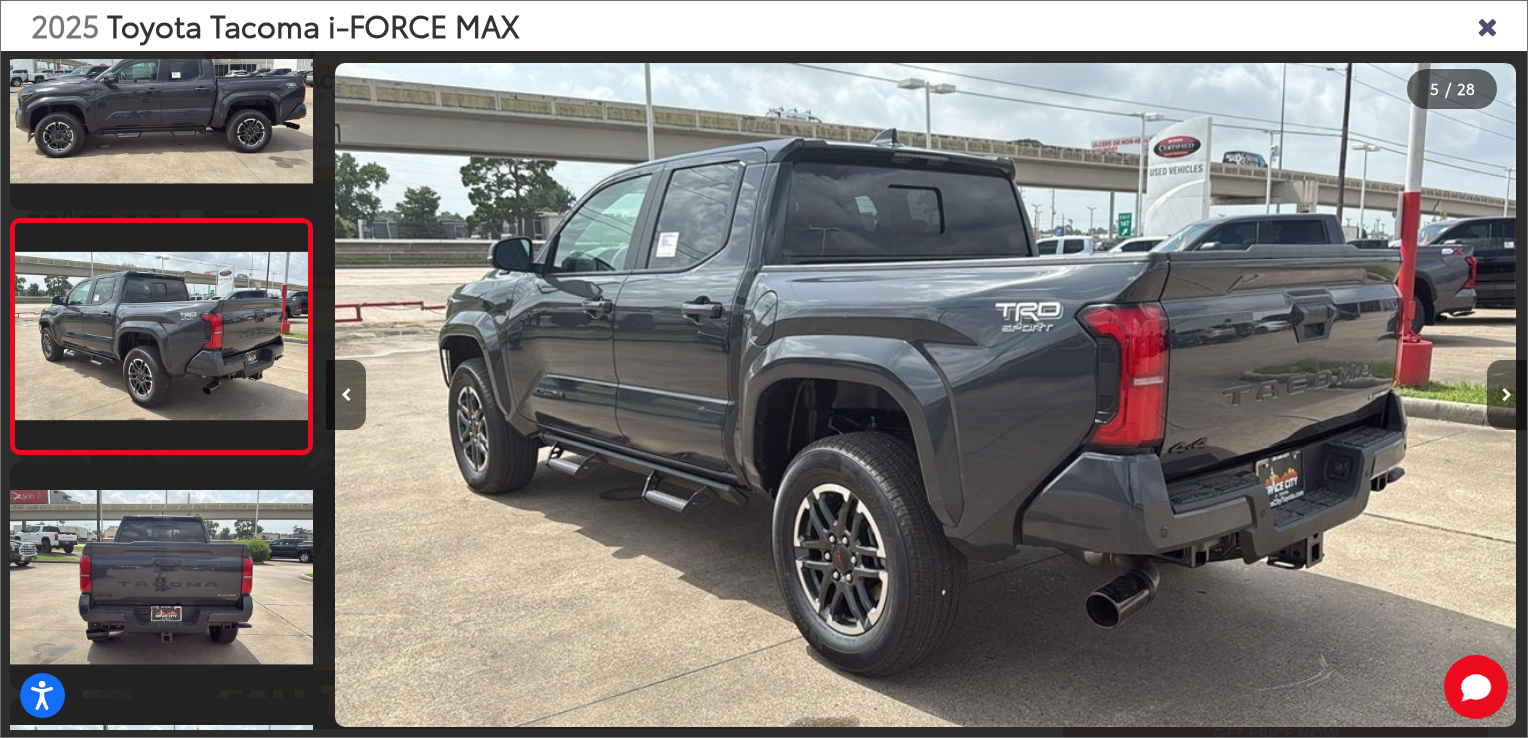 click at bounding box center [1507, 395] 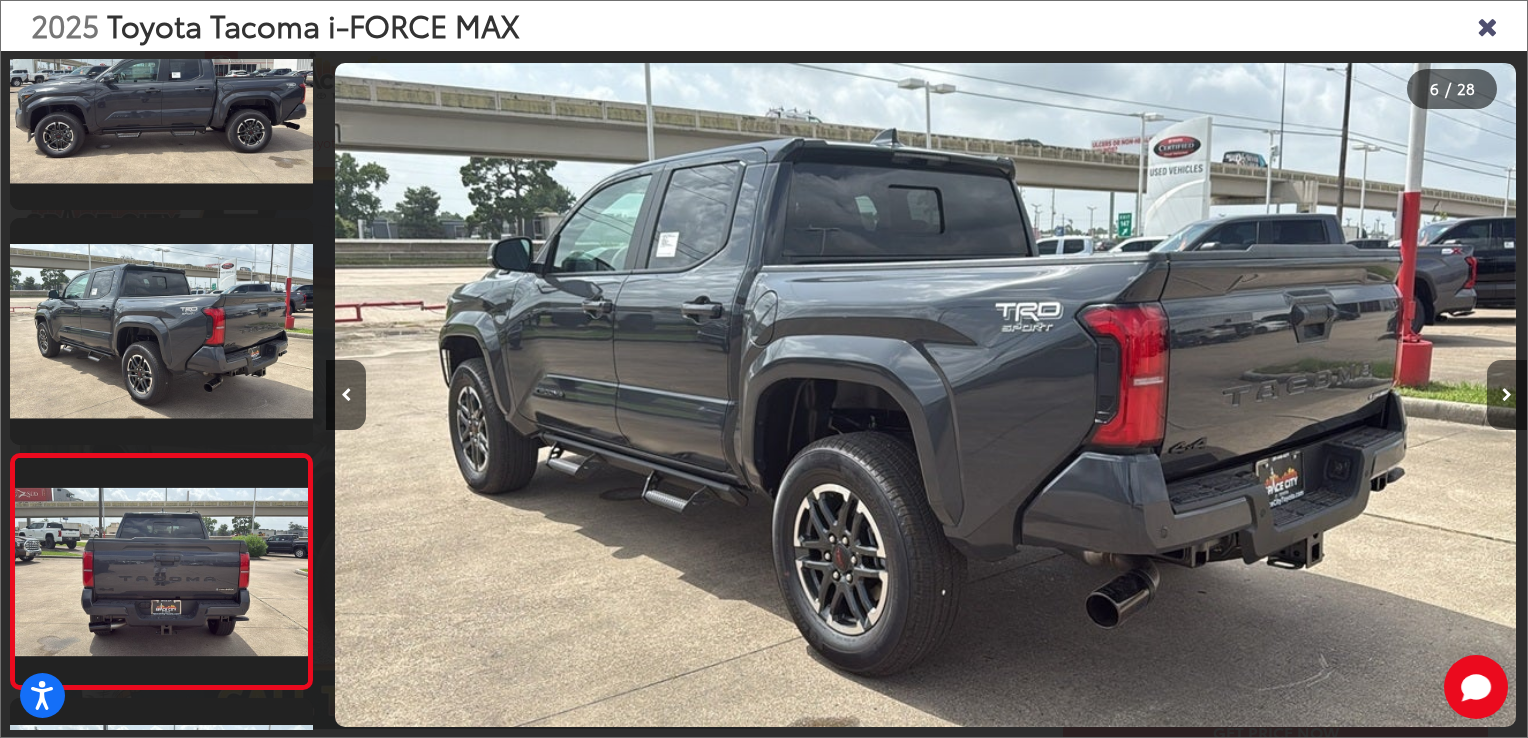 scroll, scrollTop: 0, scrollLeft: 5044, axis: horizontal 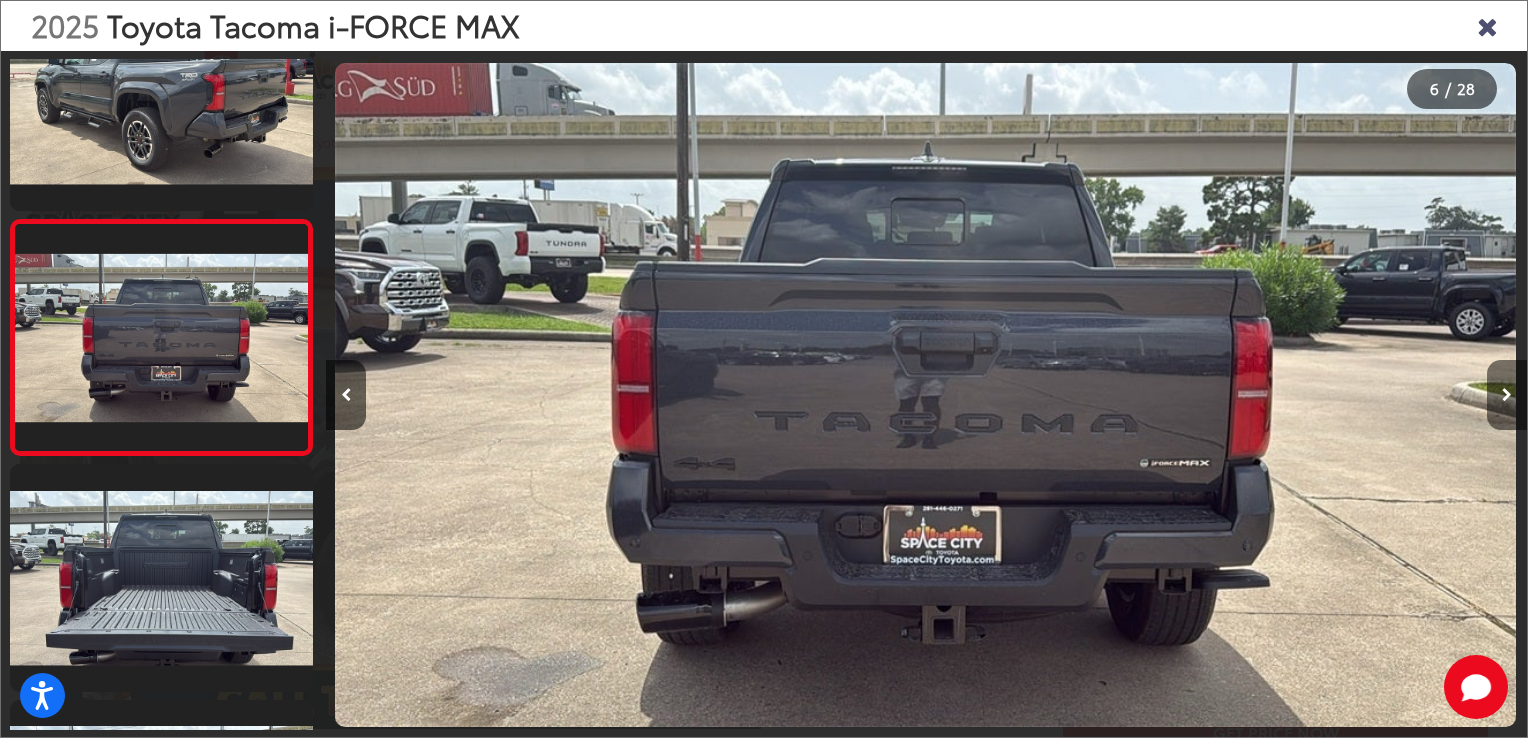 click at bounding box center [1507, 395] 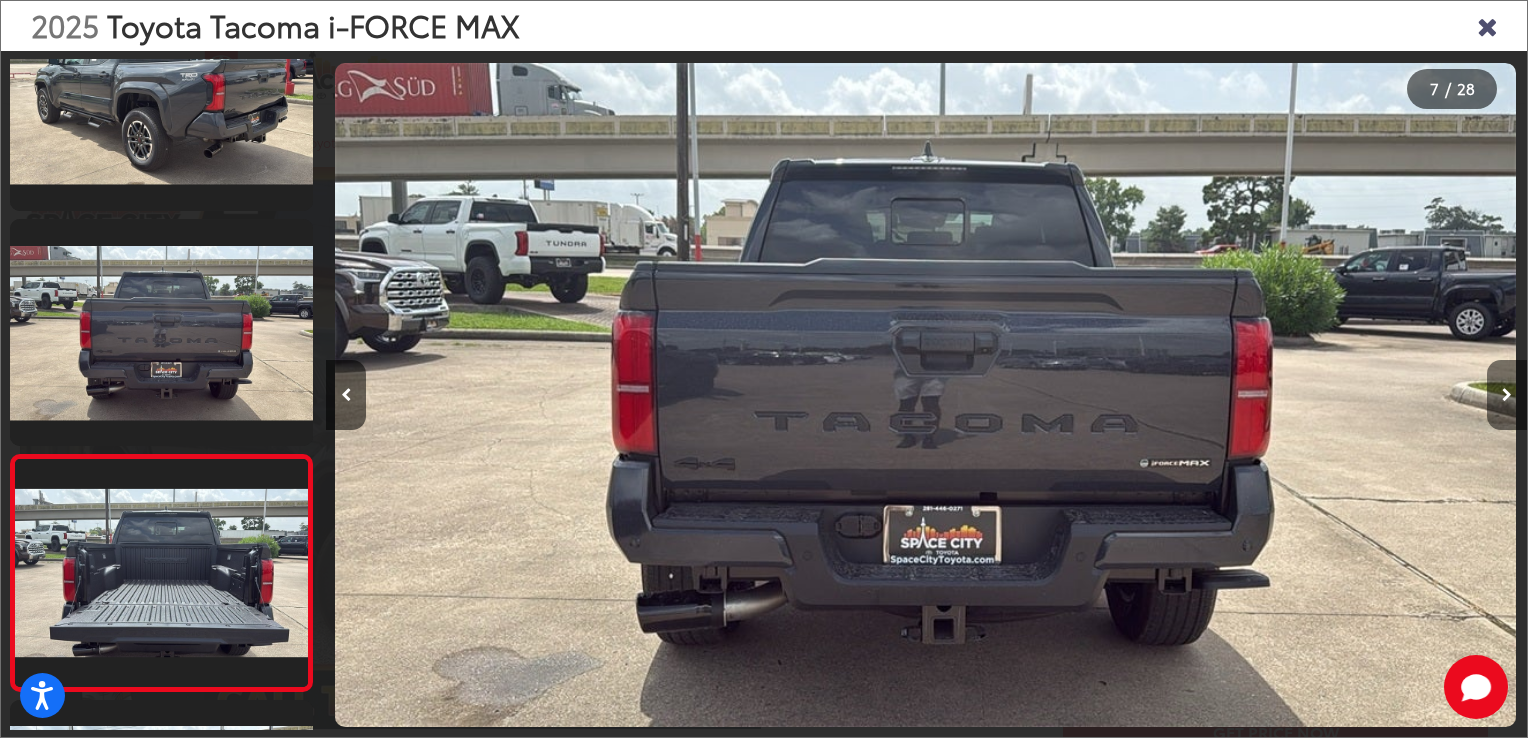scroll, scrollTop: 0, scrollLeft: 6172, axis: horizontal 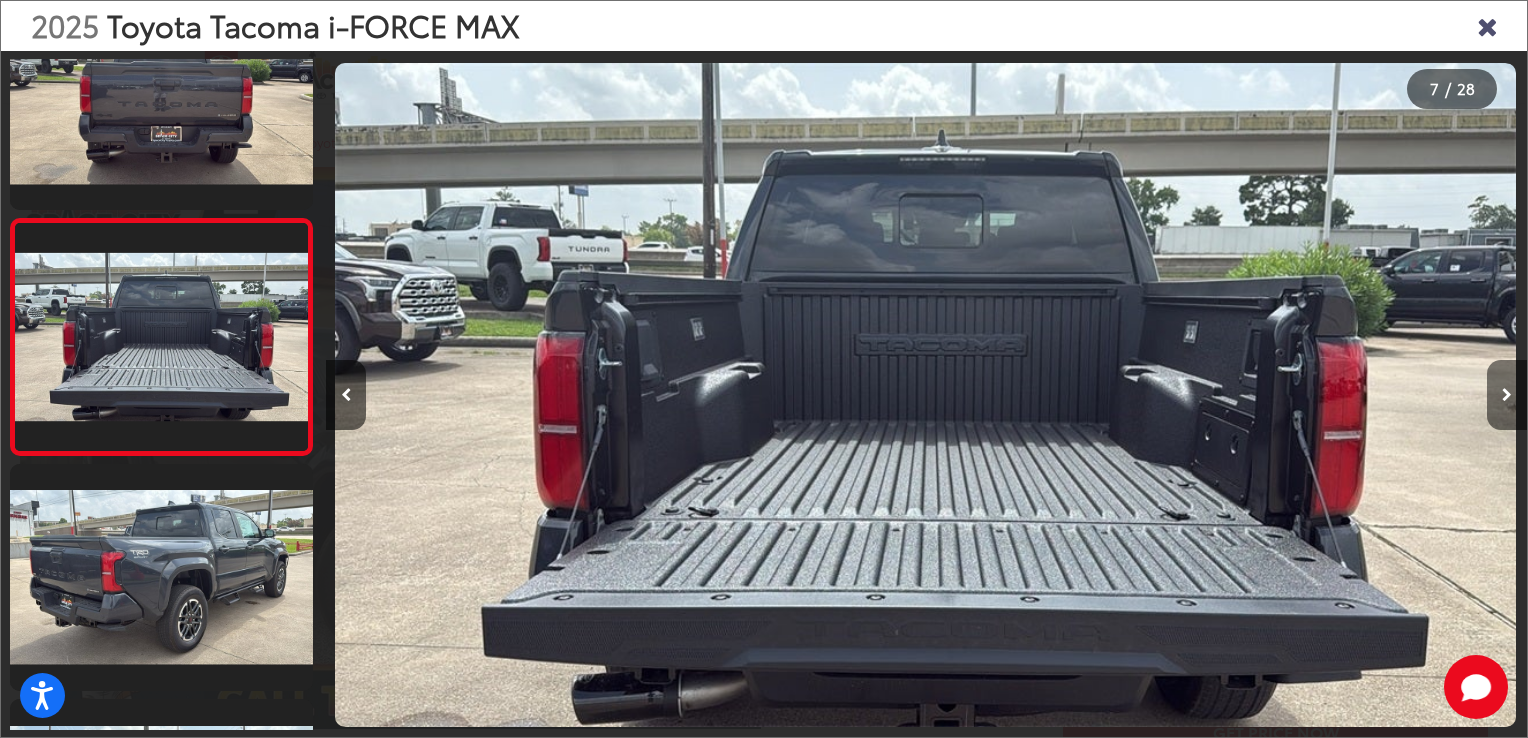 click at bounding box center [1507, 395] 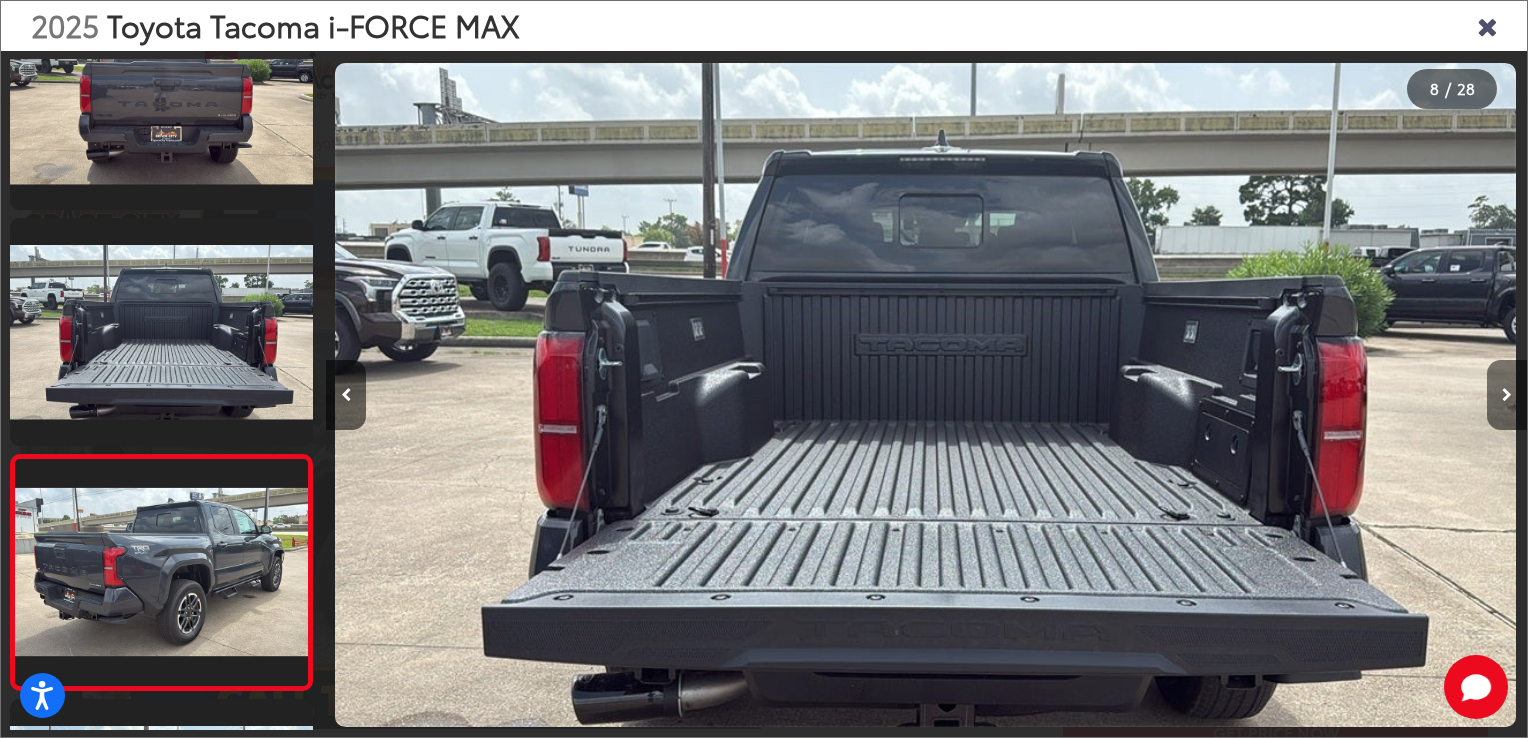 scroll, scrollTop: 0, scrollLeft: 7372, axis: horizontal 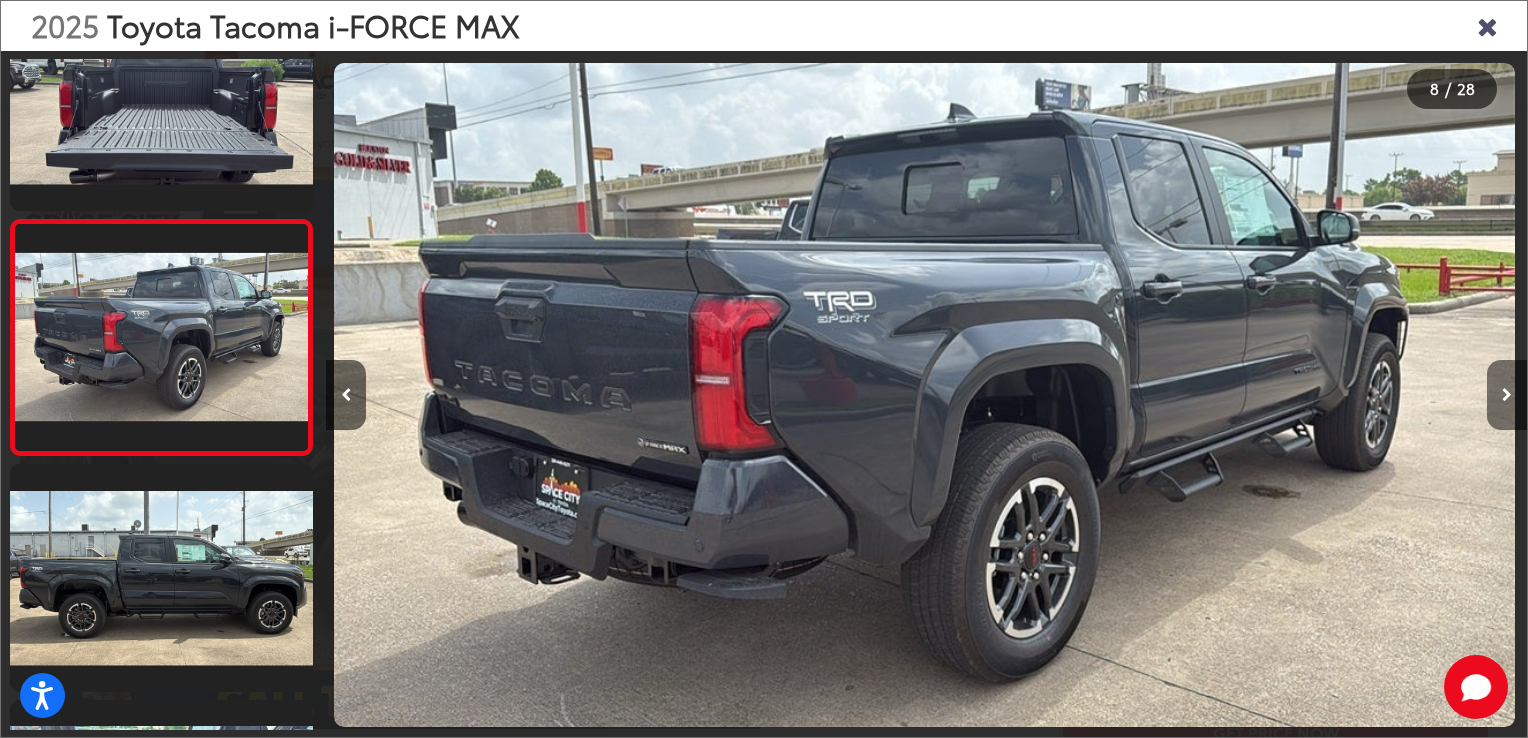 click at bounding box center (1507, 395) 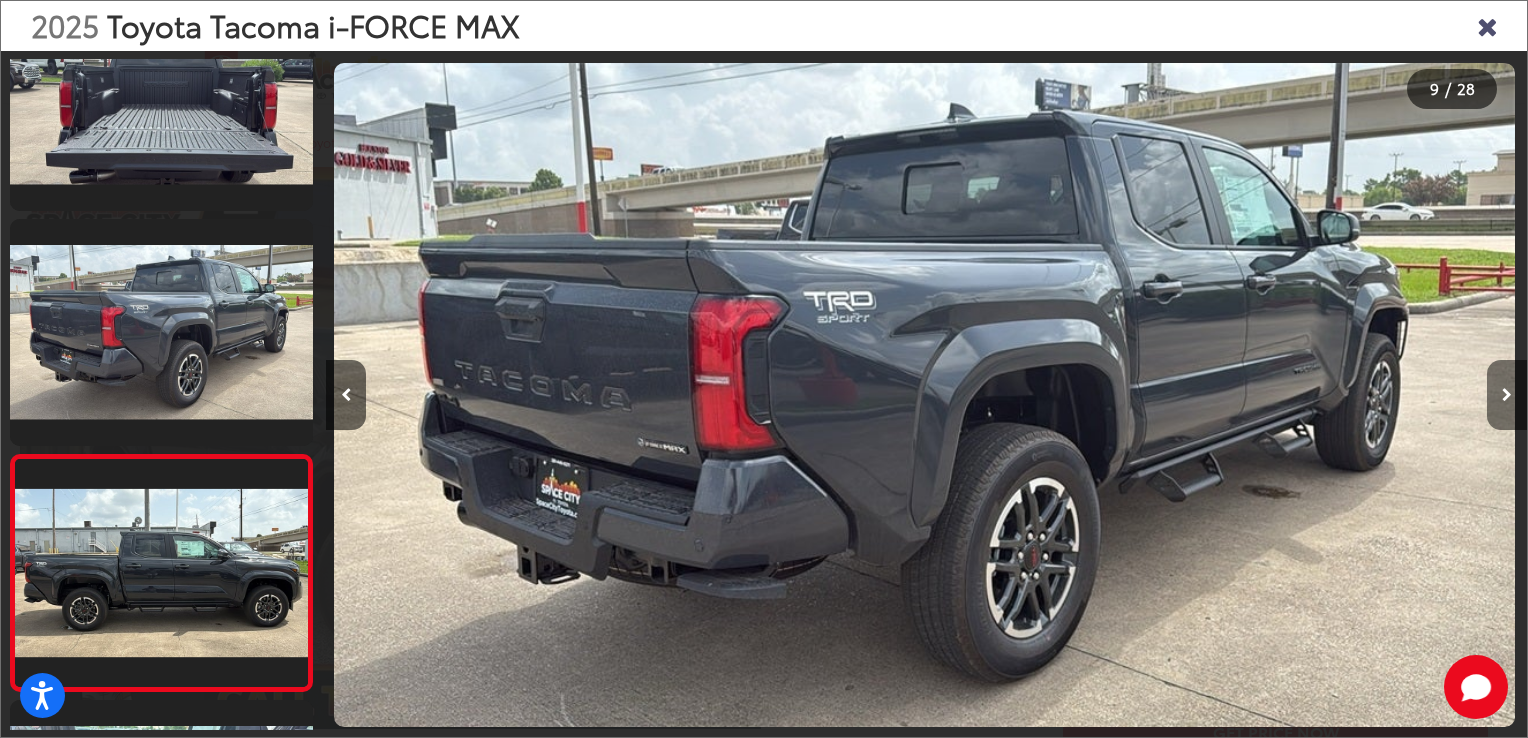 scroll, scrollTop: 0, scrollLeft: 8574, axis: horizontal 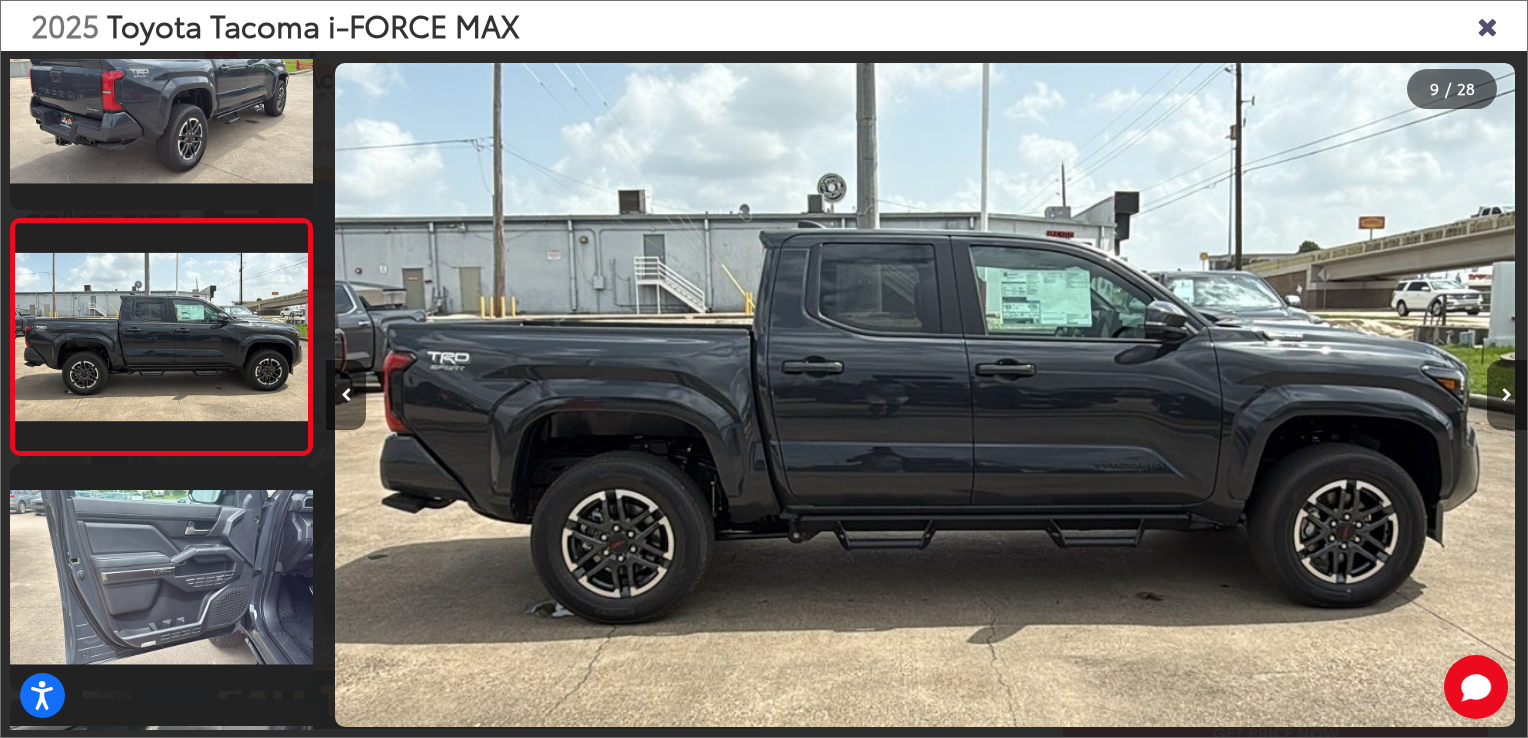 click at bounding box center (1507, 395) 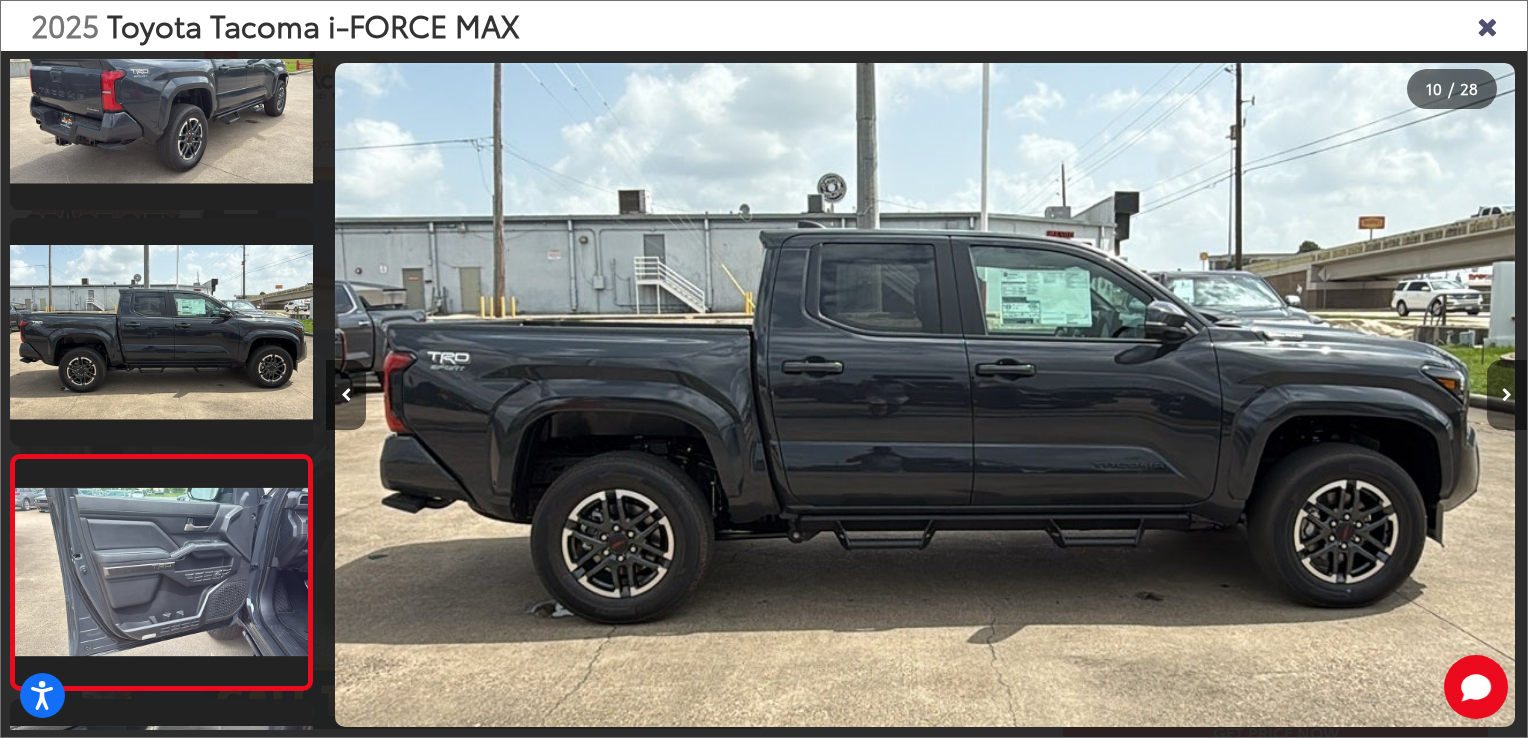 scroll, scrollTop: 0, scrollLeft: 9775, axis: horizontal 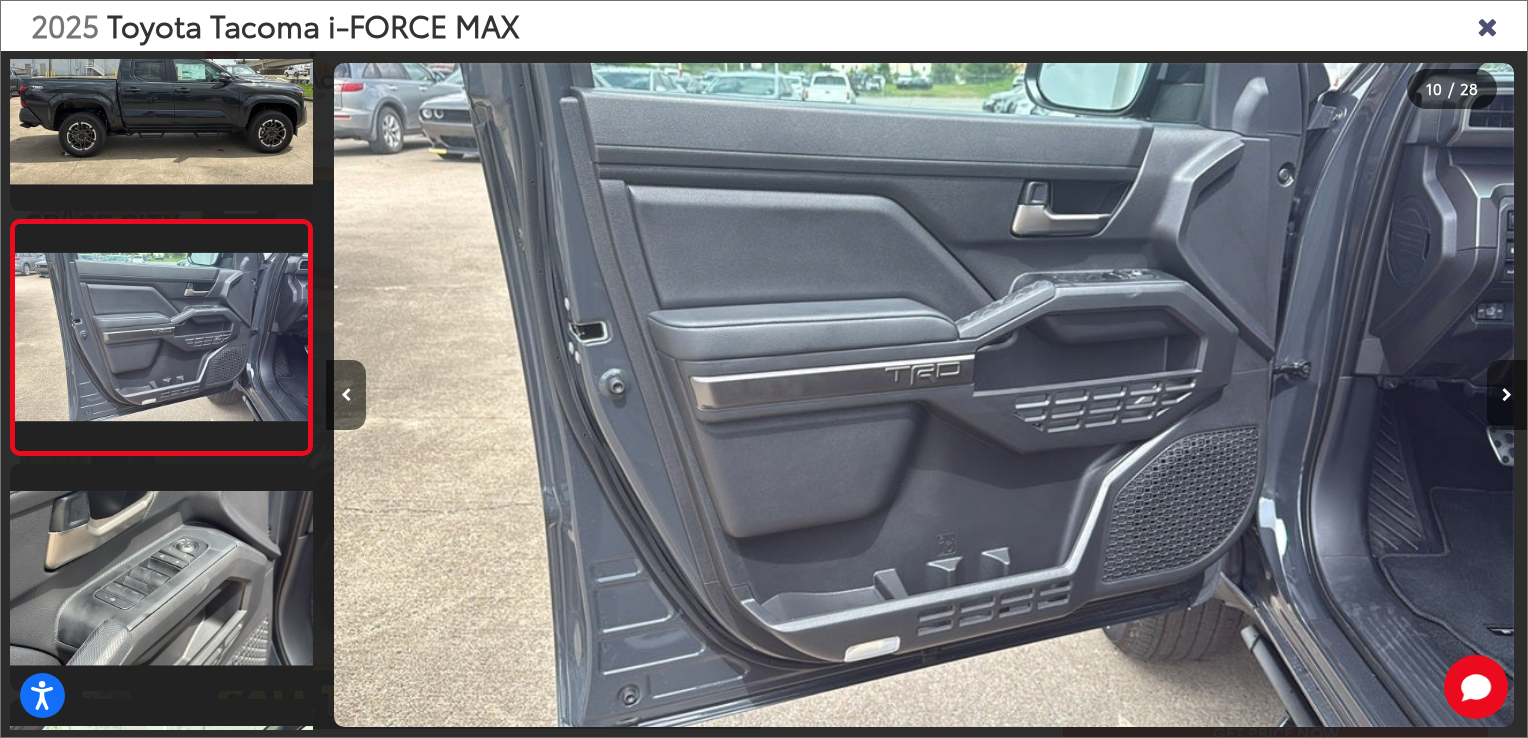 click at bounding box center [1507, 395] 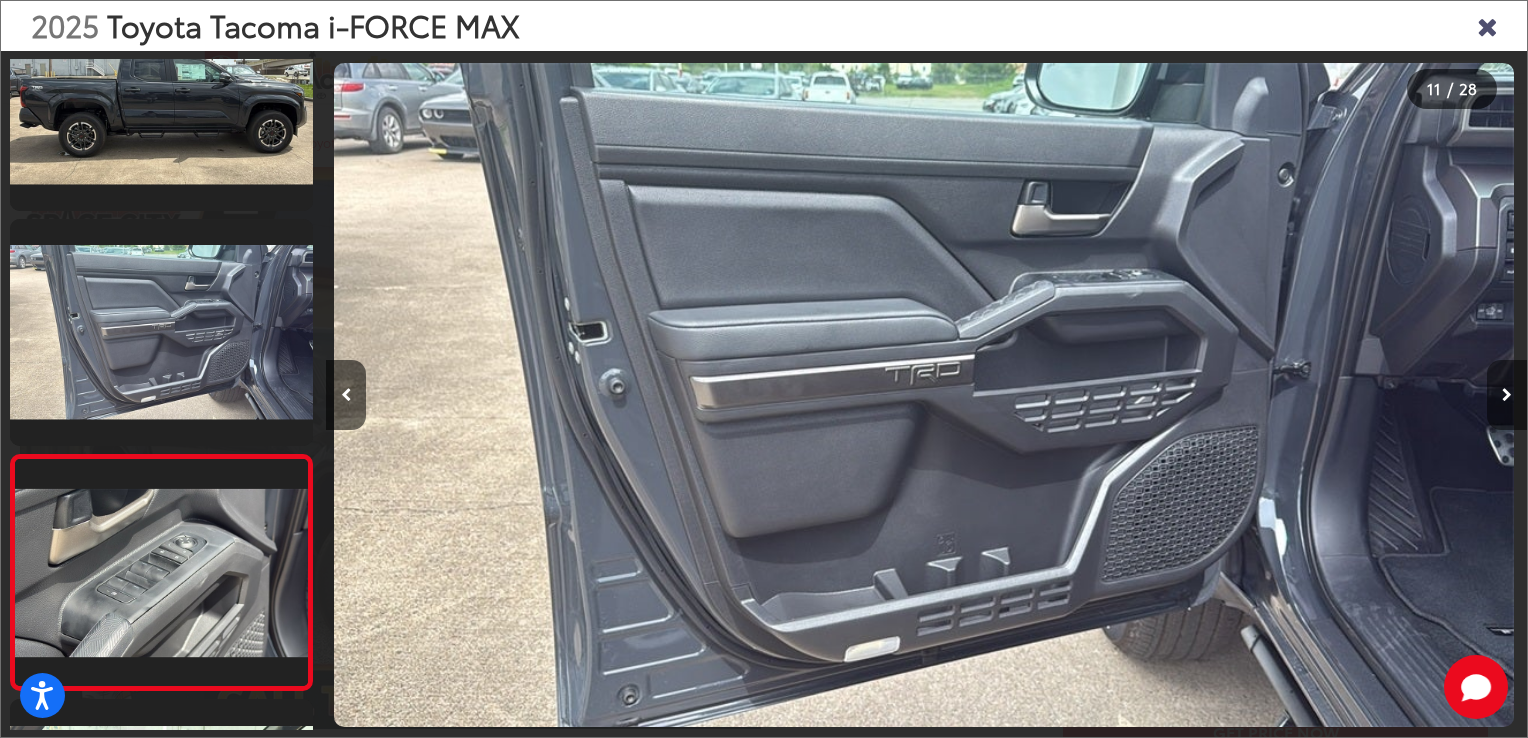 scroll, scrollTop: 0, scrollLeft: 10976, axis: horizontal 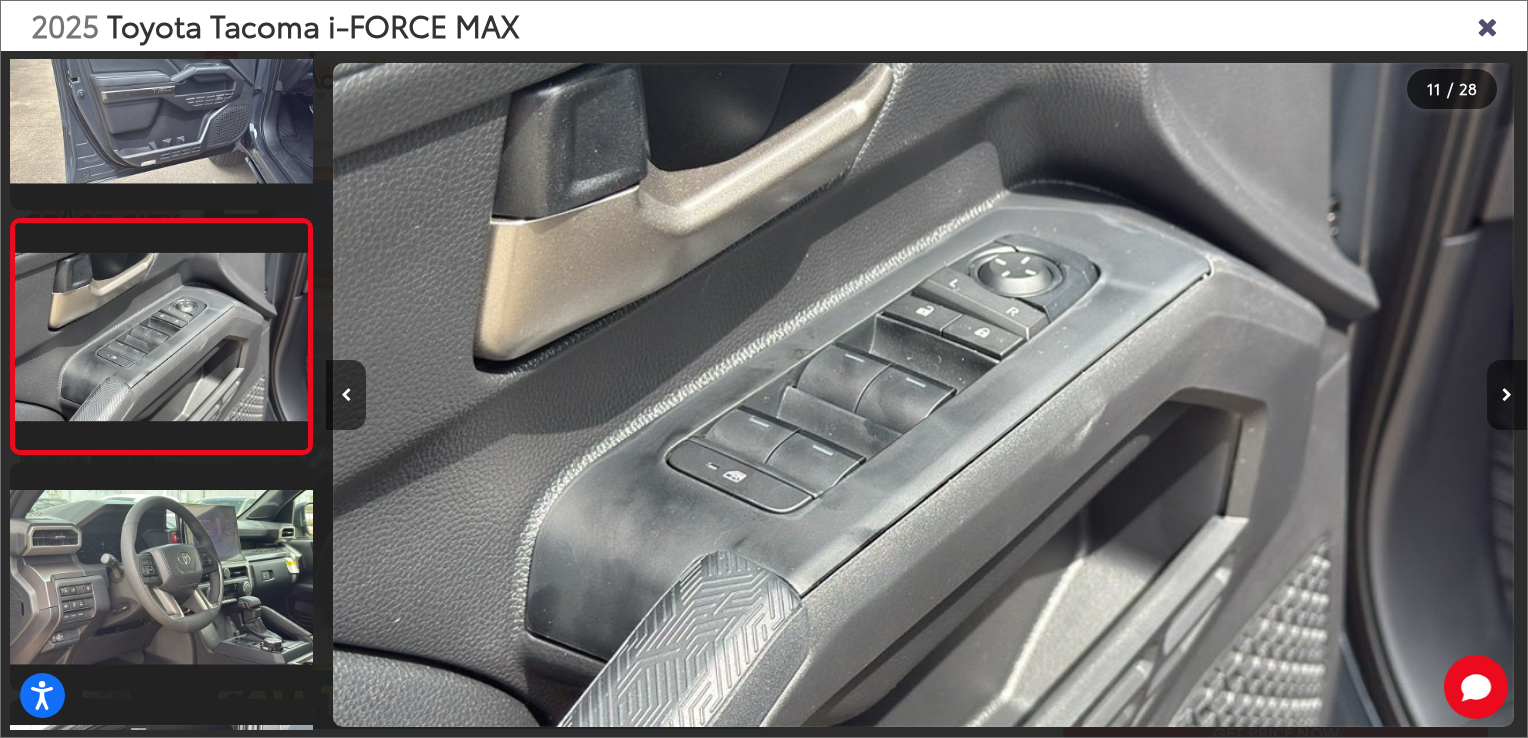 click at bounding box center (1507, 395) 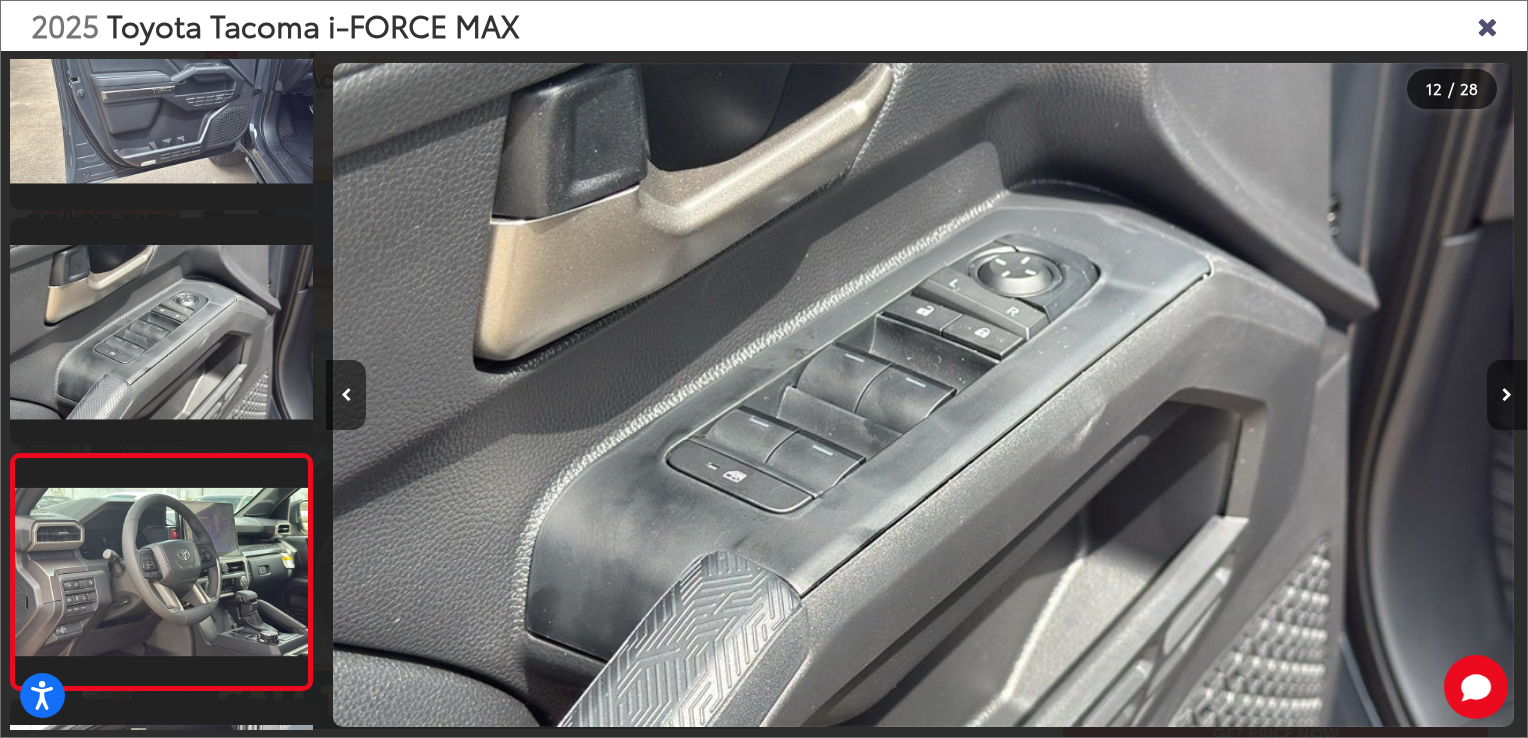 scroll, scrollTop: 0, scrollLeft: 12177, axis: horizontal 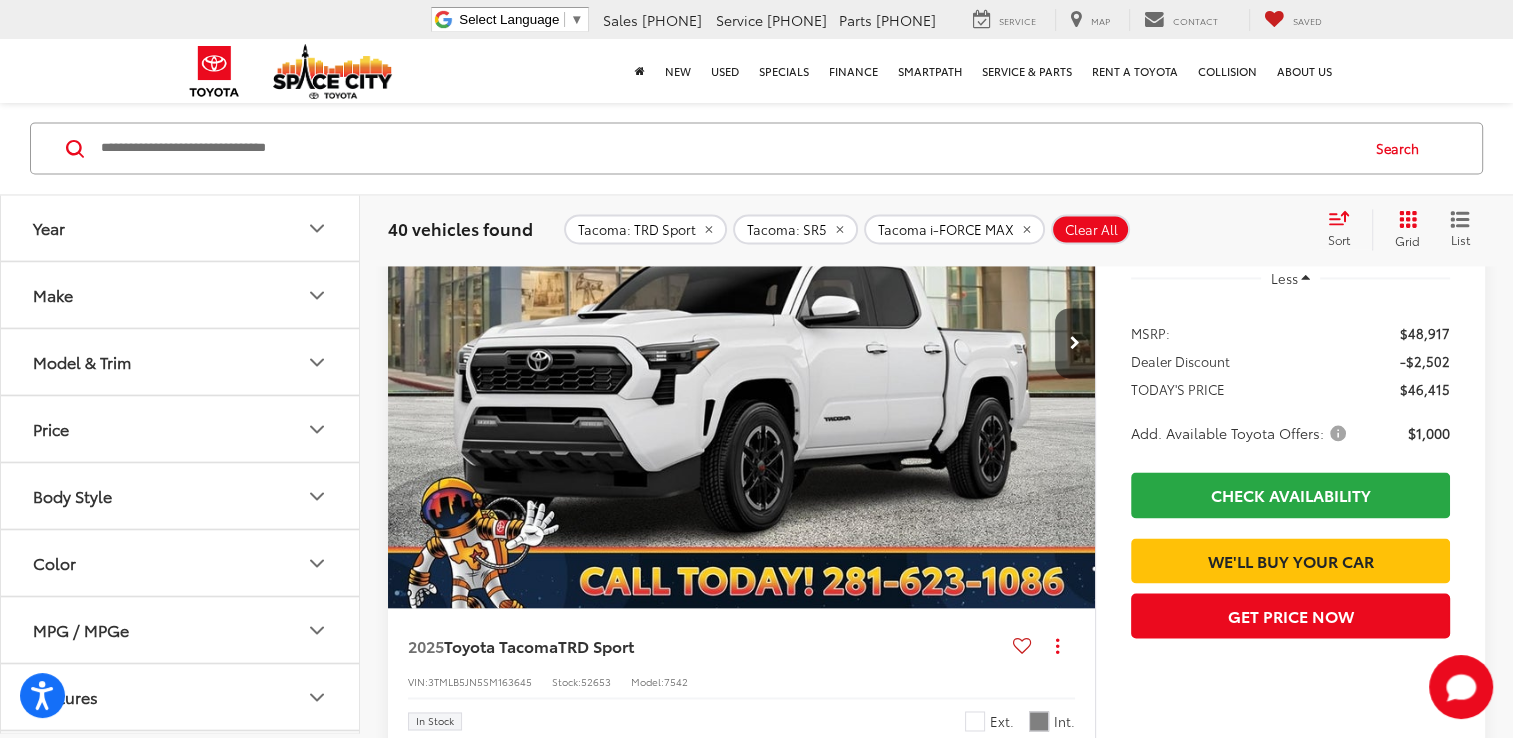 click at bounding box center [742, 343] 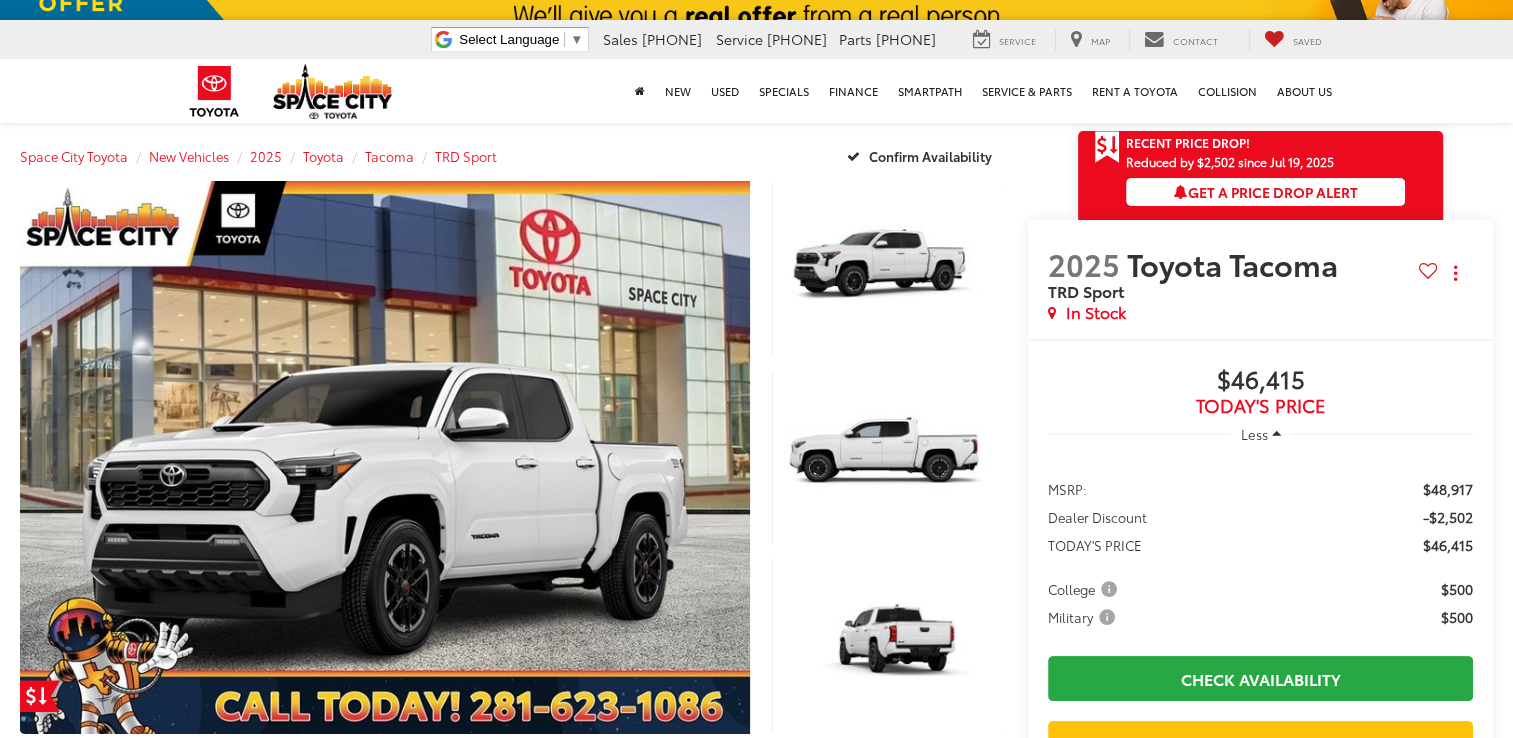 scroll, scrollTop: 400, scrollLeft: 0, axis: vertical 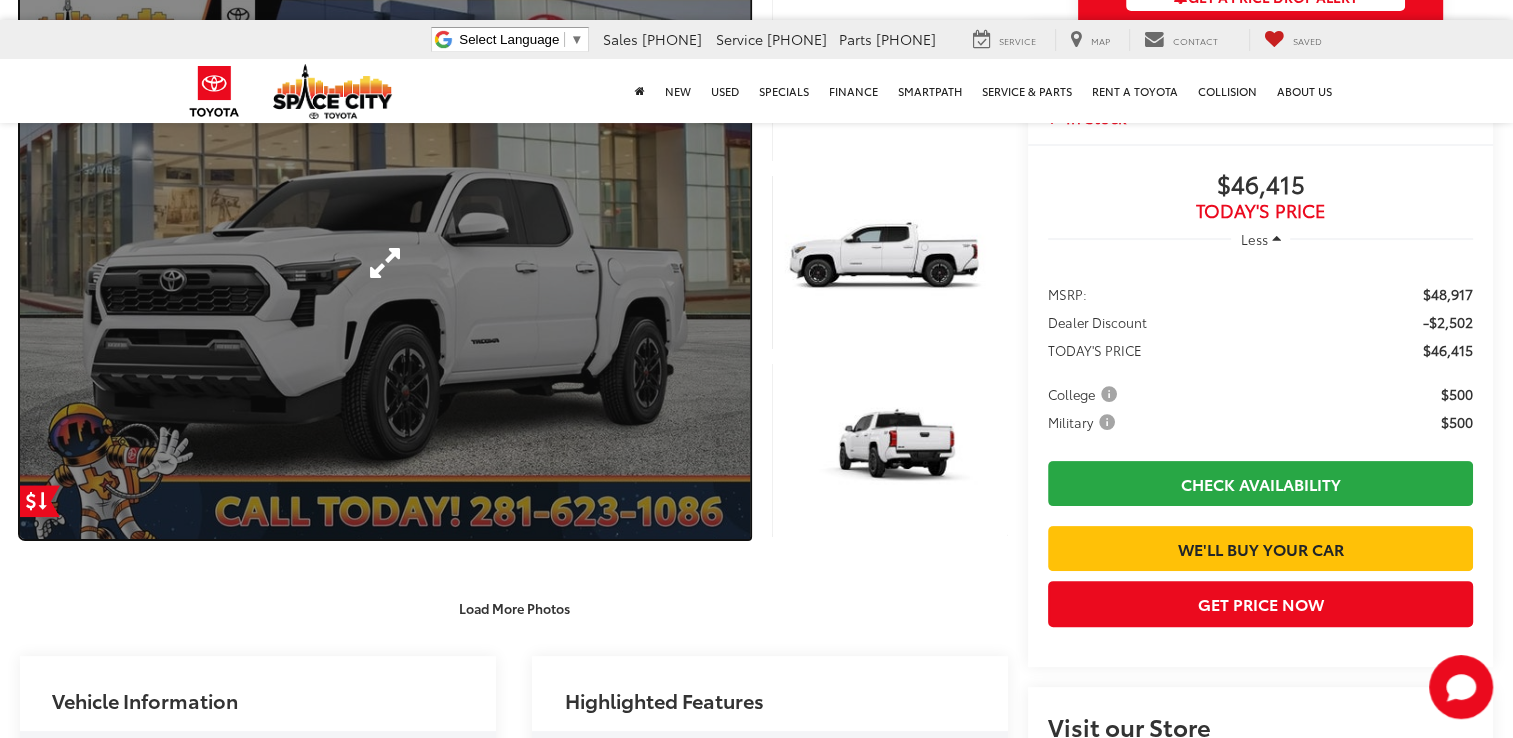 click at bounding box center [385, 263] 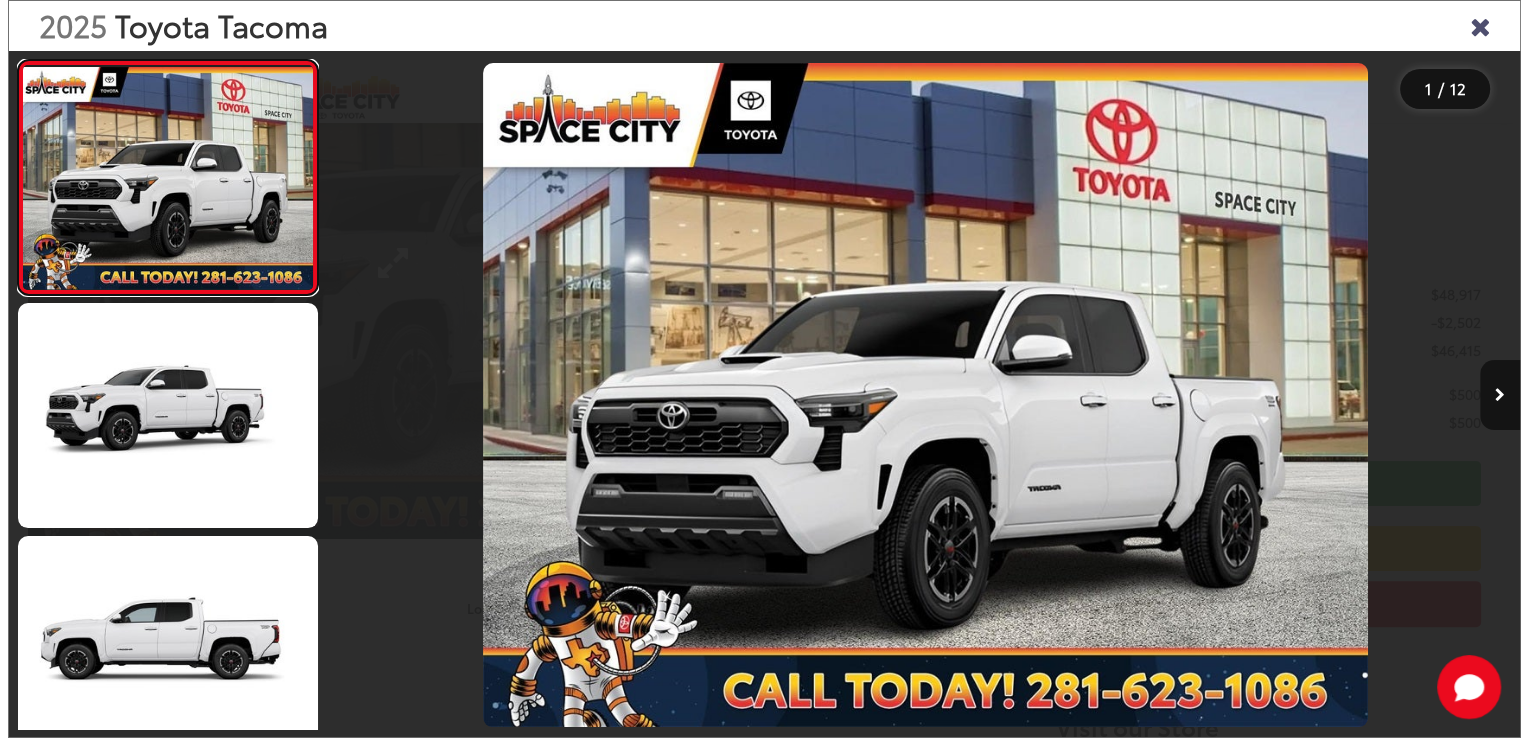 scroll, scrollTop: 409, scrollLeft: 0, axis: vertical 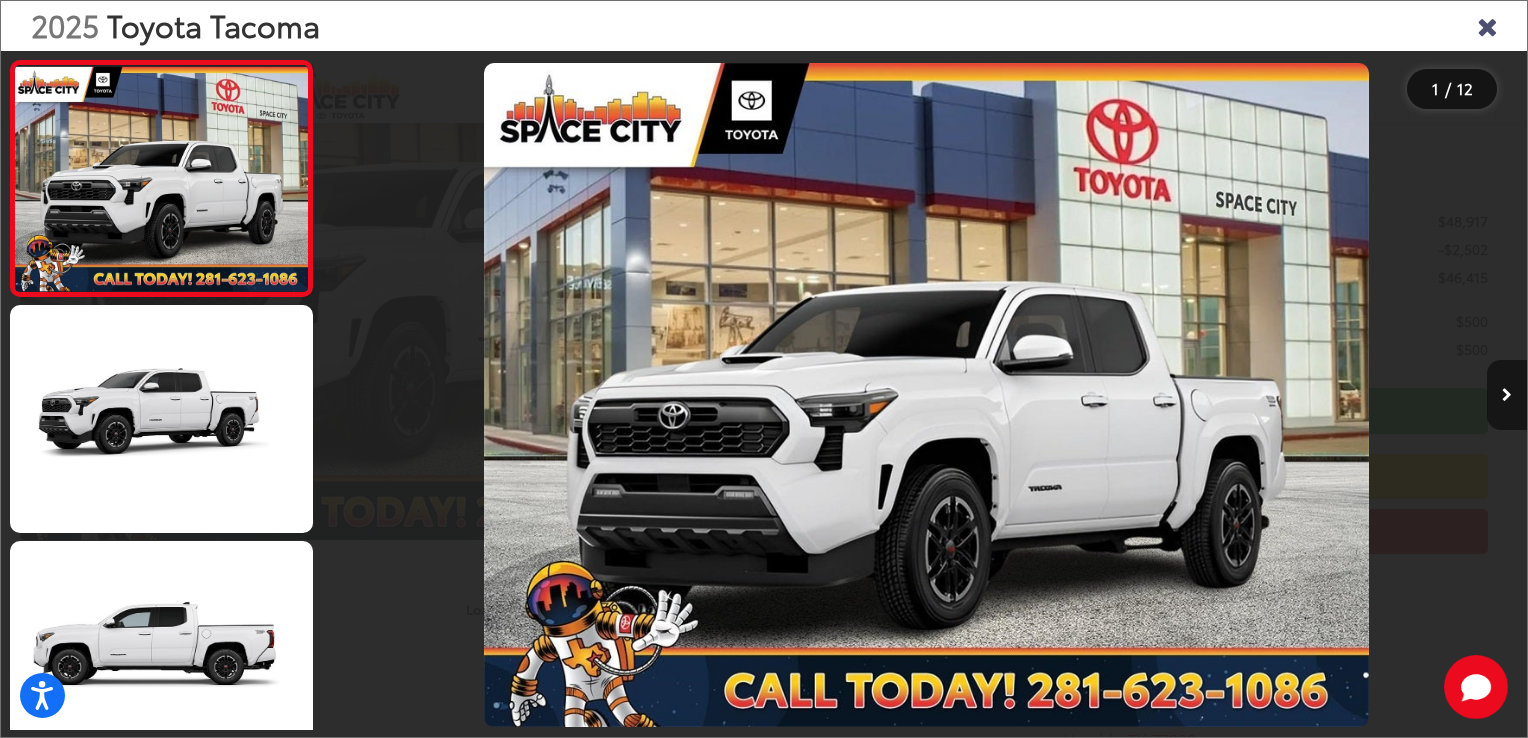 click at bounding box center (1507, 395) 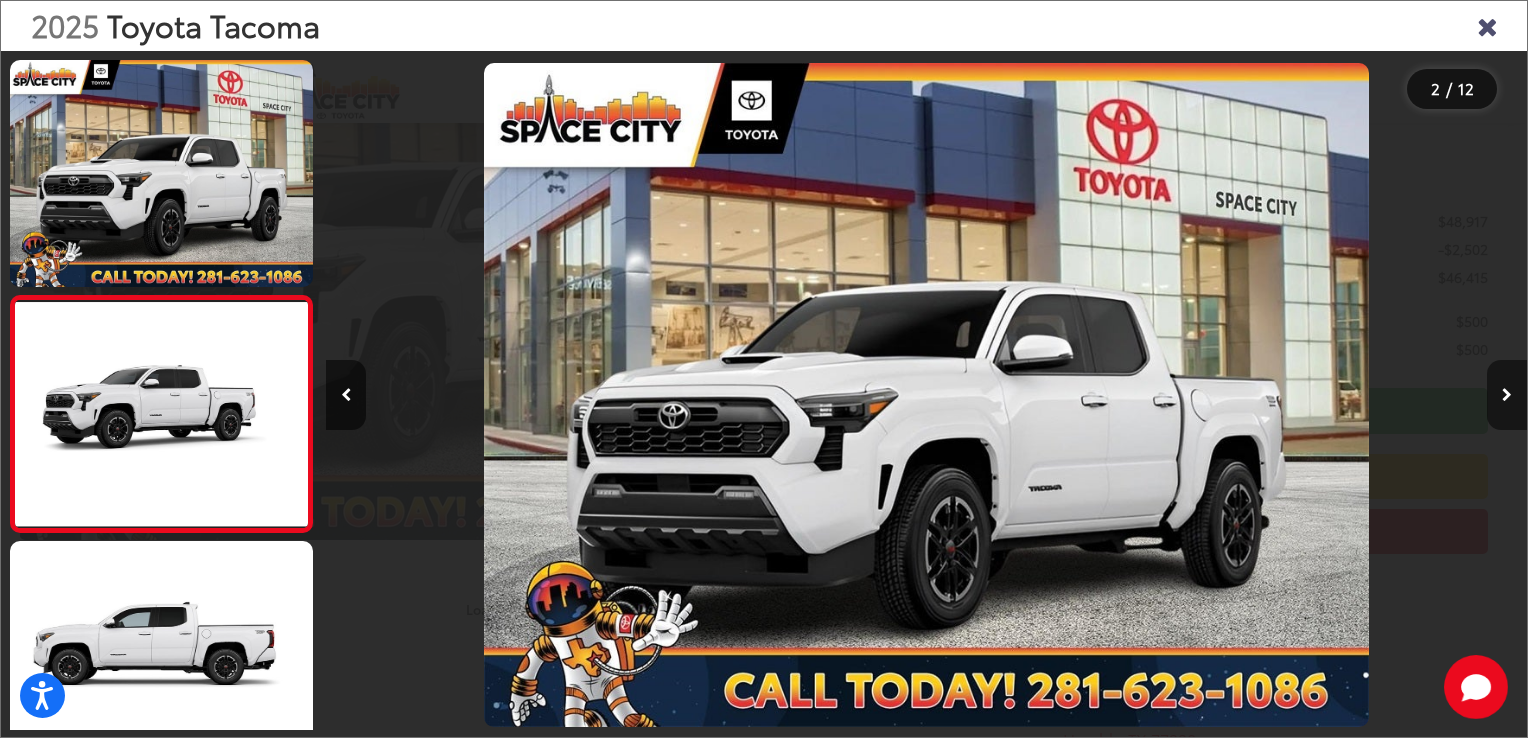 scroll, scrollTop: 0, scrollLeft: 527, axis: horizontal 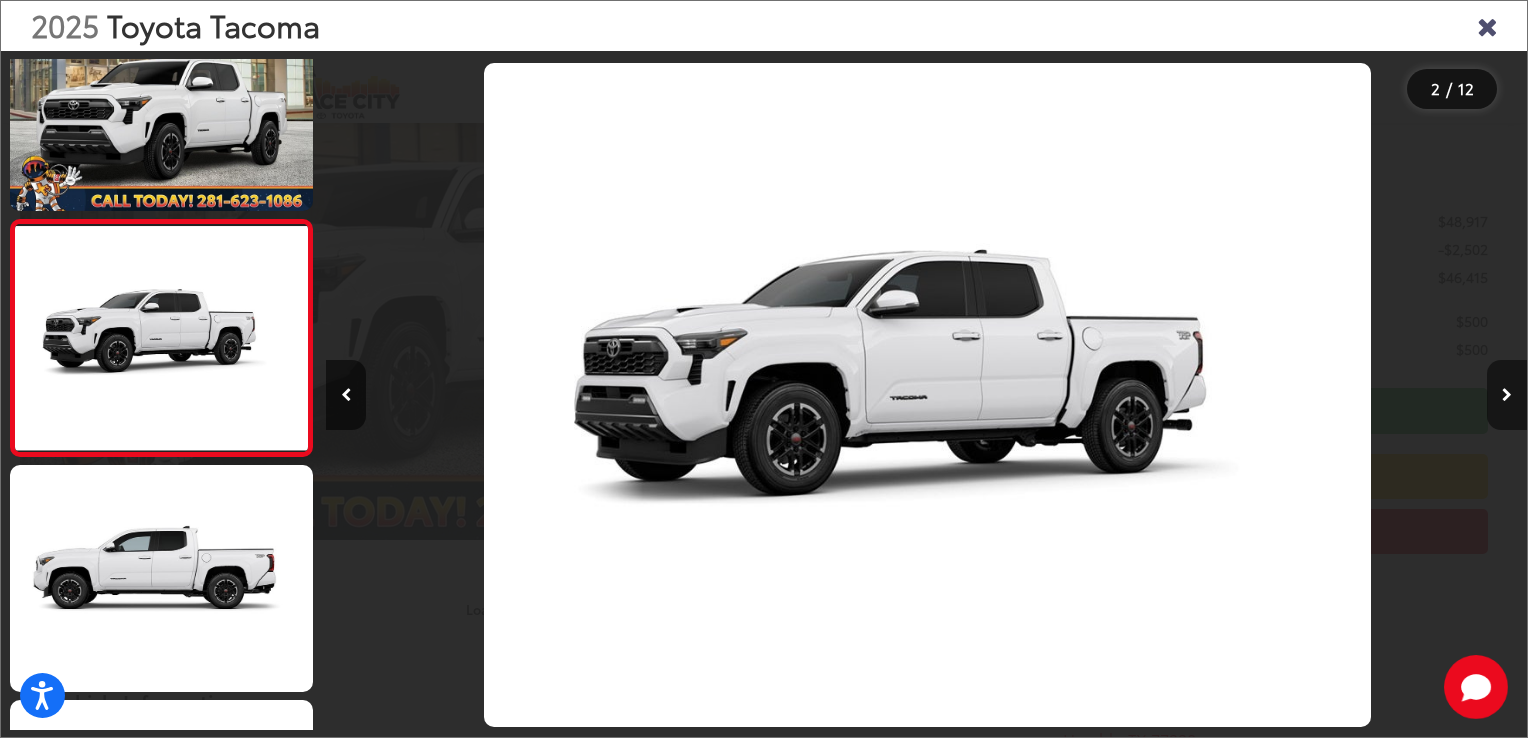 click at bounding box center (1507, 395) 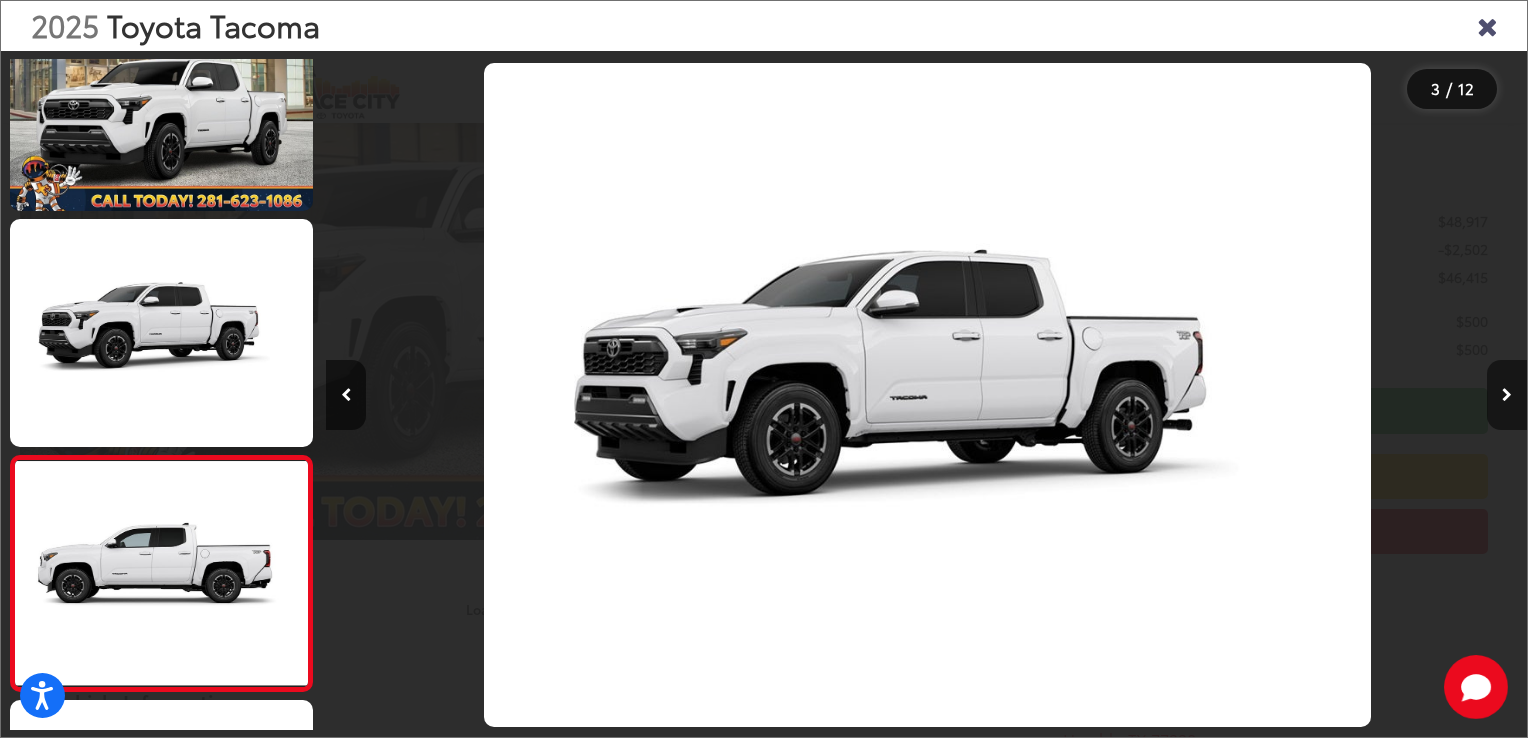 scroll, scrollTop: 0, scrollLeft: 1528, axis: horizontal 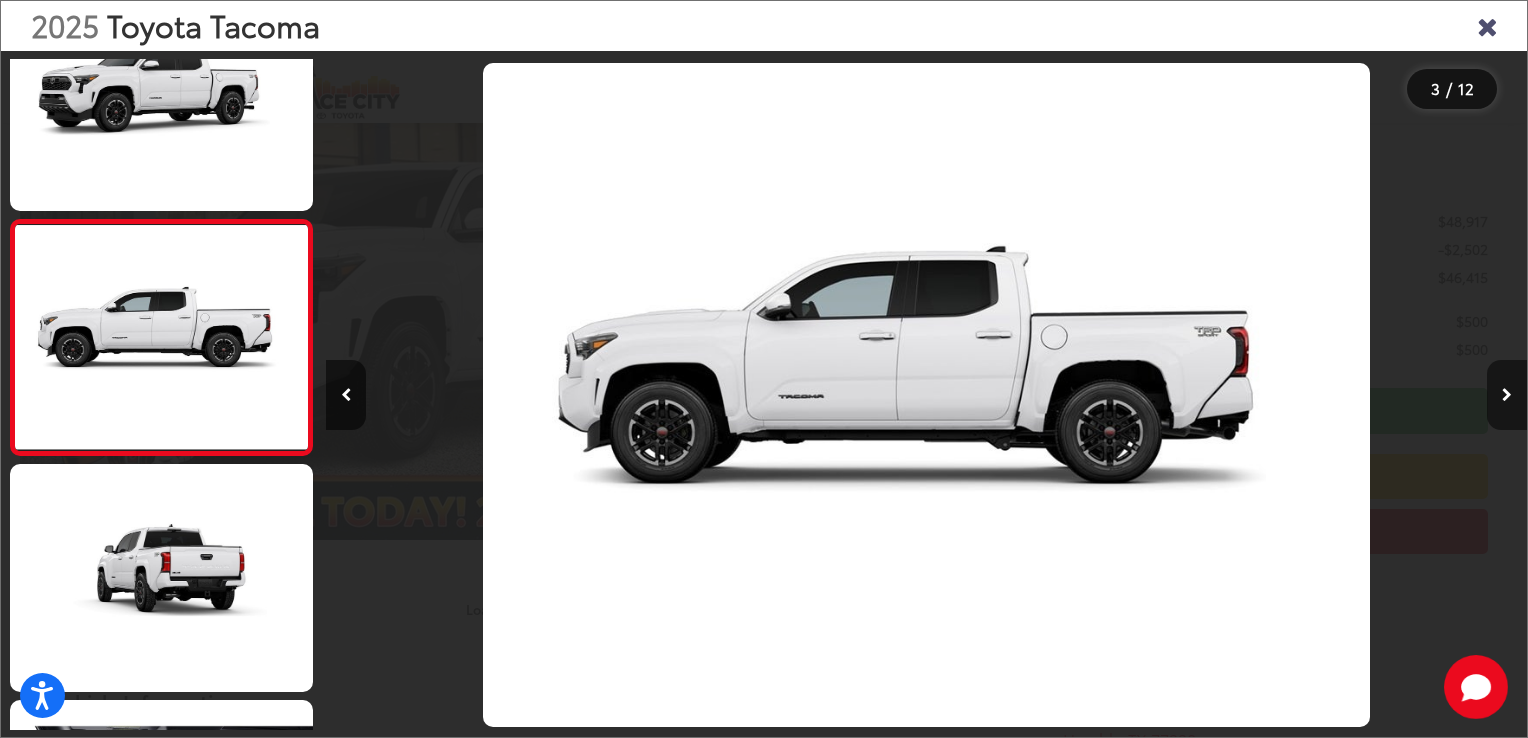 click at bounding box center (1507, 395) 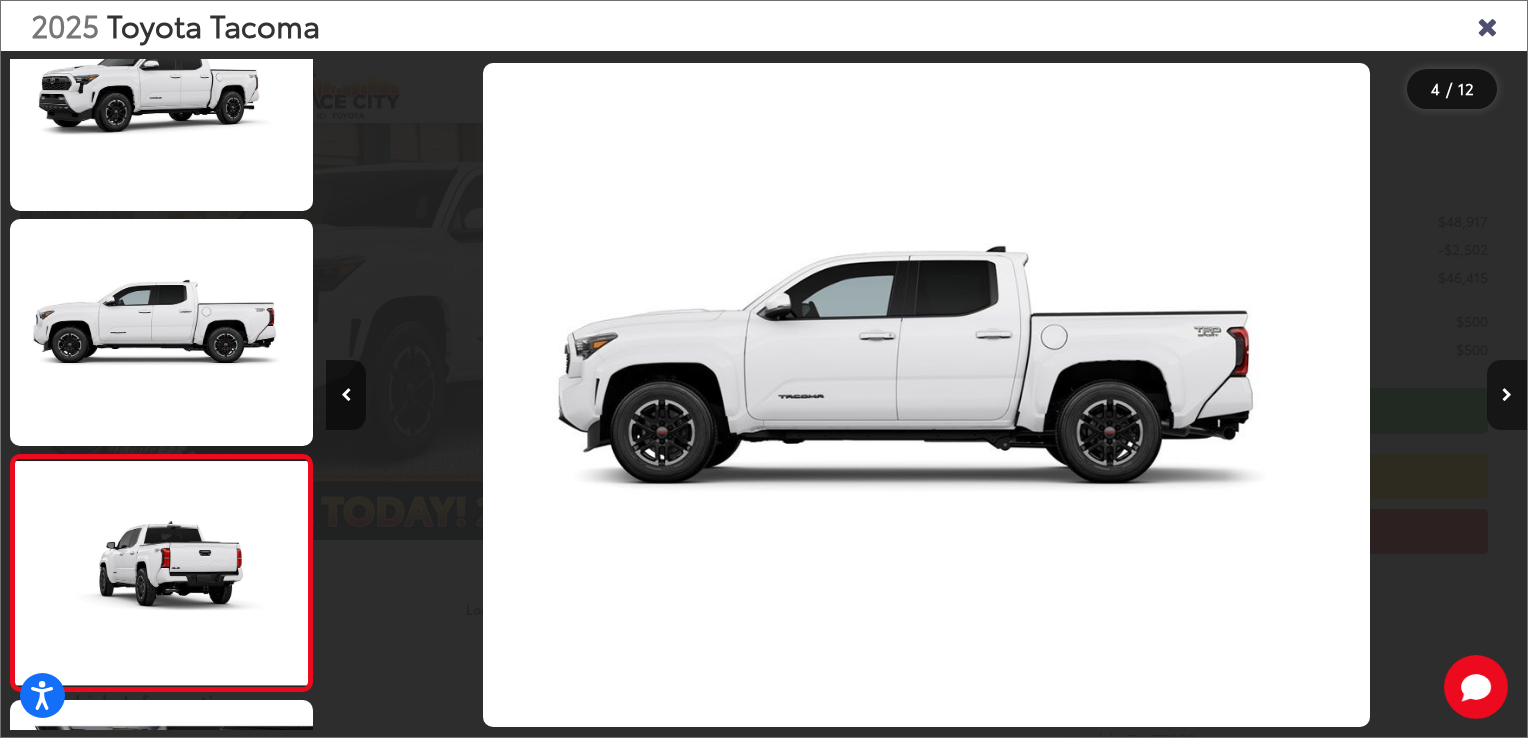 scroll, scrollTop: 0, scrollLeft: 2642, axis: horizontal 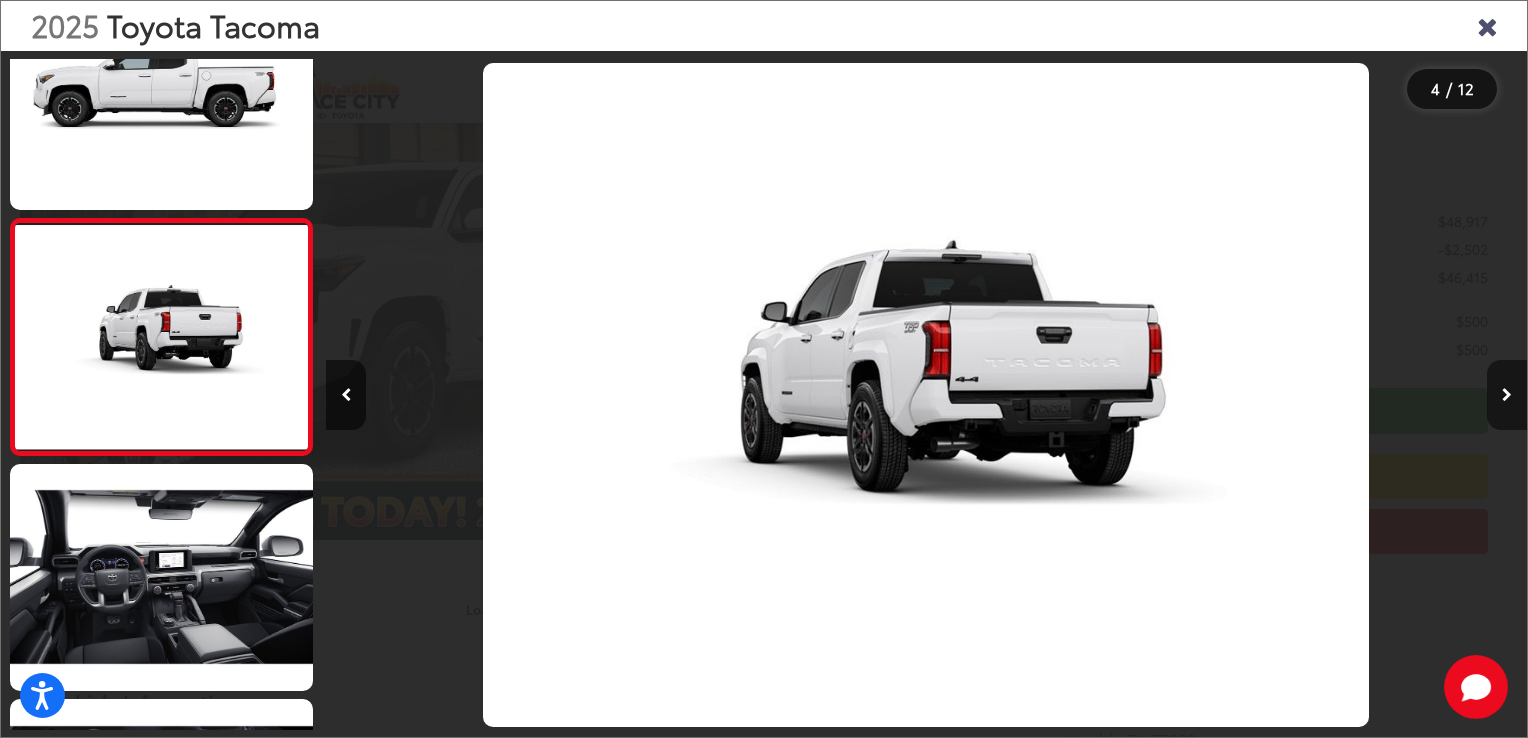click at bounding box center (1507, 395) 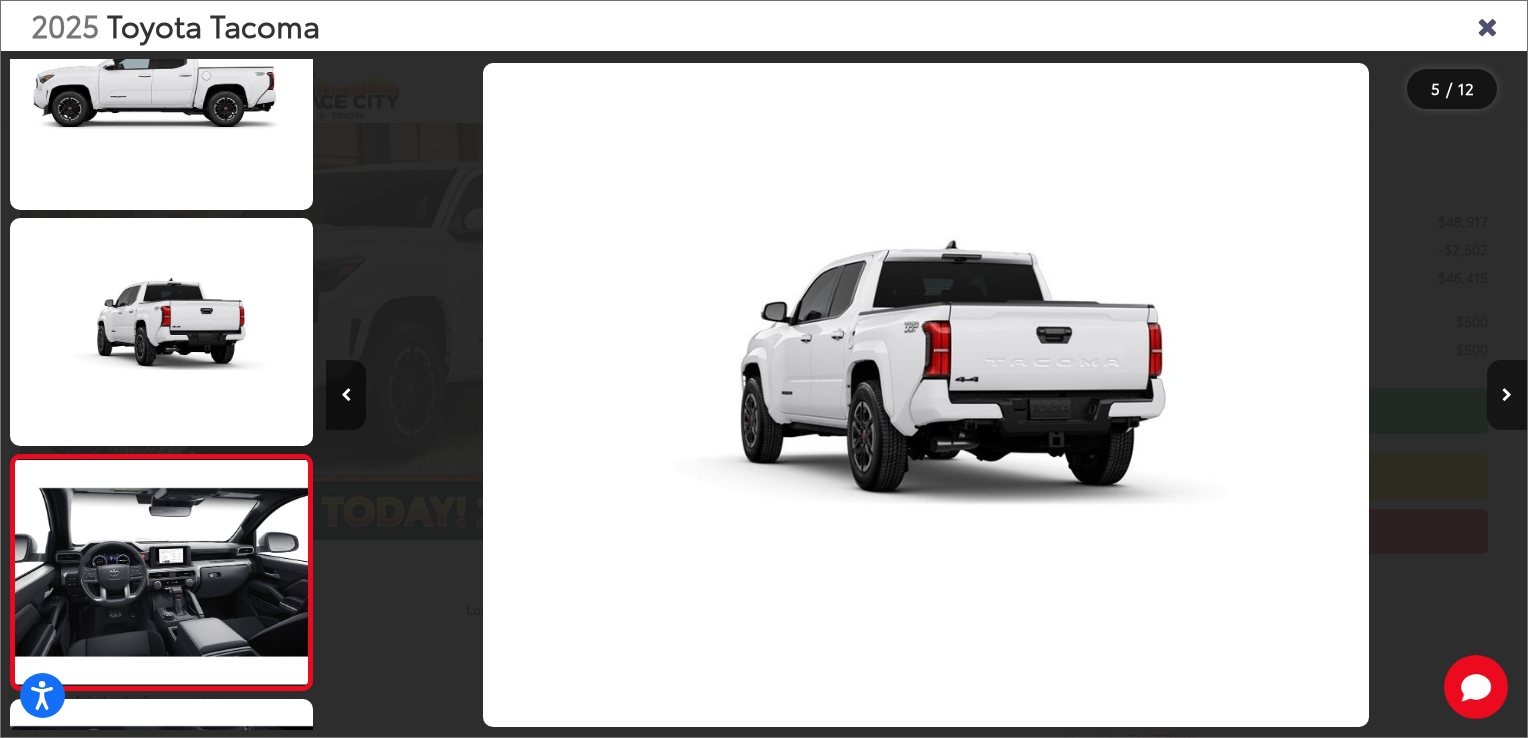 scroll, scrollTop: 0, scrollLeft: 3843, axis: horizontal 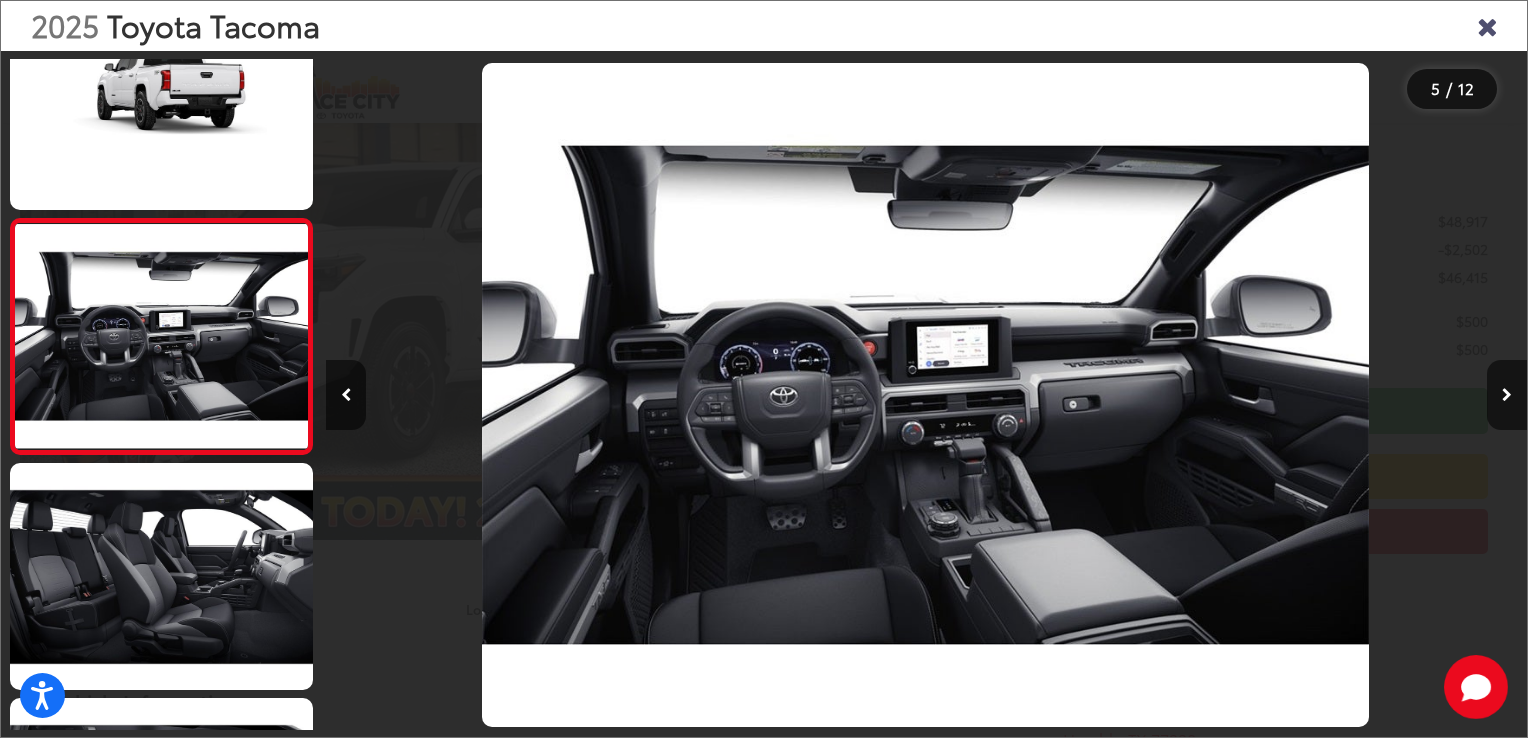 click at bounding box center [1487, 25] 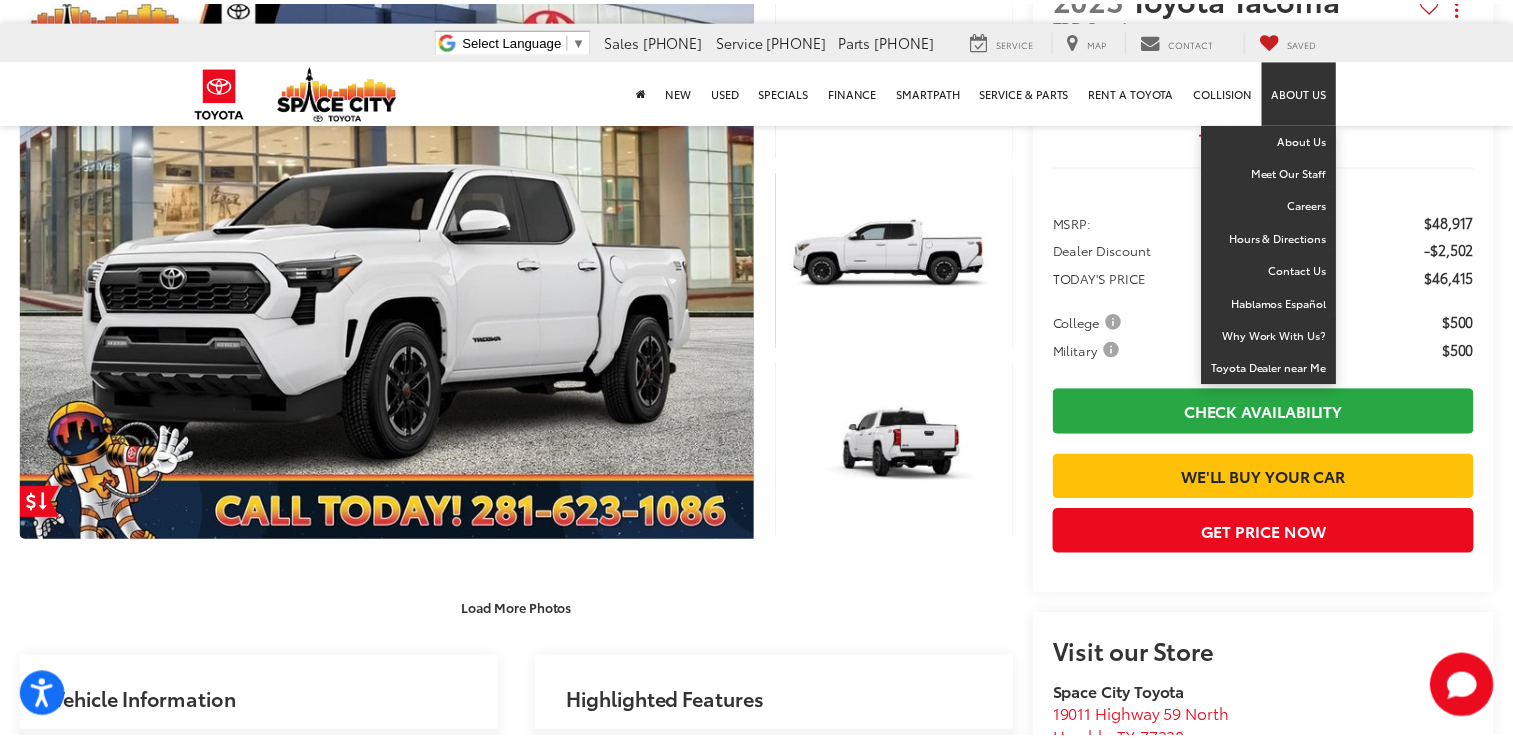 scroll, scrollTop: 400, scrollLeft: 0, axis: vertical 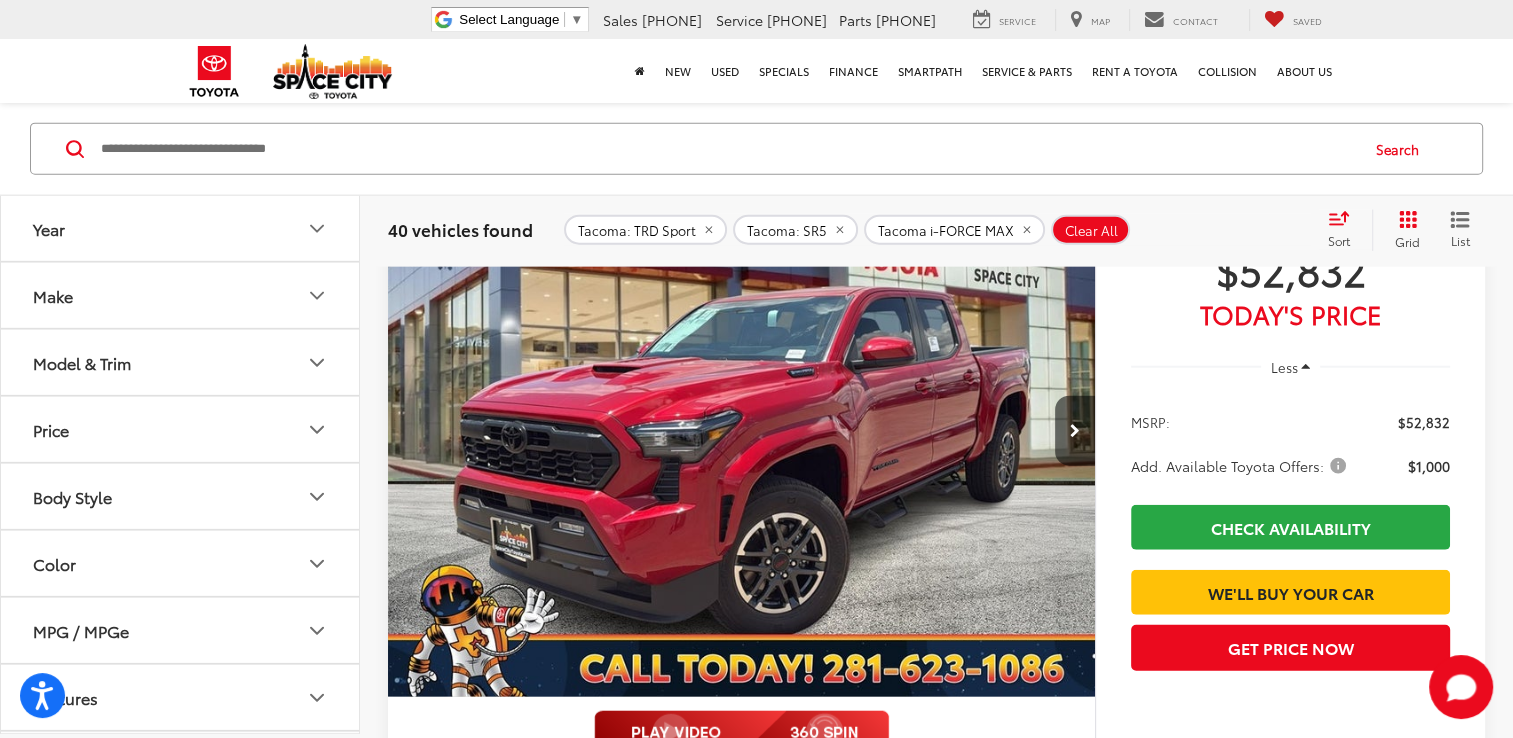 click at bounding box center (742, 432) 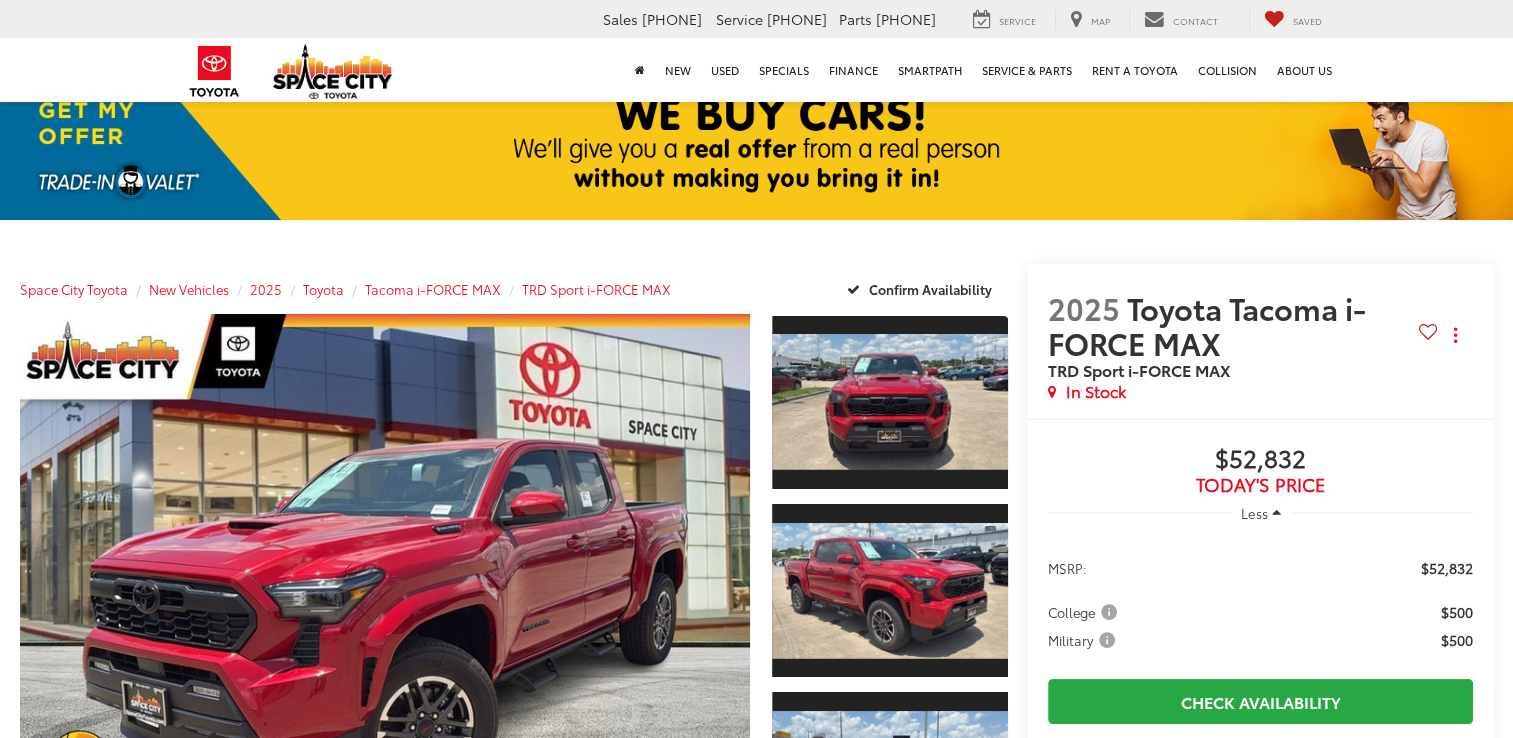 scroll, scrollTop: 200, scrollLeft: 0, axis: vertical 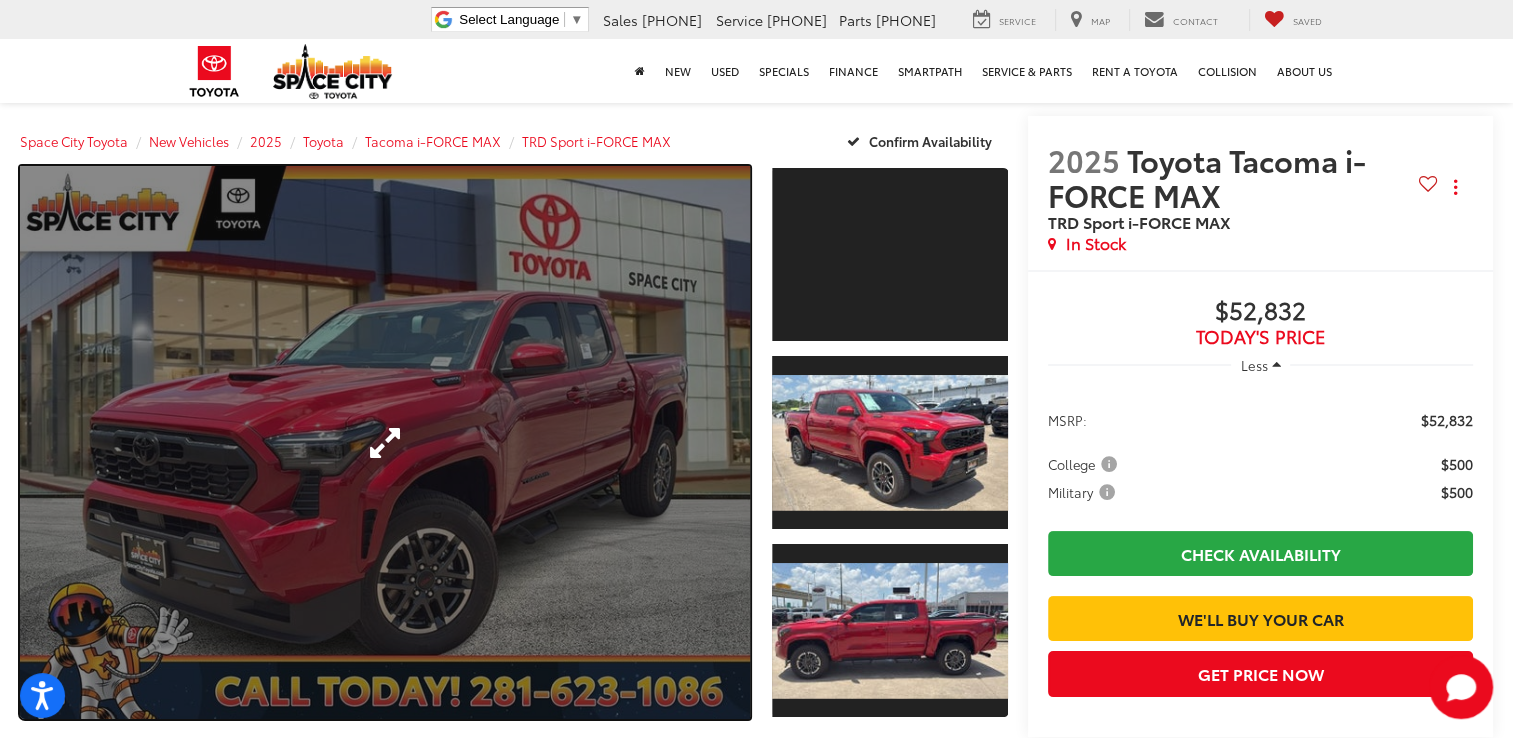 click at bounding box center [385, 443] 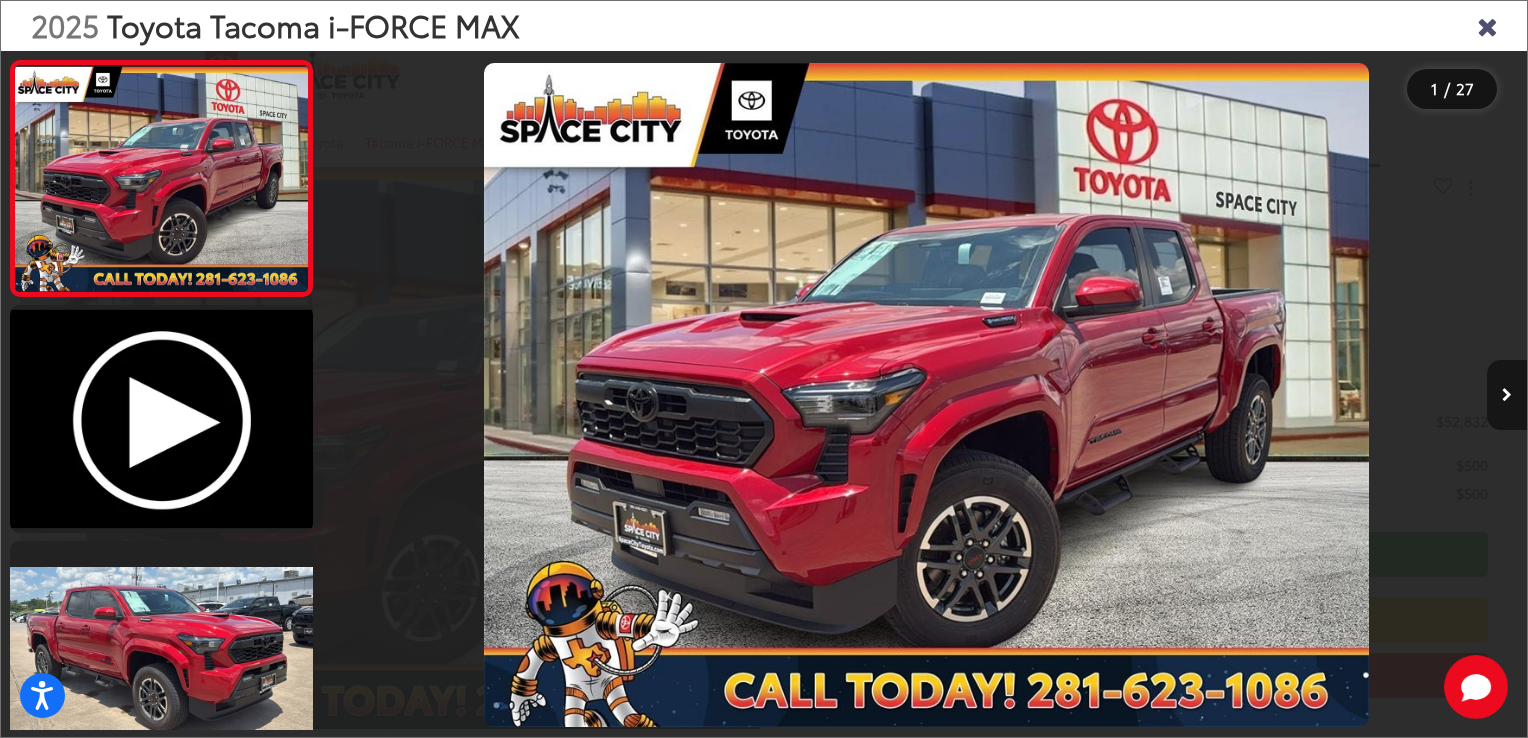 click at bounding box center (1507, 395) 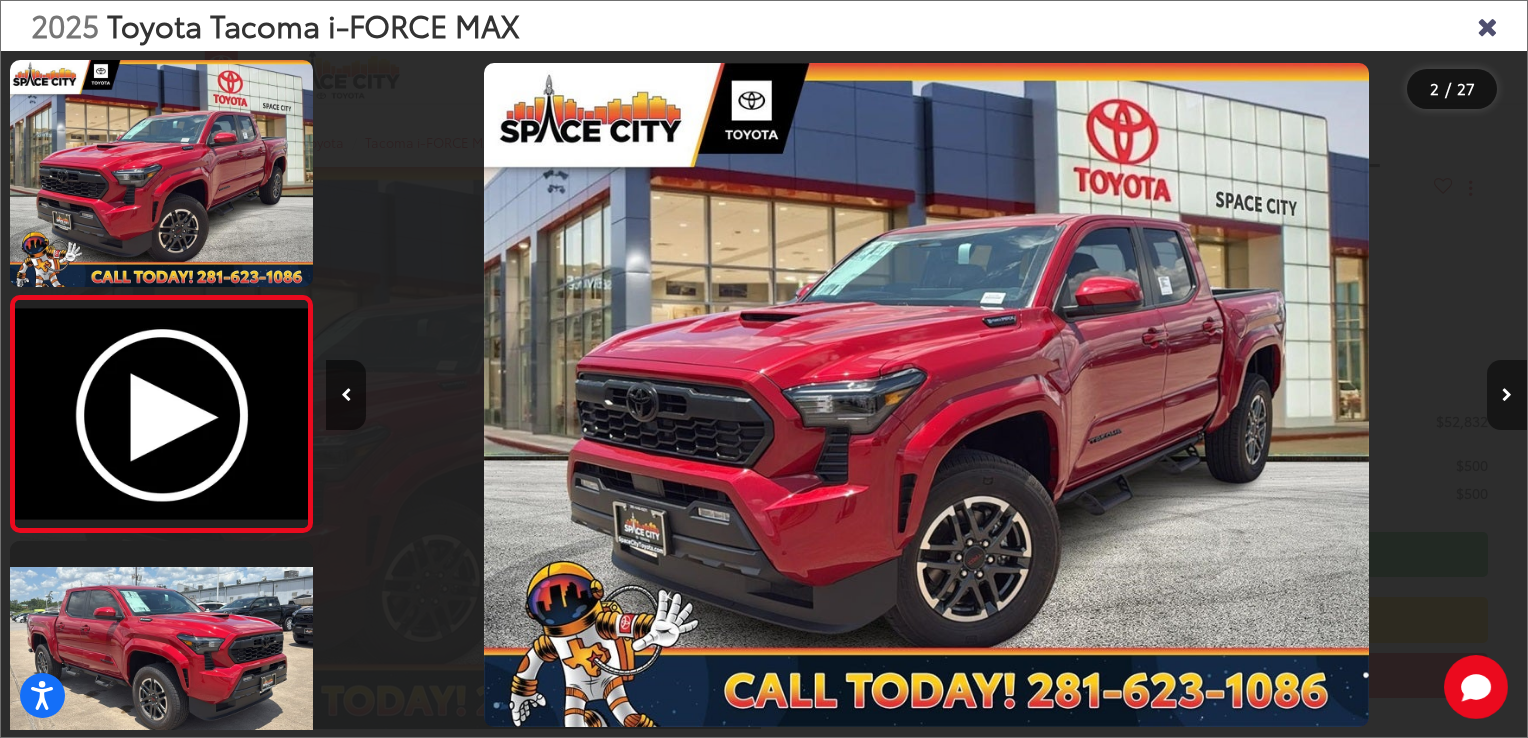 scroll, scrollTop: 0, scrollLeft: 165, axis: horizontal 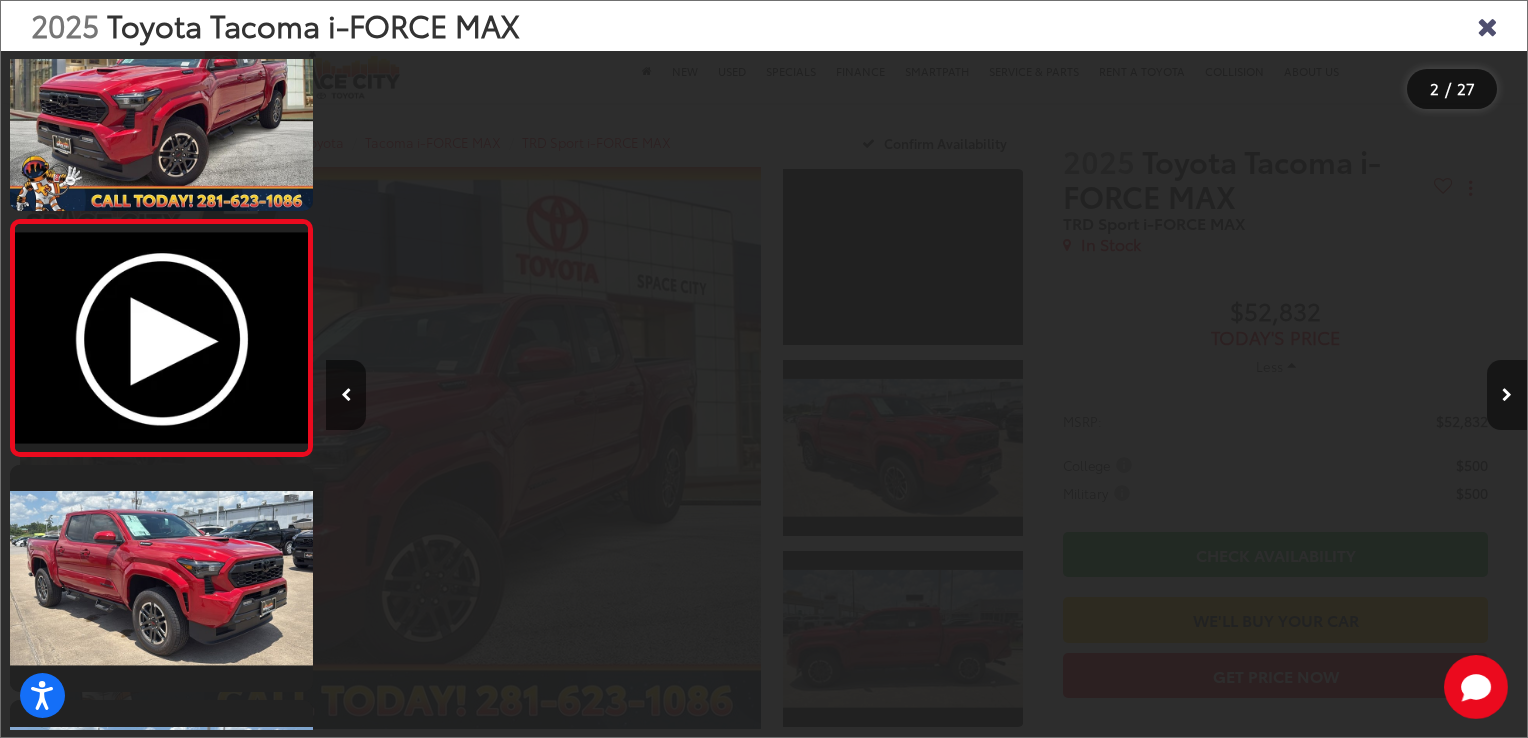 click at bounding box center (1507, 395) 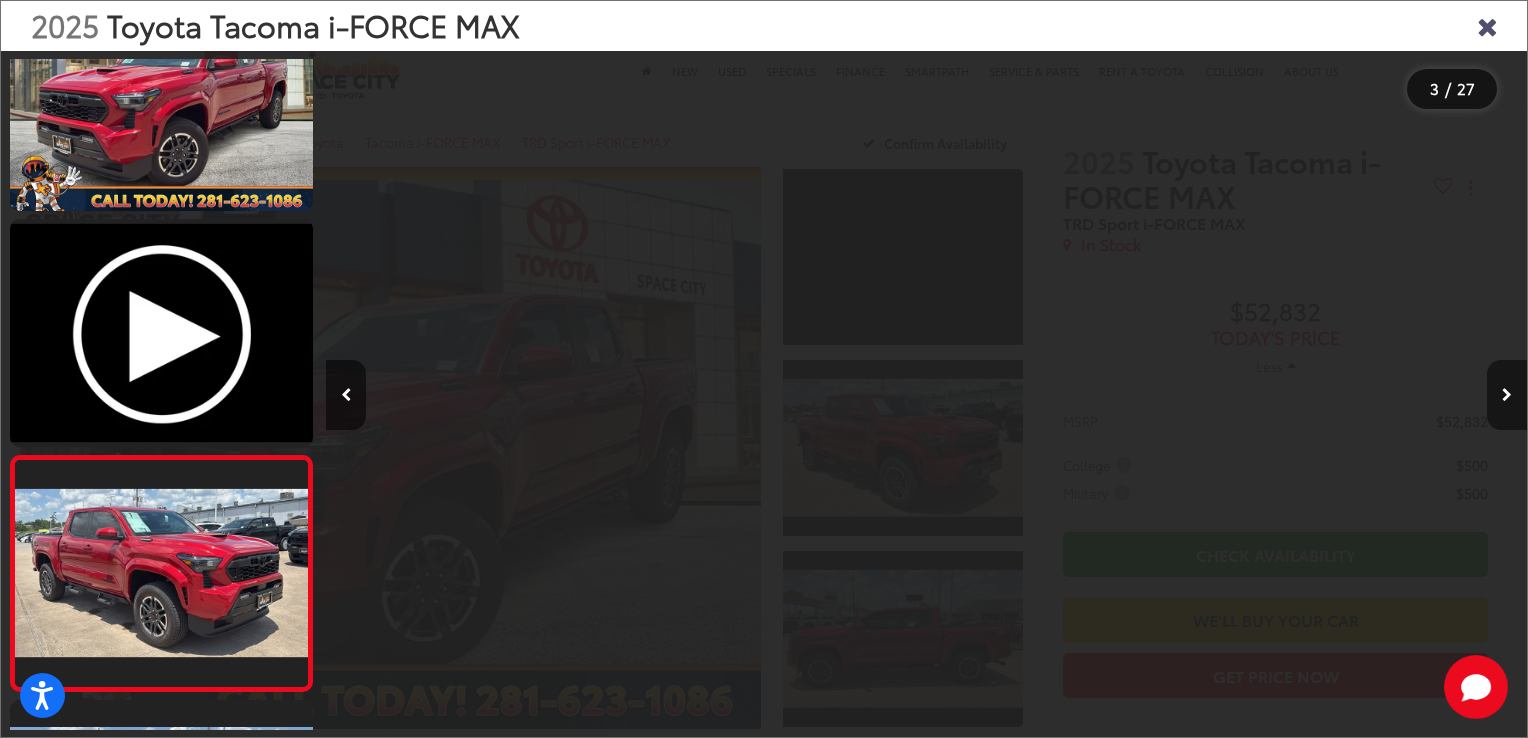 scroll, scrollTop: 0, scrollLeft: 1441, axis: horizontal 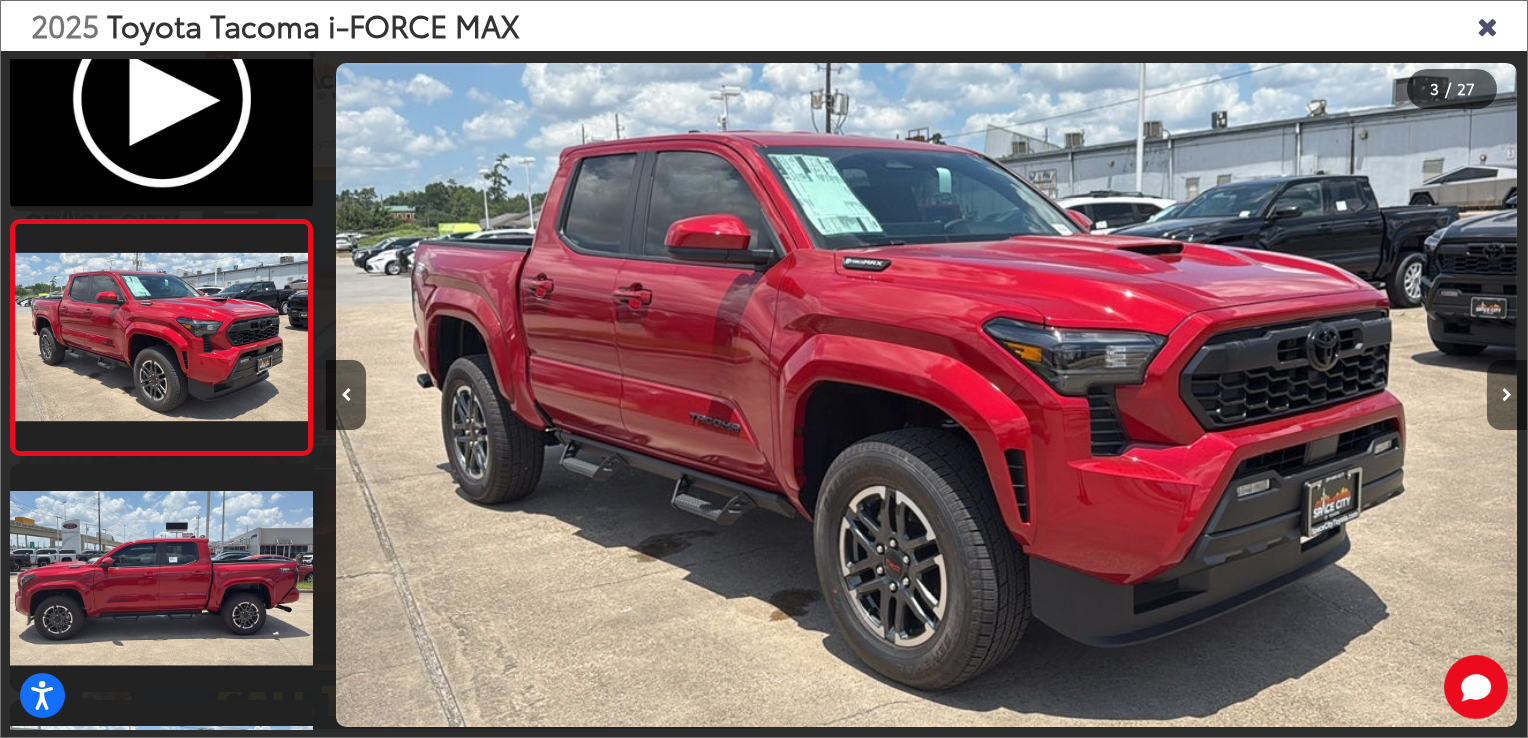 click at bounding box center (1507, 395) 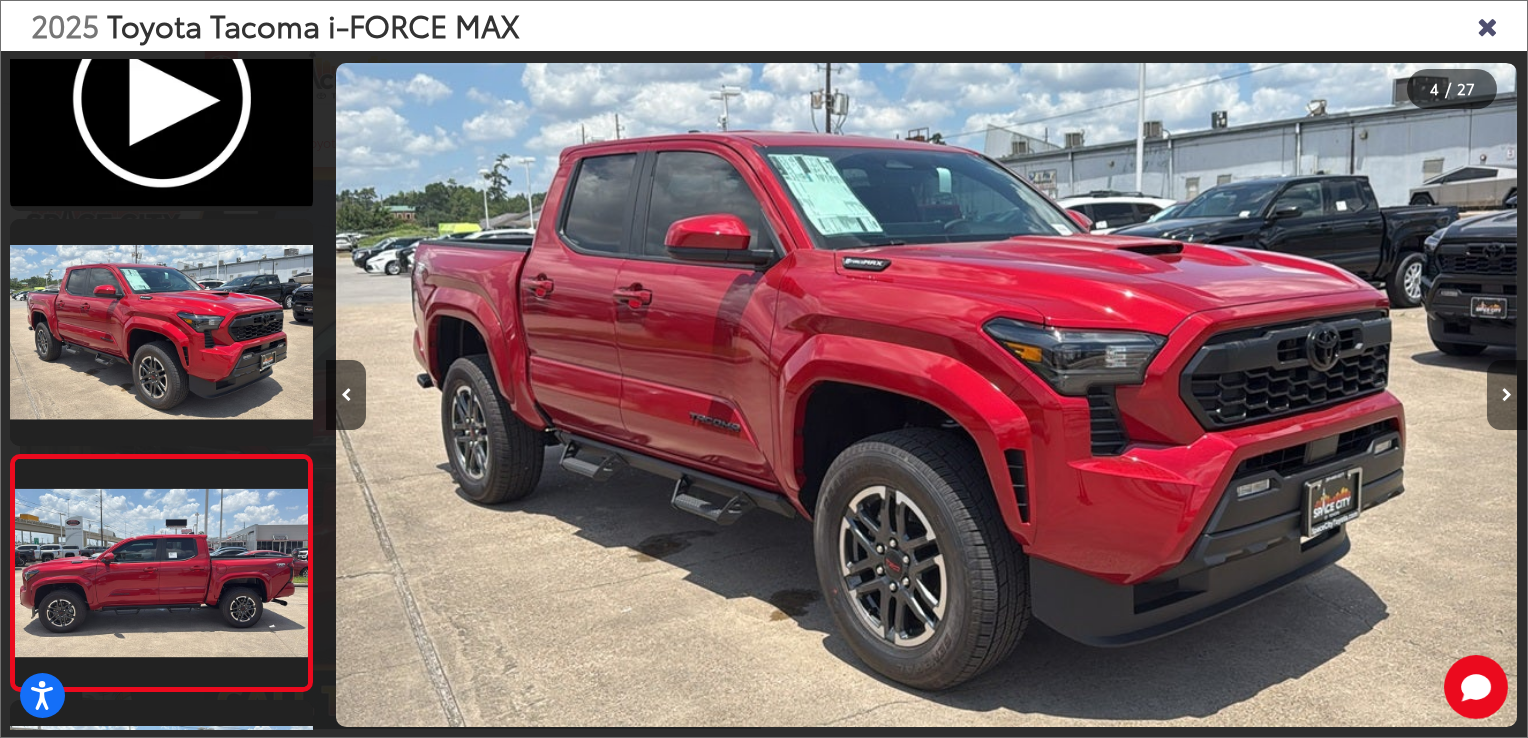 scroll, scrollTop: 0, scrollLeft: 2568, axis: horizontal 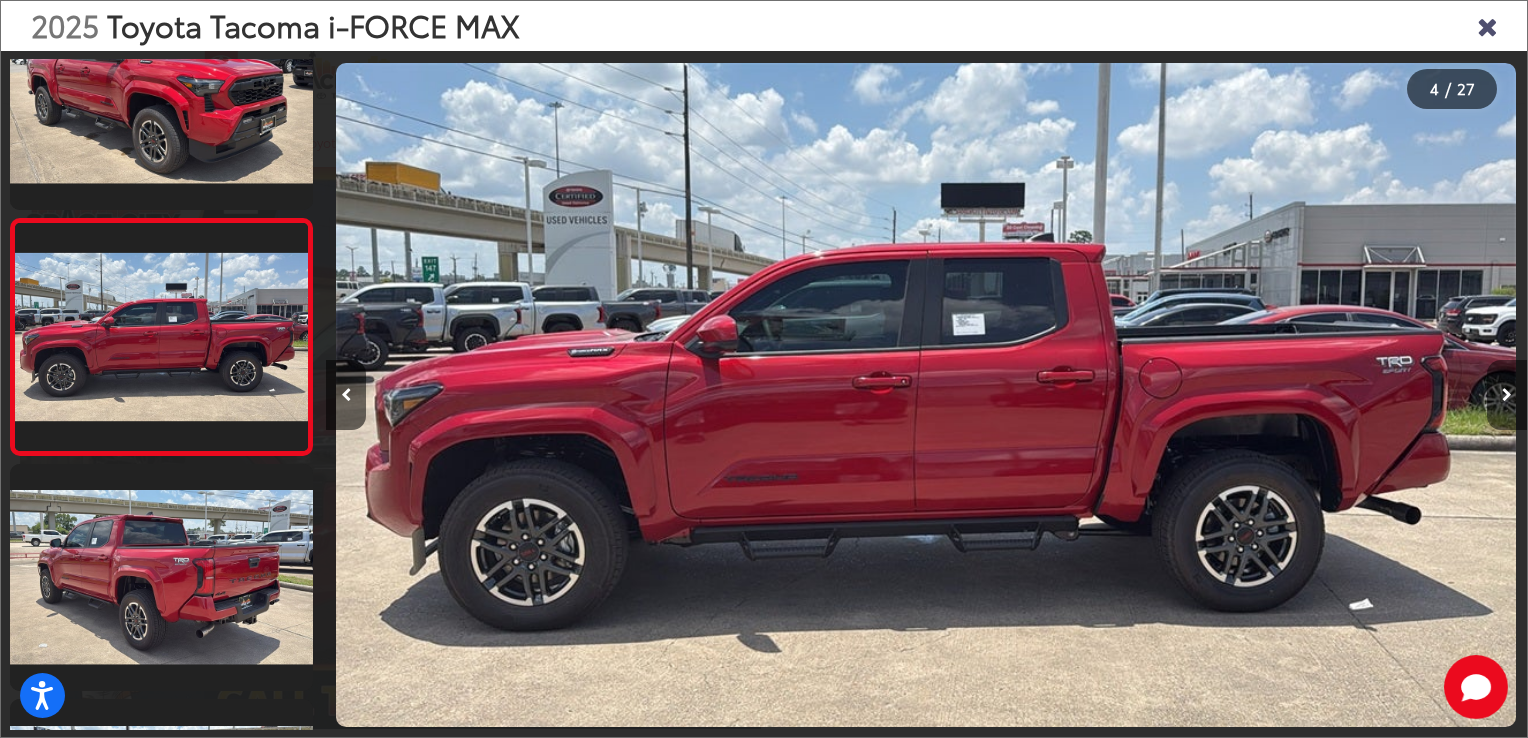 click at bounding box center [1507, 395] 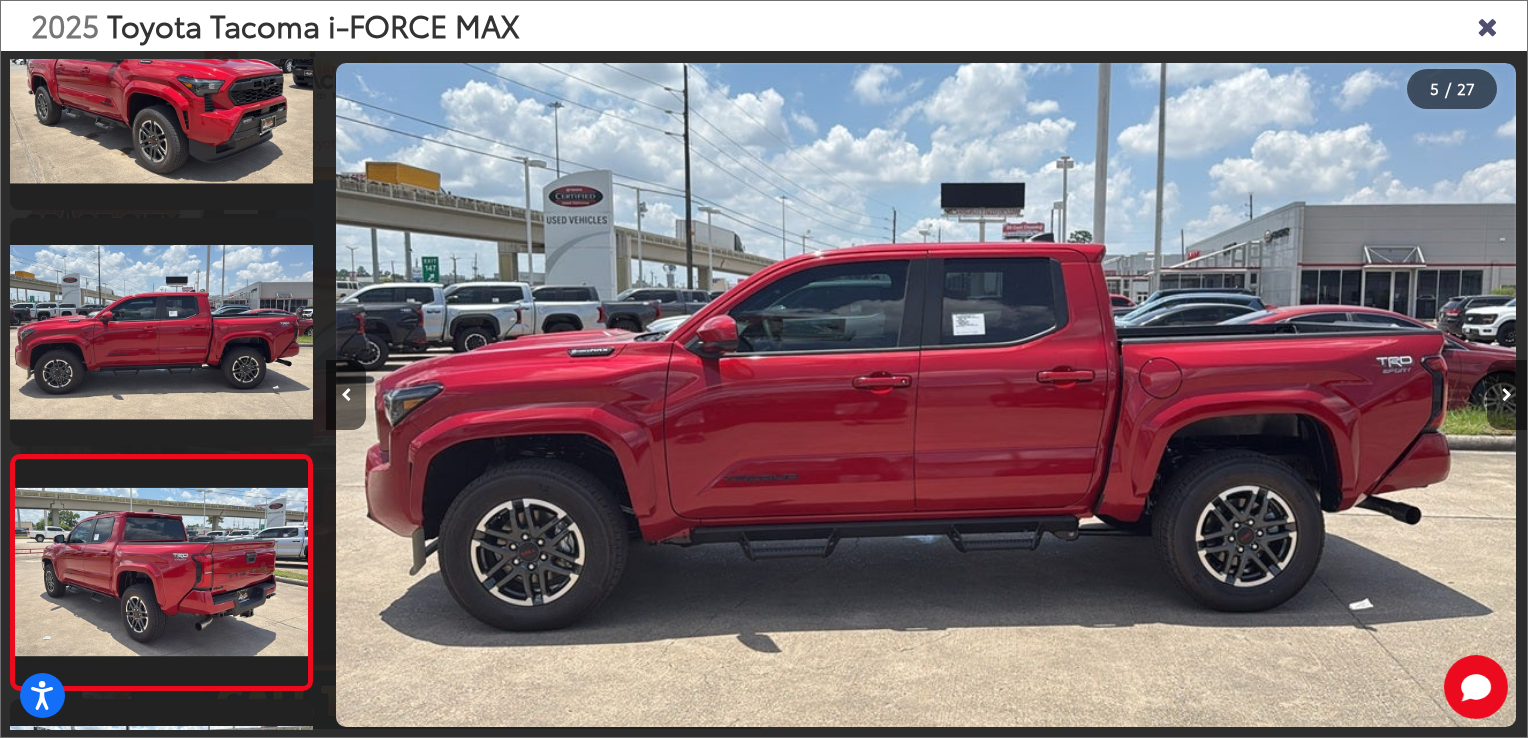 scroll, scrollTop: 0, scrollLeft: 3769, axis: horizontal 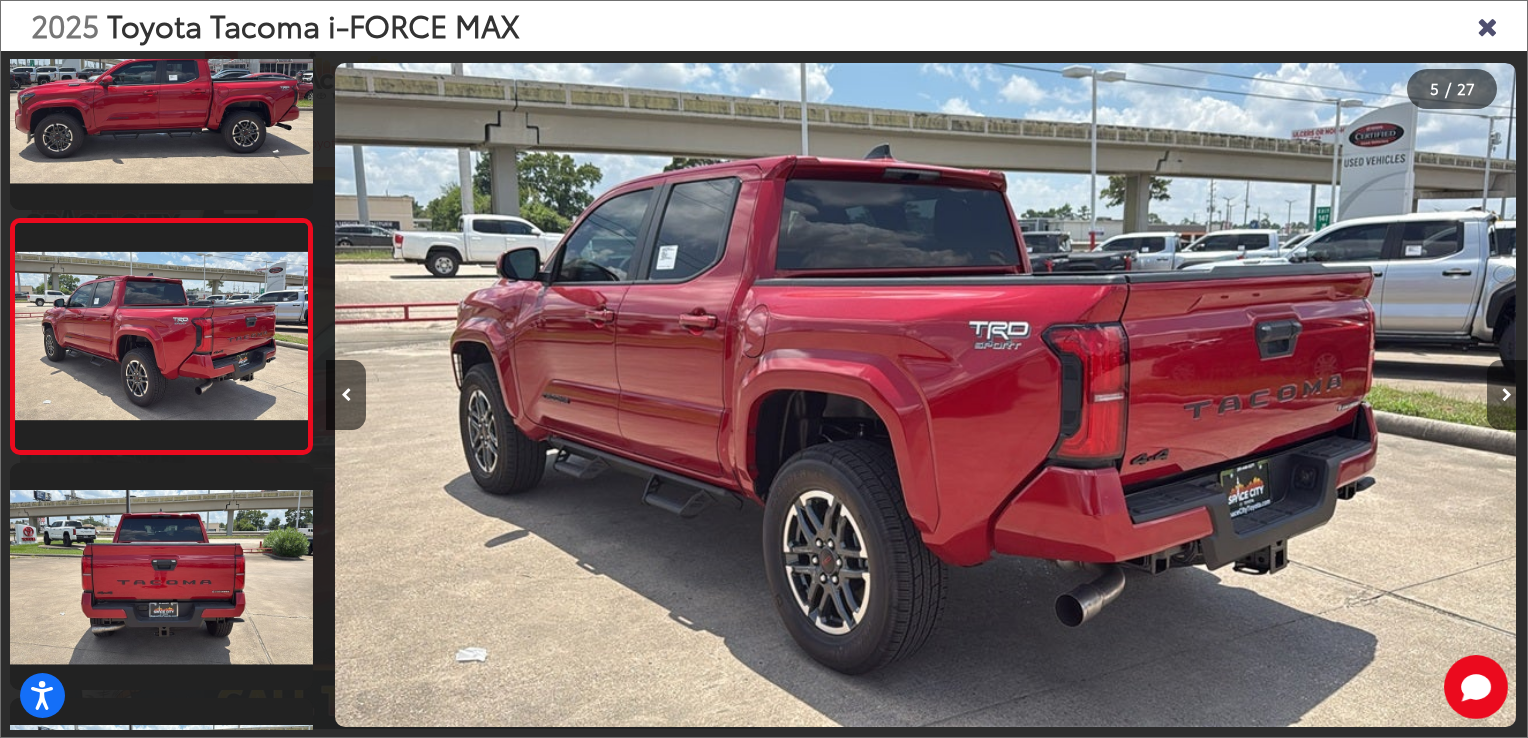 click at bounding box center (1507, 395) 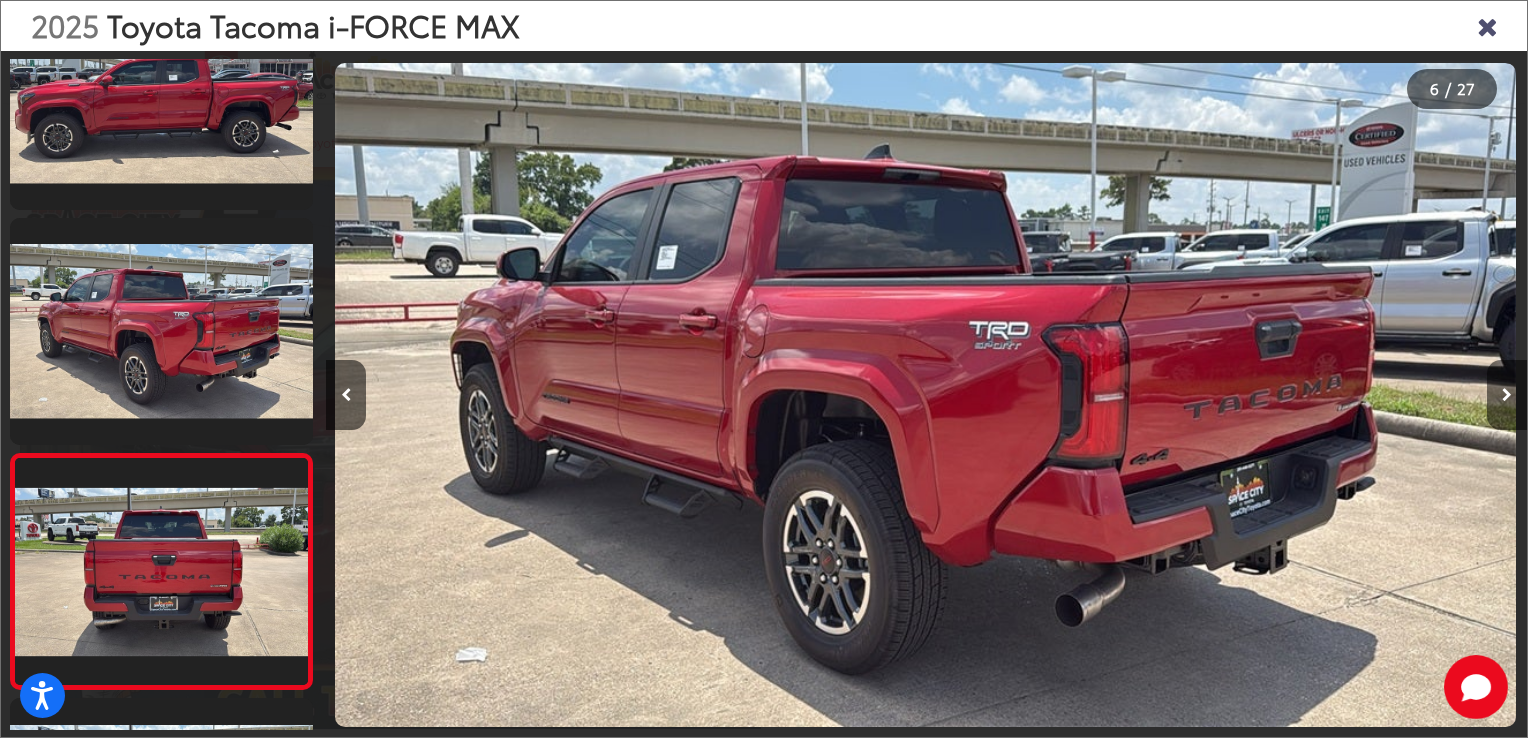 scroll, scrollTop: 0, scrollLeft: 5045, axis: horizontal 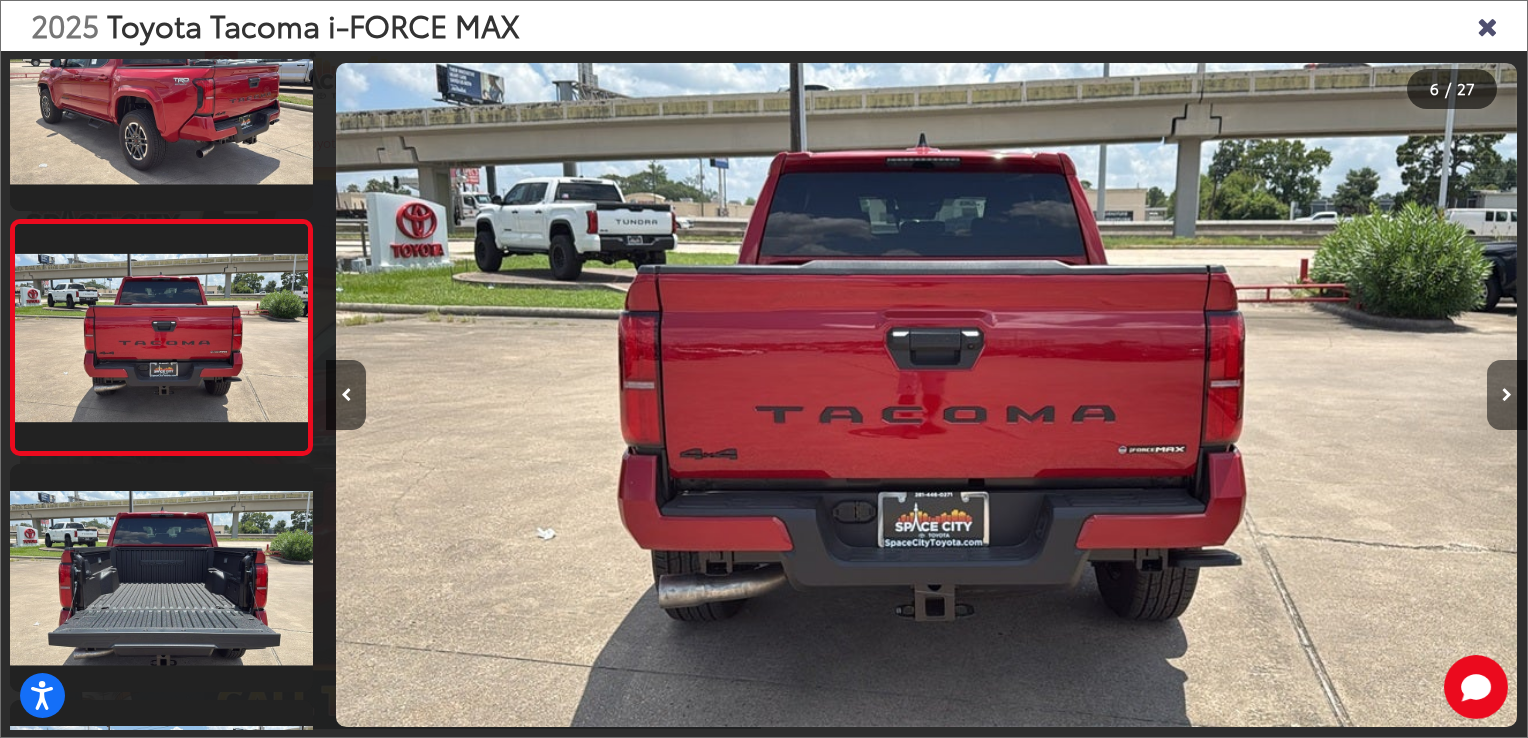 click at bounding box center (1507, 395) 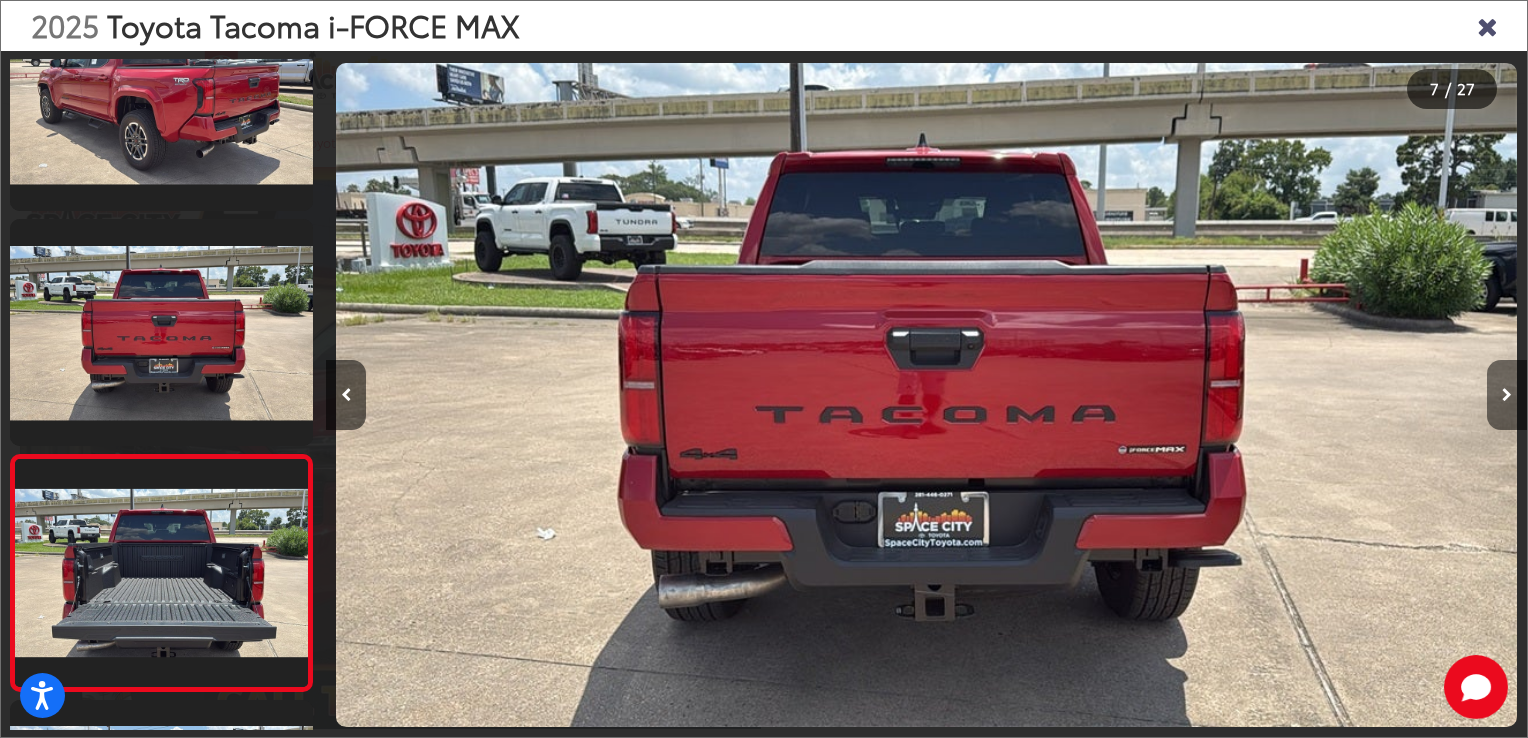 scroll, scrollTop: 0, scrollLeft: 6012, axis: horizontal 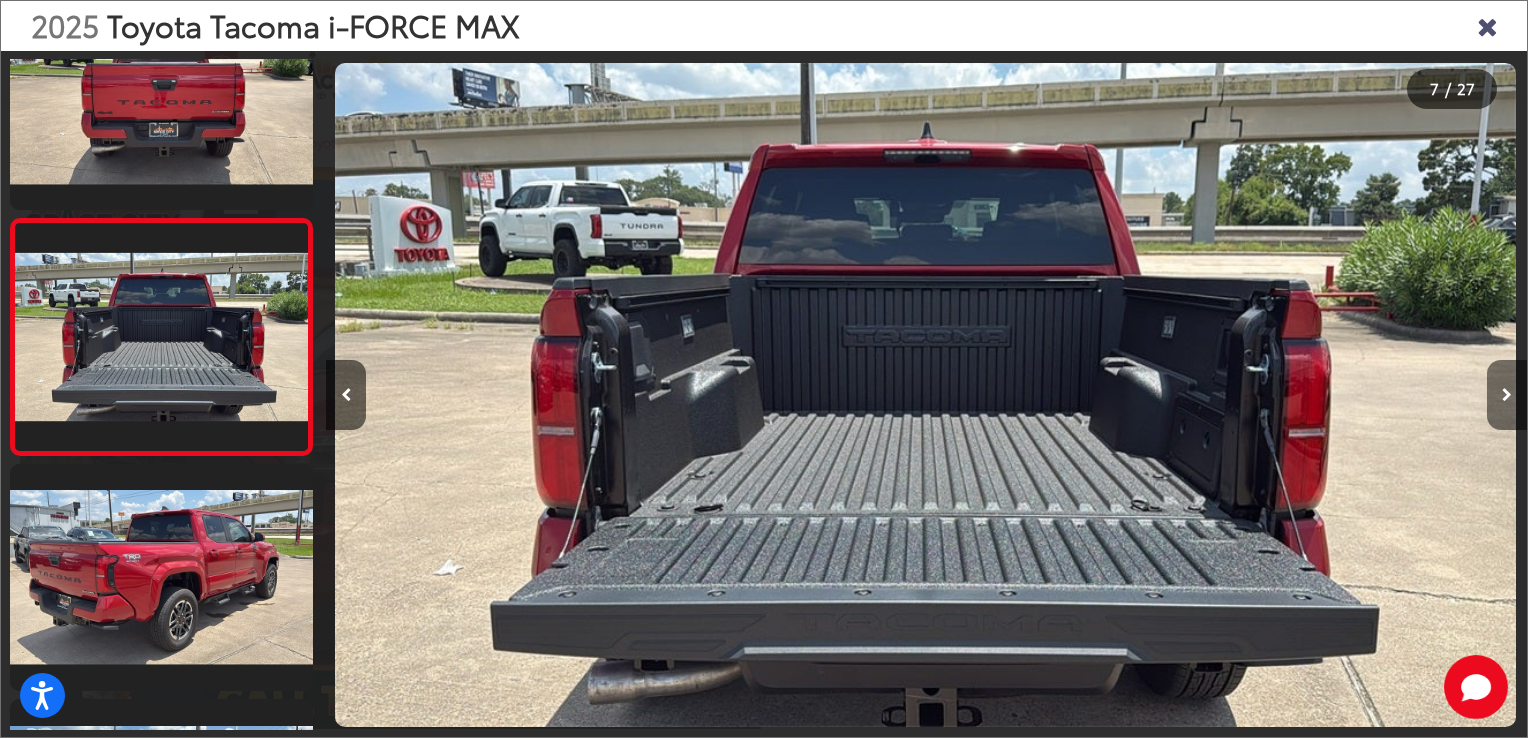 click at bounding box center [1507, 395] 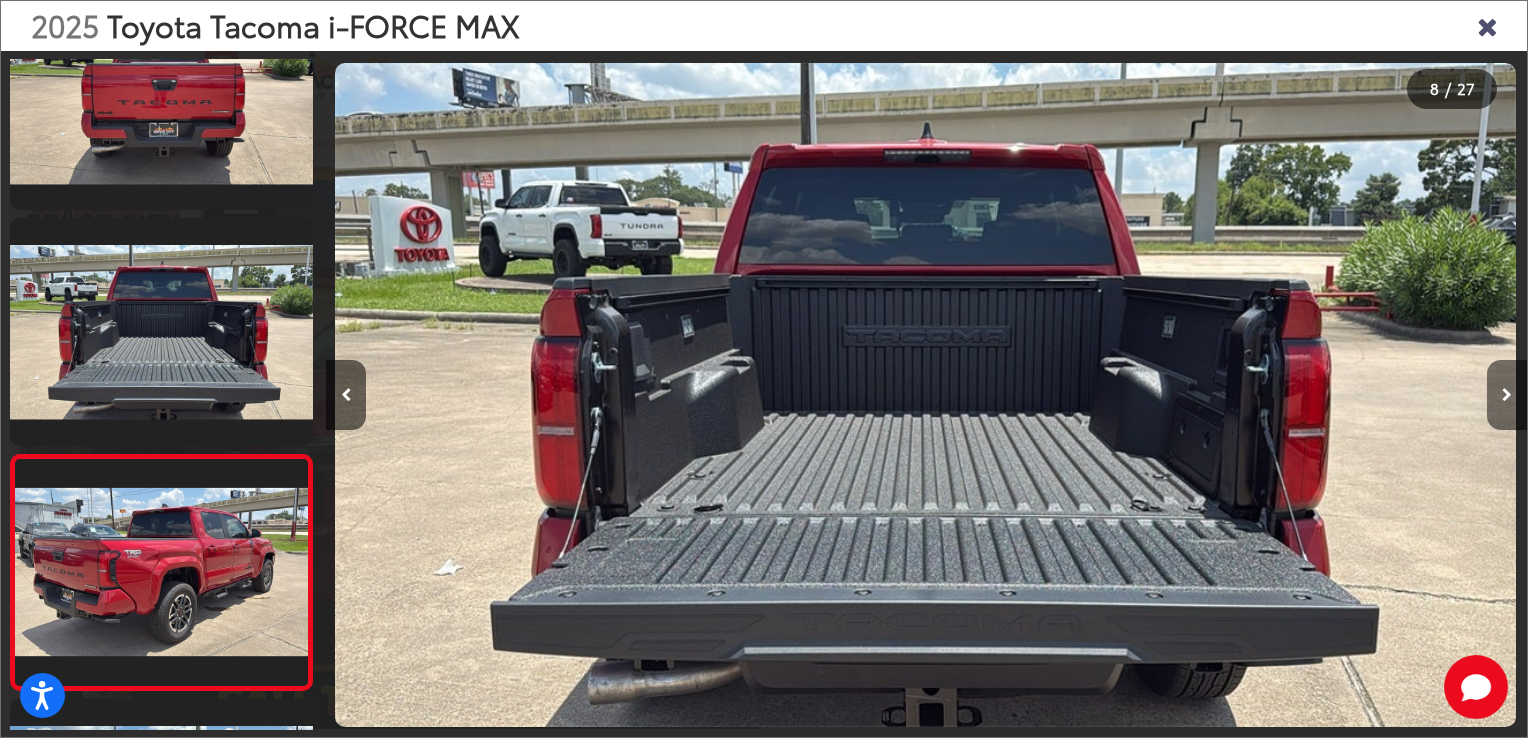scroll, scrollTop: 0, scrollLeft: 7375, axis: horizontal 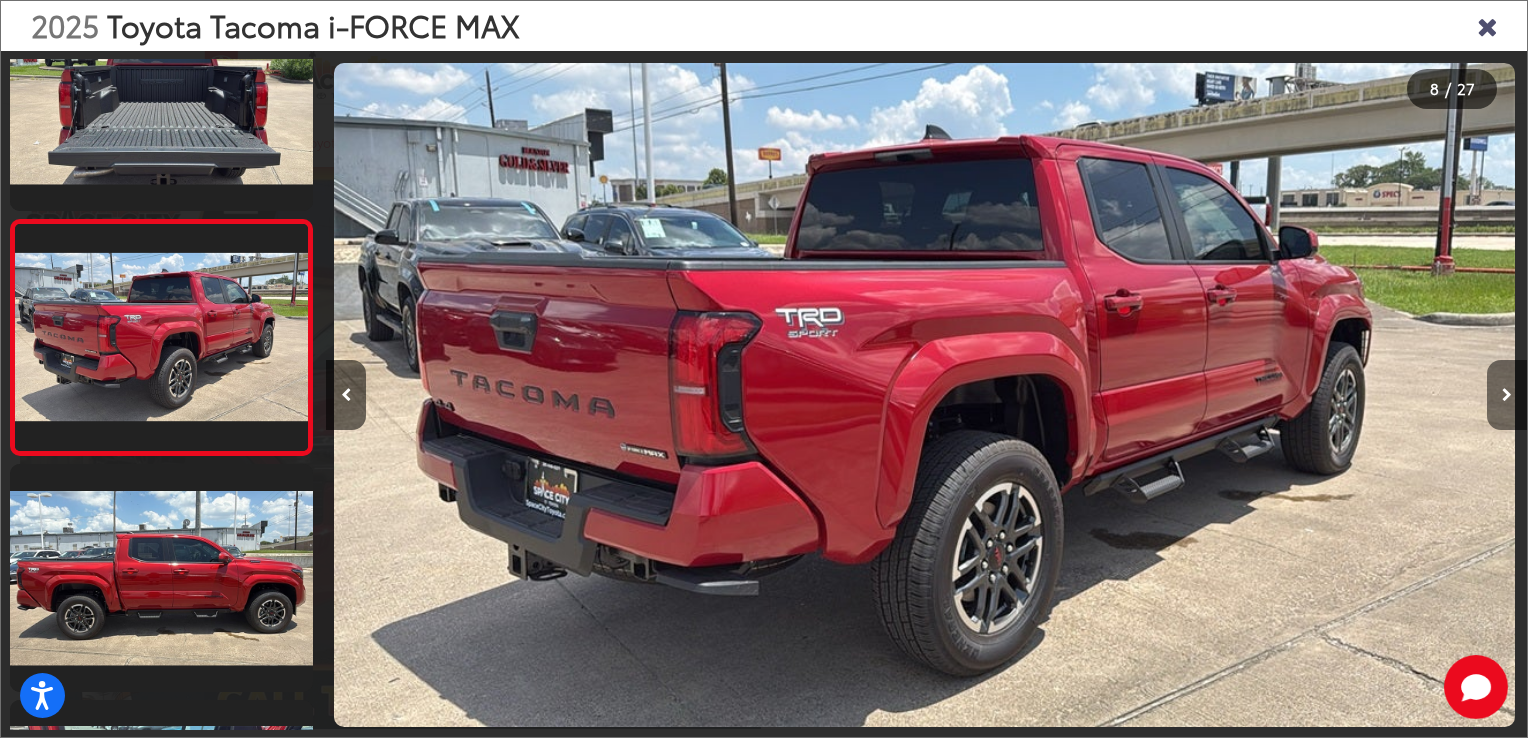 click at bounding box center [1507, 395] 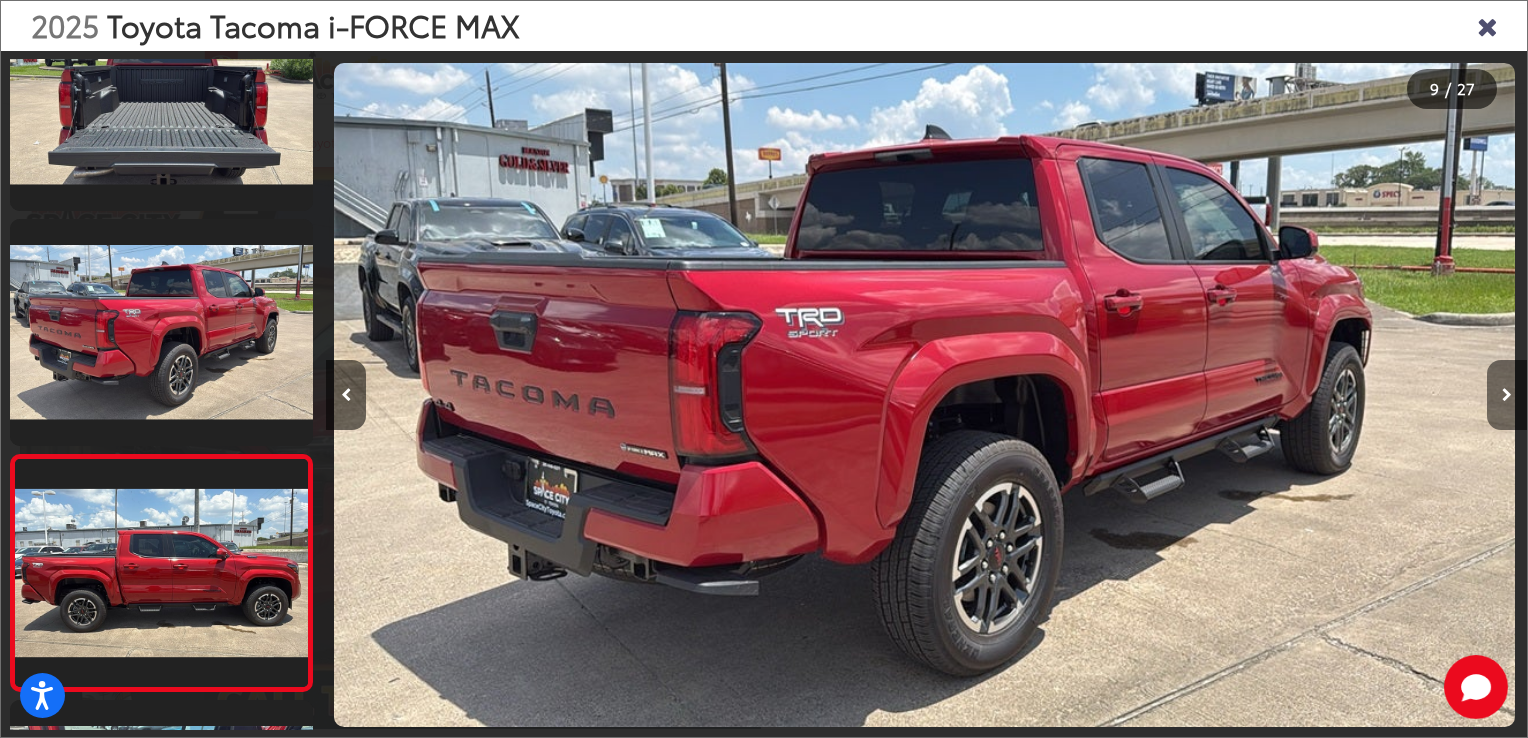 scroll, scrollTop: 0, scrollLeft: 8573, axis: horizontal 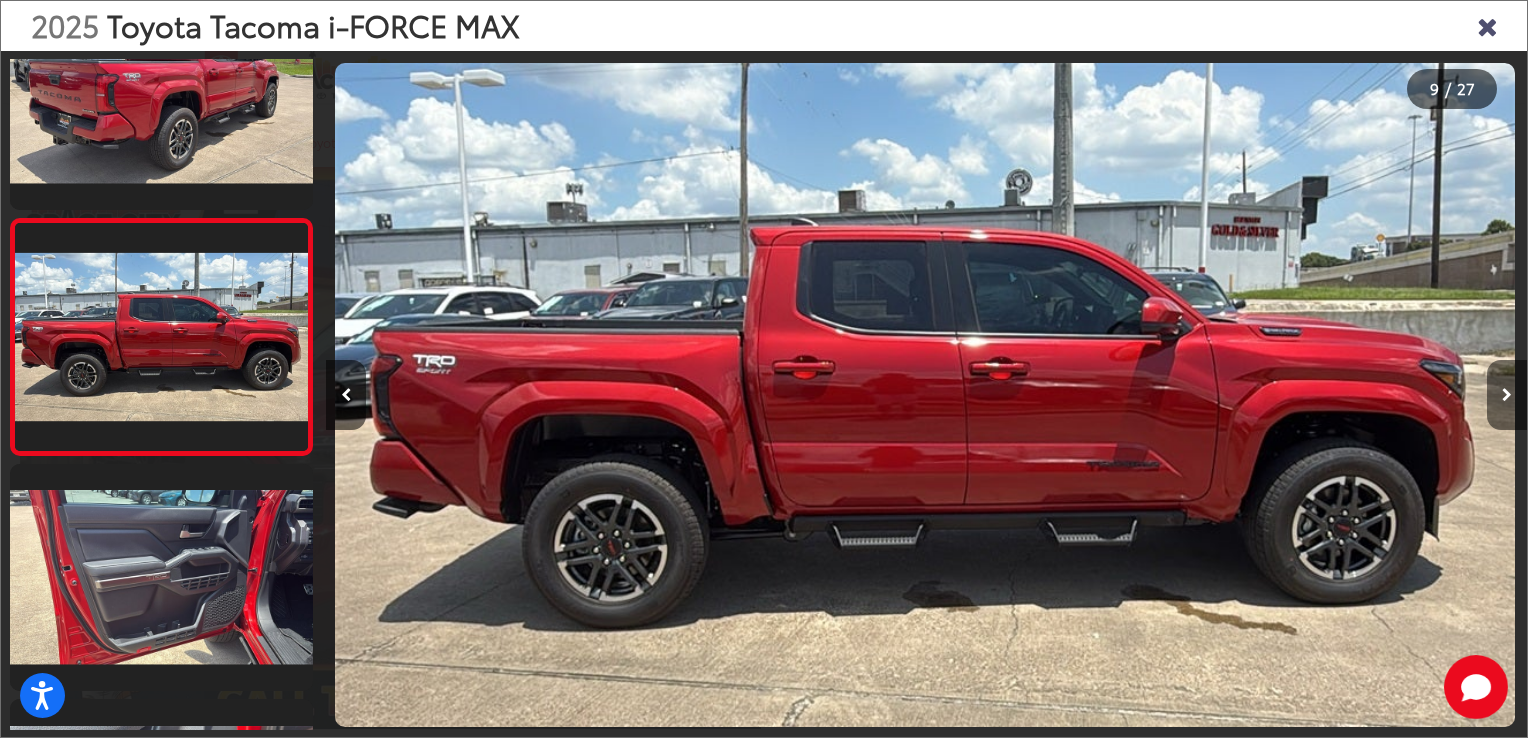 click at bounding box center [1507, 395] 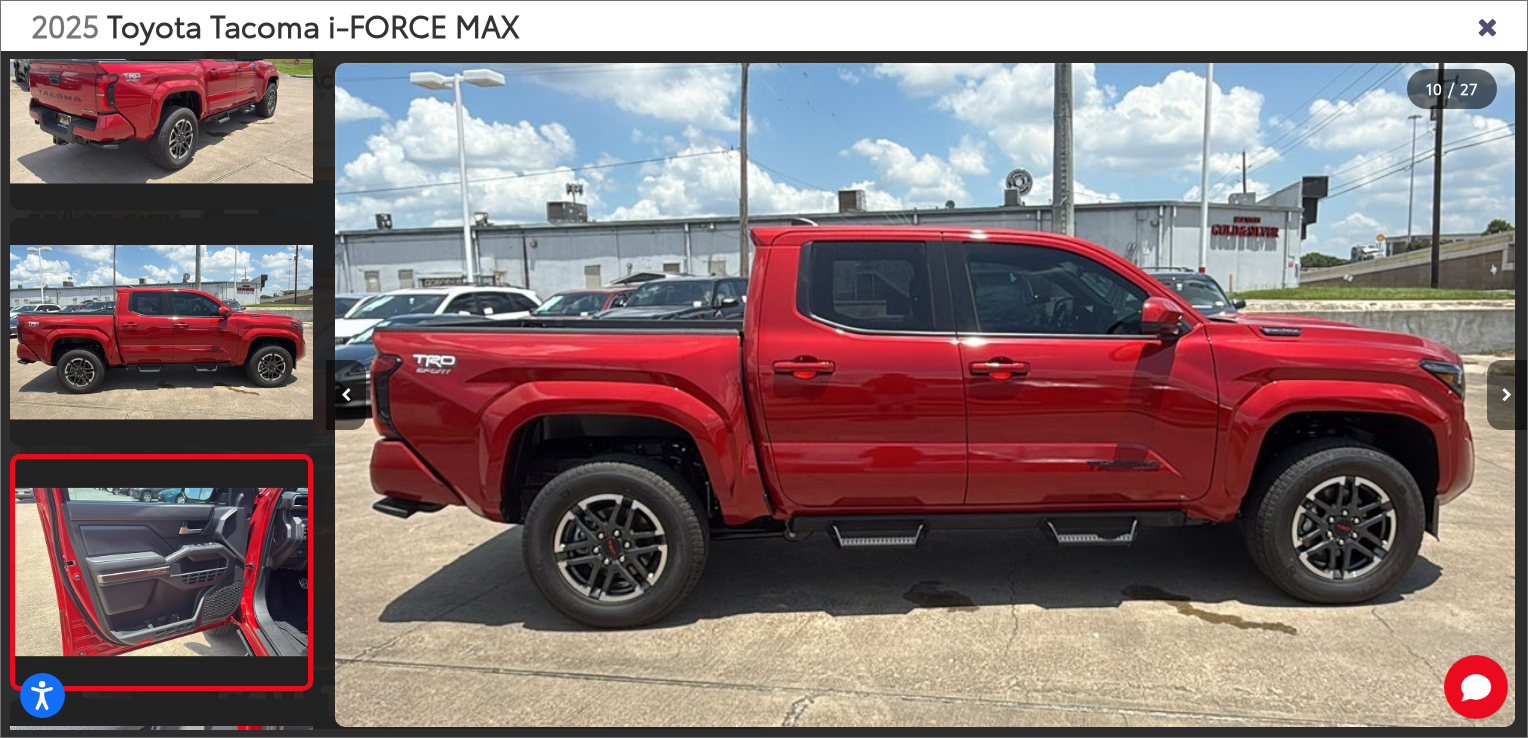 scroll, scrollTop: 0, scrollLeft: 9775, axis: horizontal 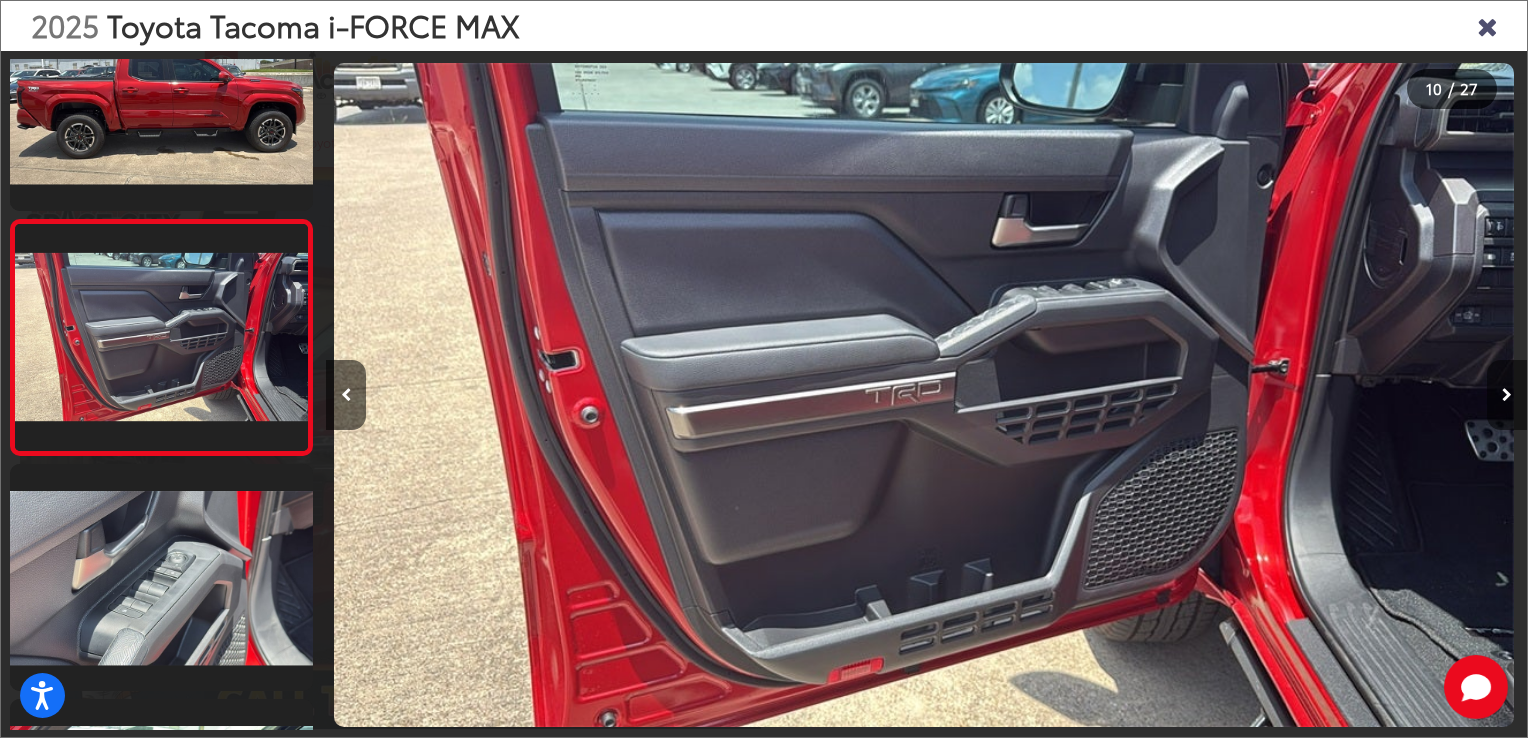 click at bounding box center [1507, 395] 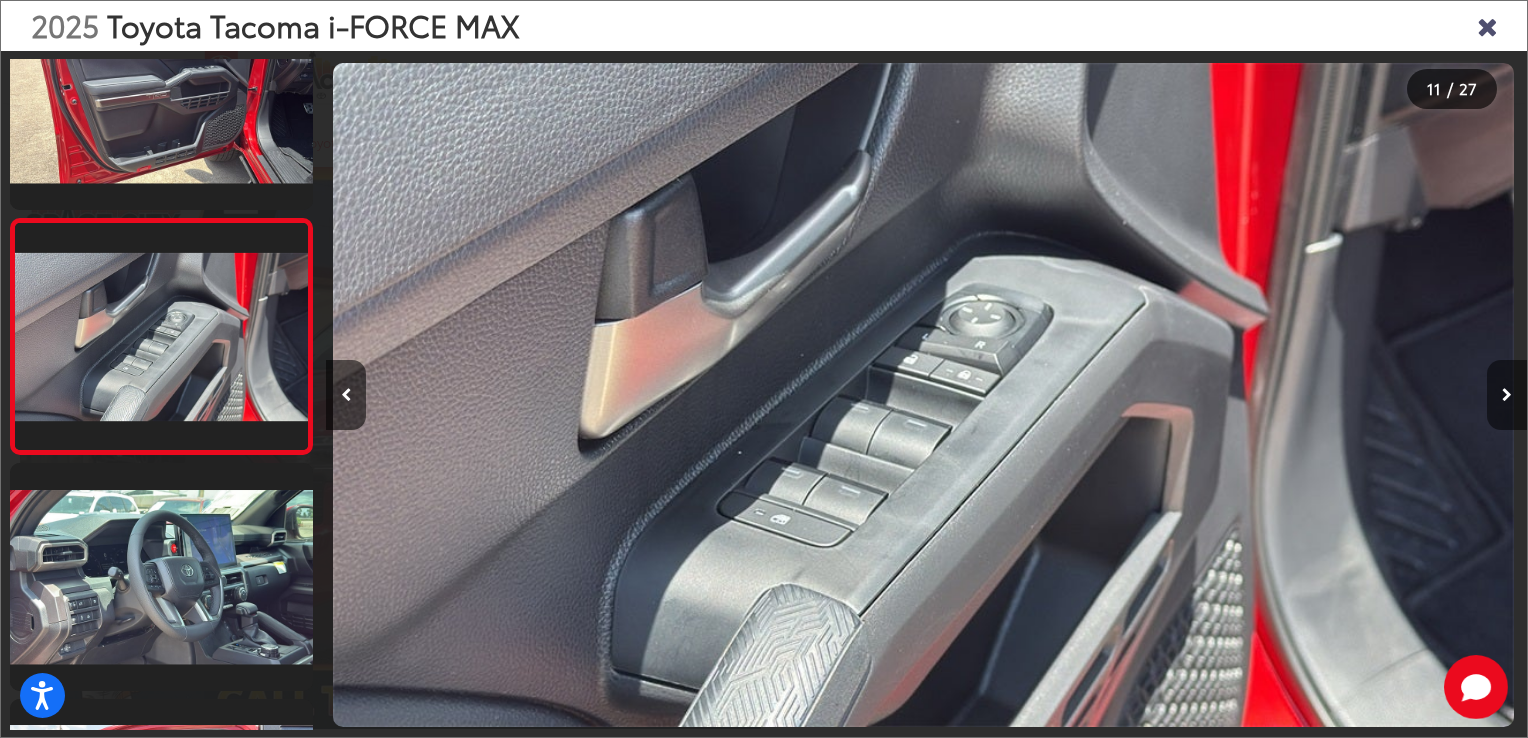 click at bounding box center [1507, 395] 